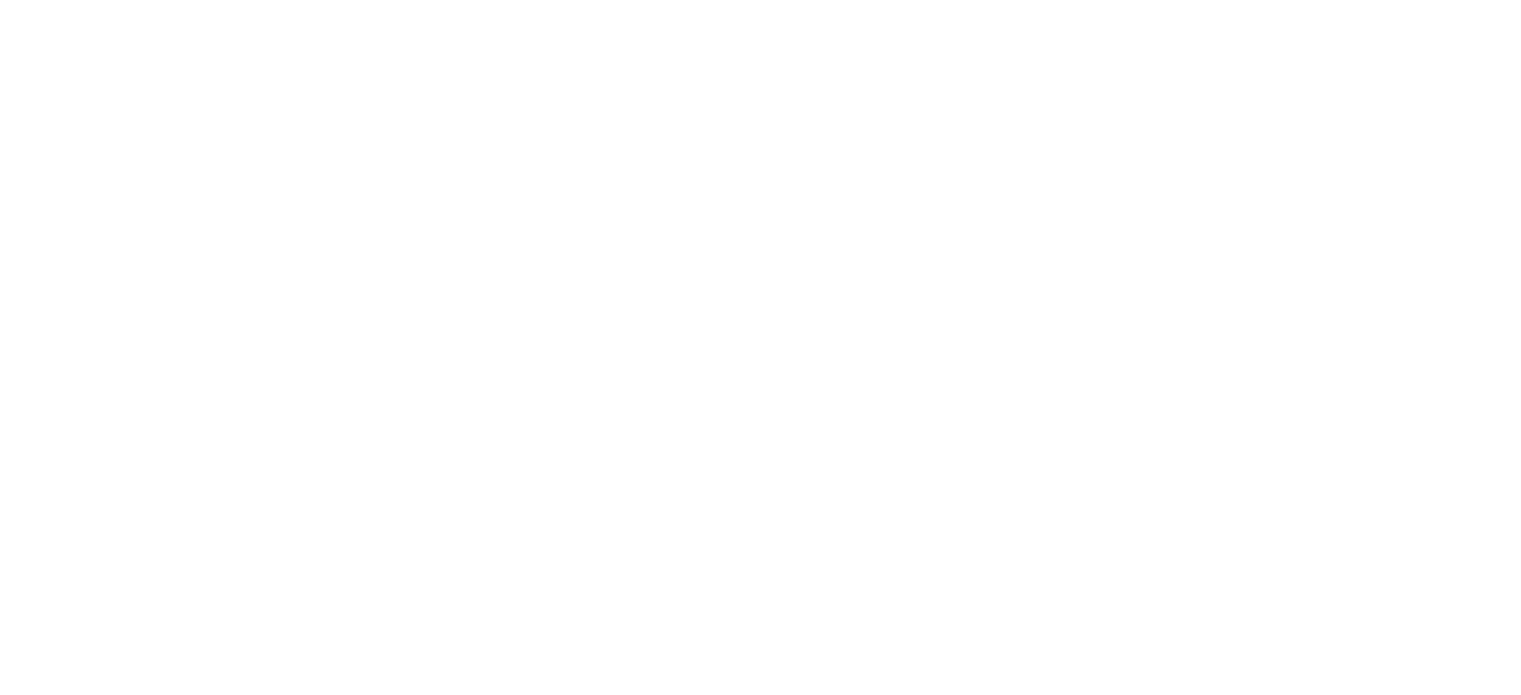 scroll, scrollTop: 0, scrollLeft: 0, axis: both 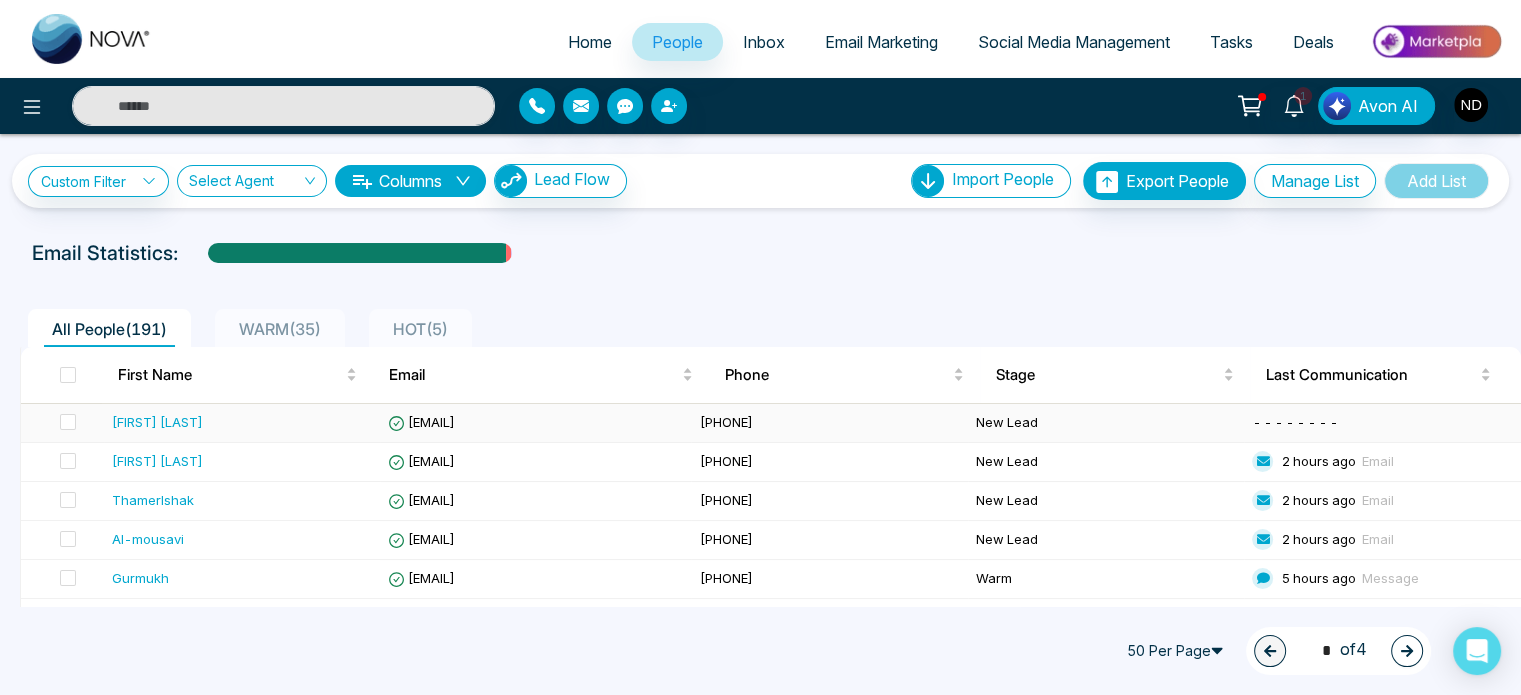 click on "[FIRST] [LAST]" at bounding box center [242, 423] 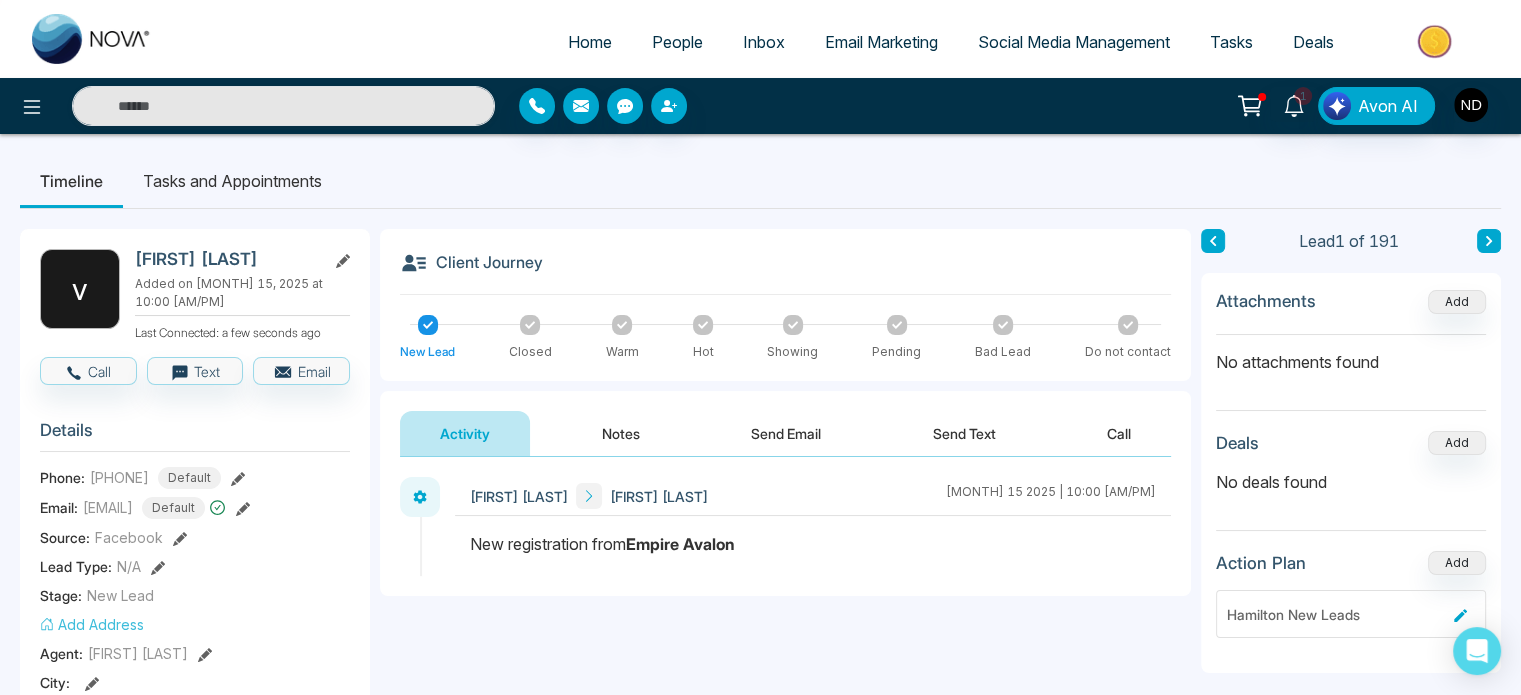 click on "[FIRST] [LAST] [FIRST] [LAST] [MONTH] 15 2025 | 10:00 [AM/PM]" at bounding box center [813, 496] 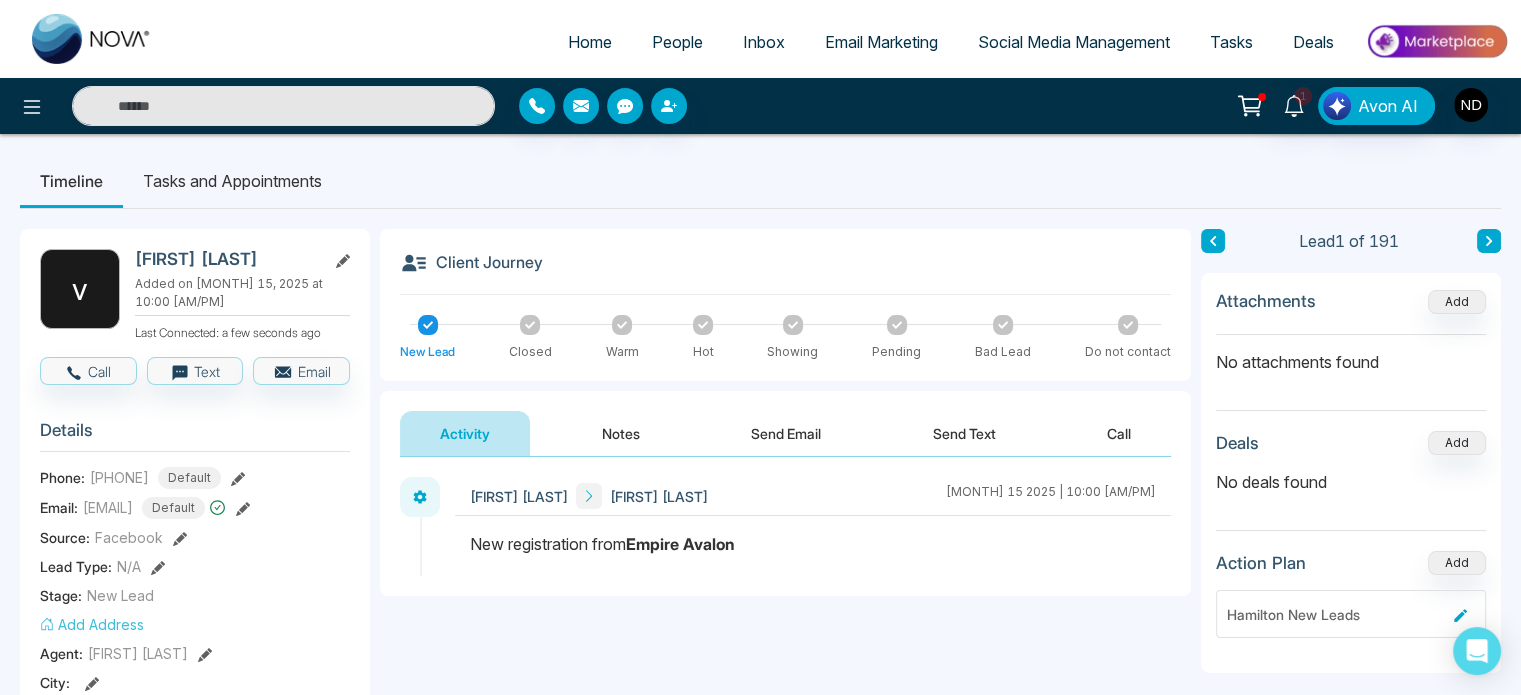 click on "[FIRST] [LAST] [FIRST] [LAST] [MONTH] 15 2025 | 10:00 [AM/PM]" at bounding box center (813, 496) 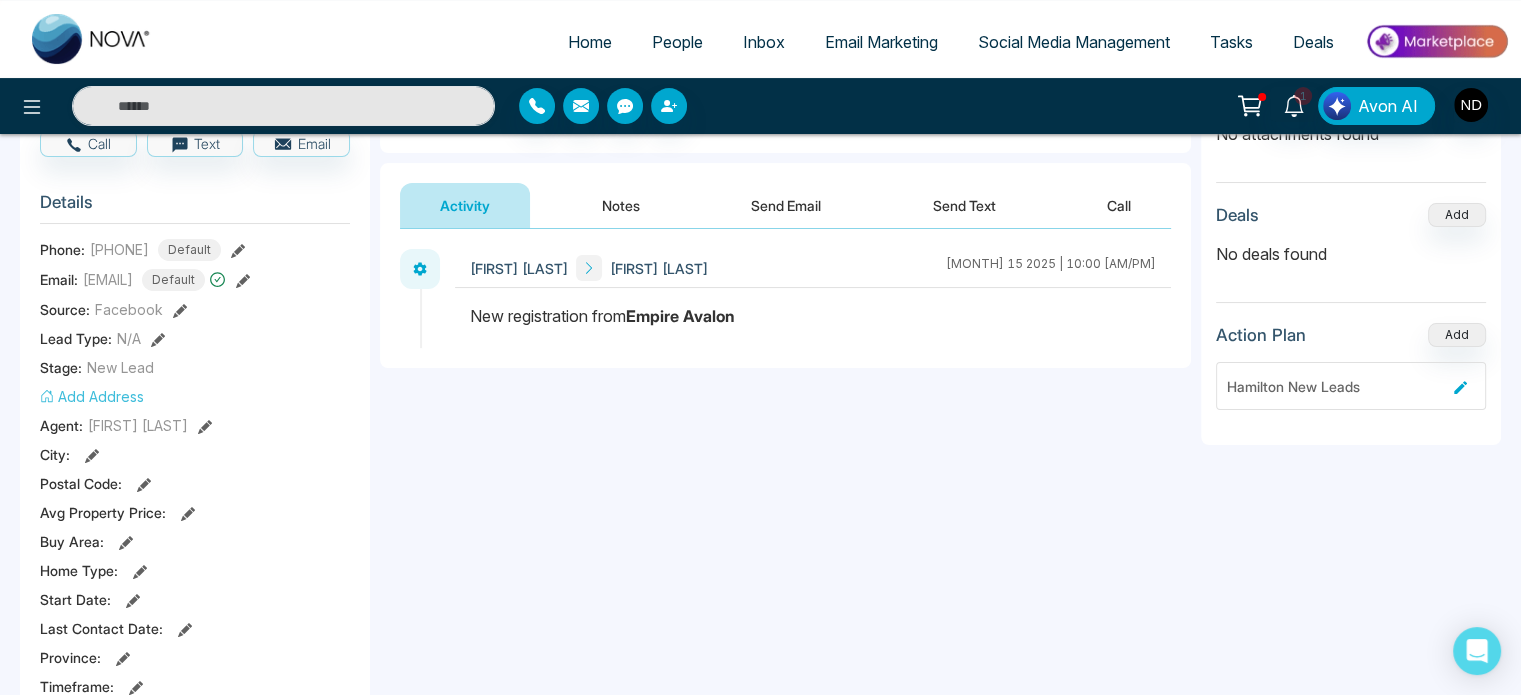 scroll, scrollTop: 0, scrollLeft: 0, axis: both 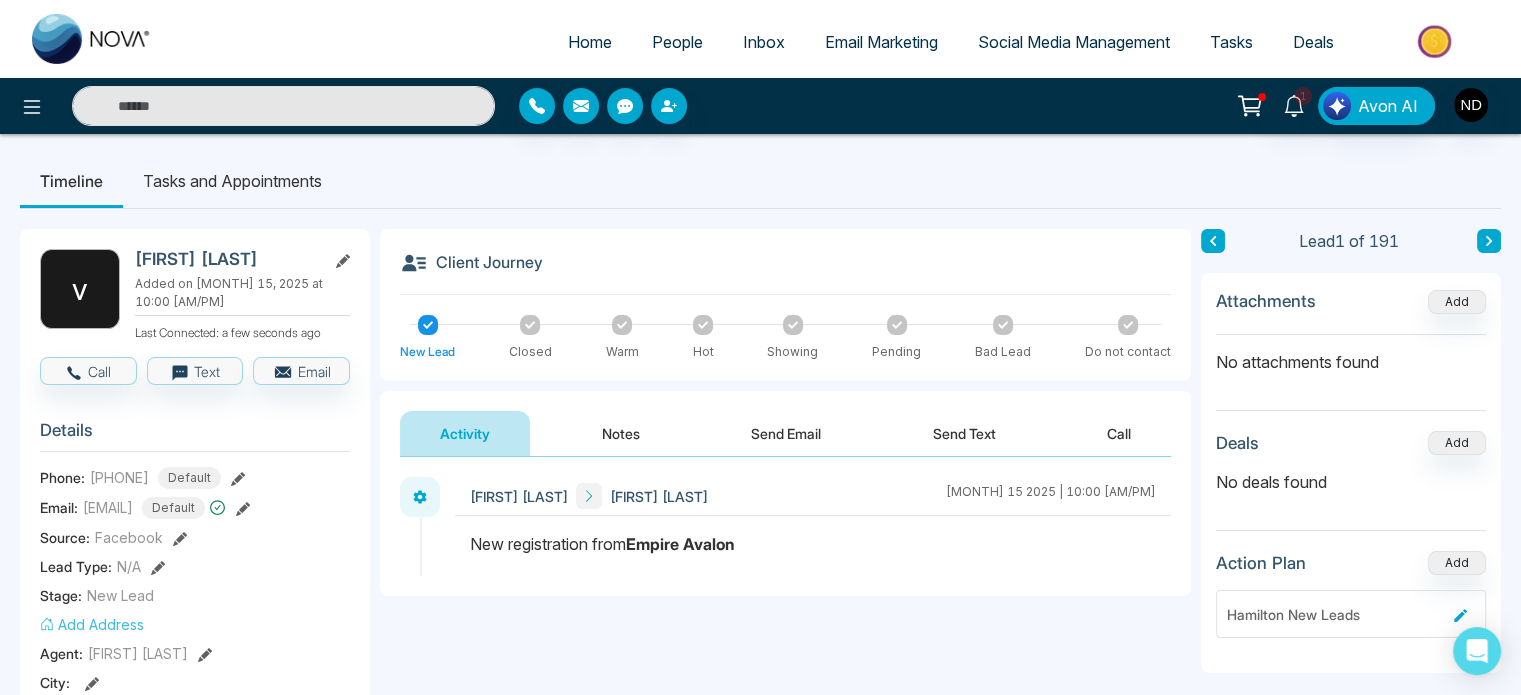 click on "Notes" at bounding box center (621, 433) 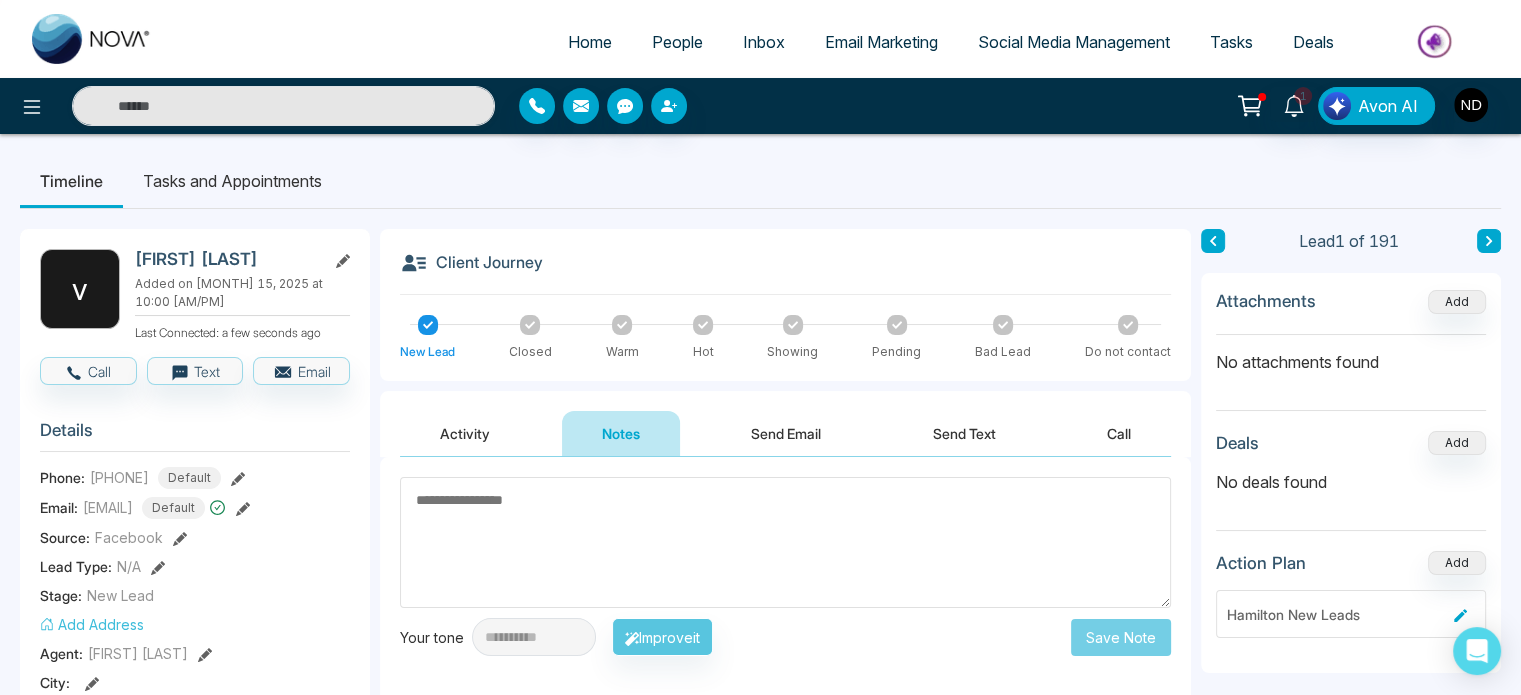 click at bounding box center [785, 542] 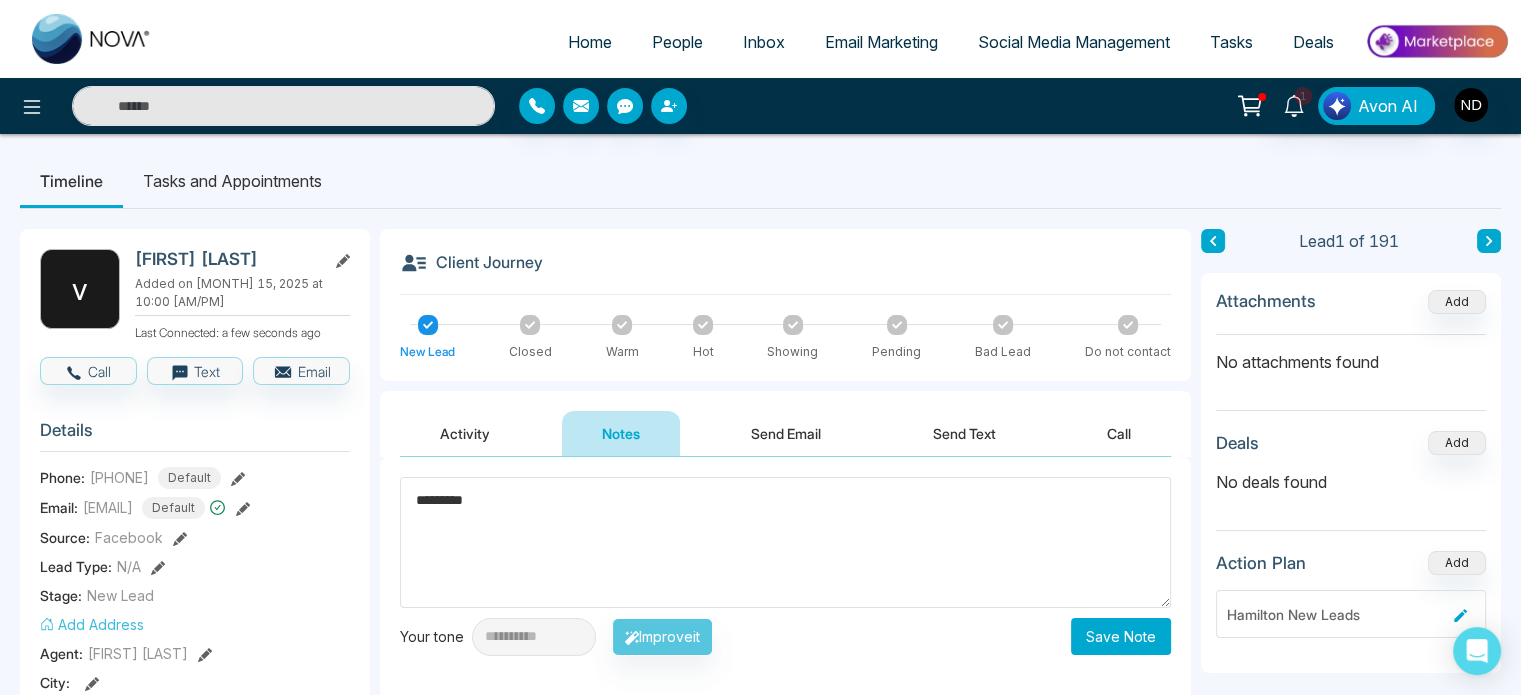 type on "*********" 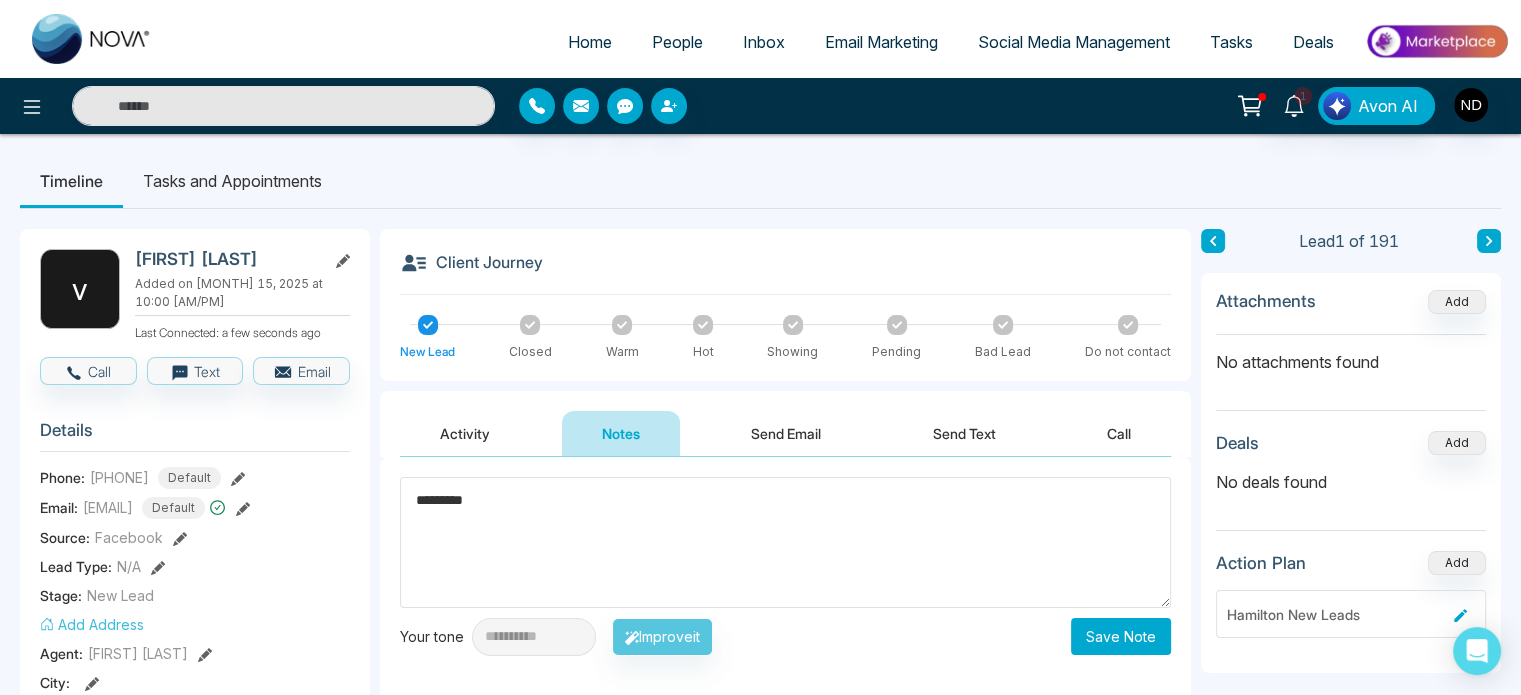 click on "Save Note" at bounding box center [1121, 636] 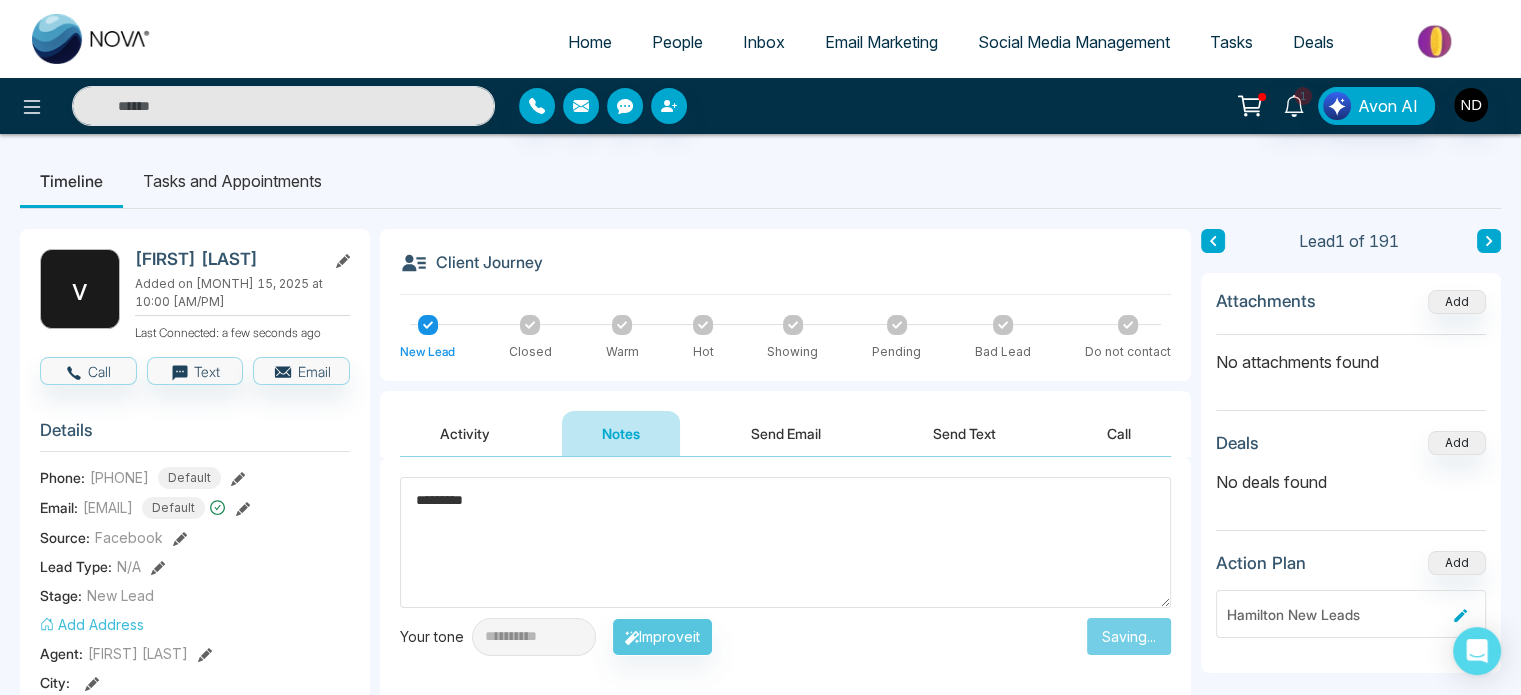 type 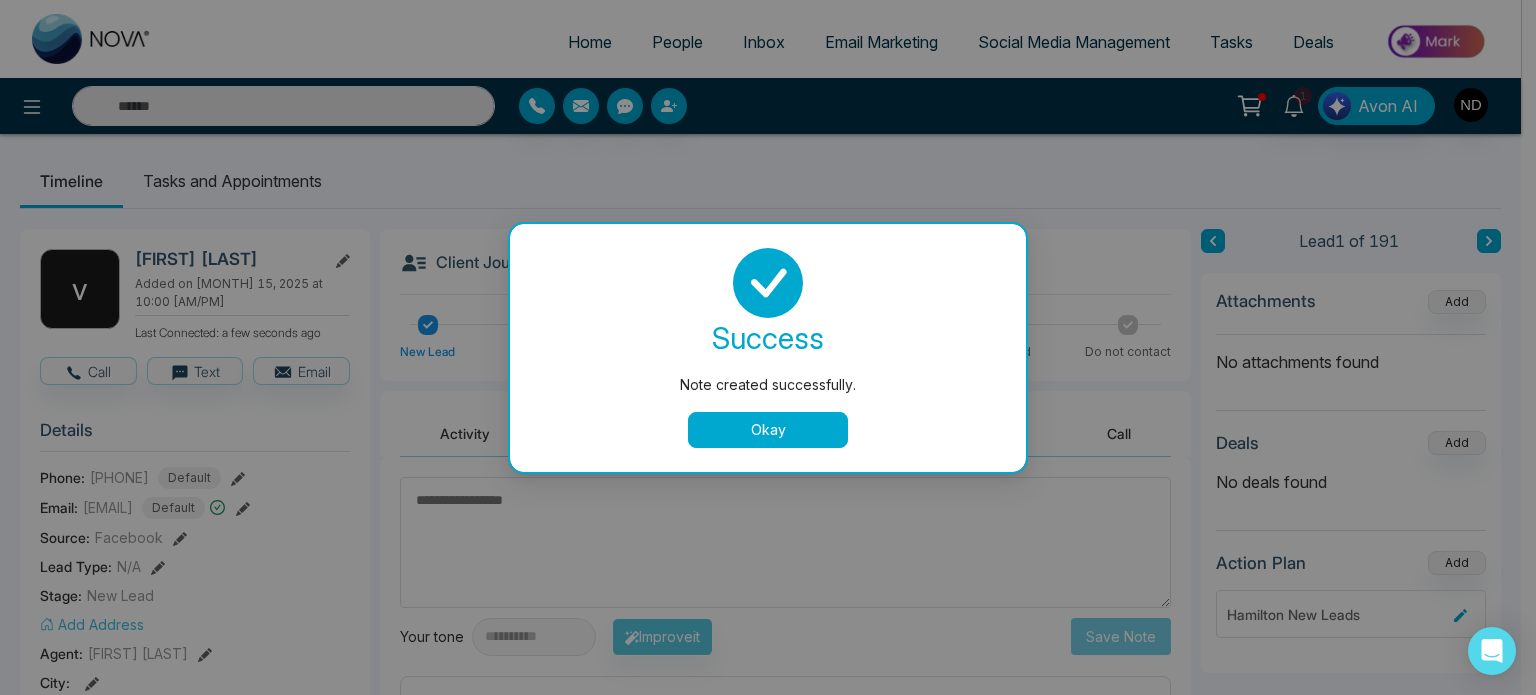 click on "Okay" at bounding box center (768, 430) 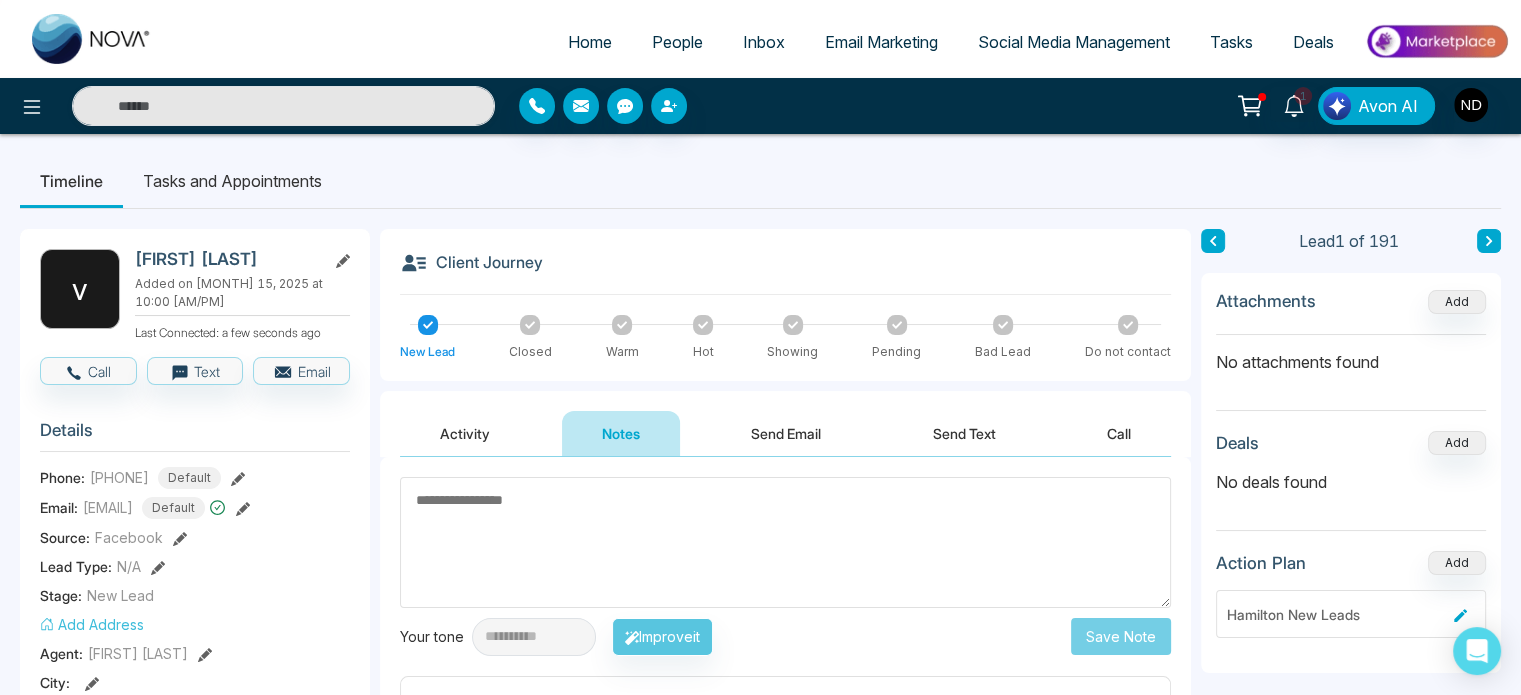 click on "Activity" at bounding box center (465, 433) 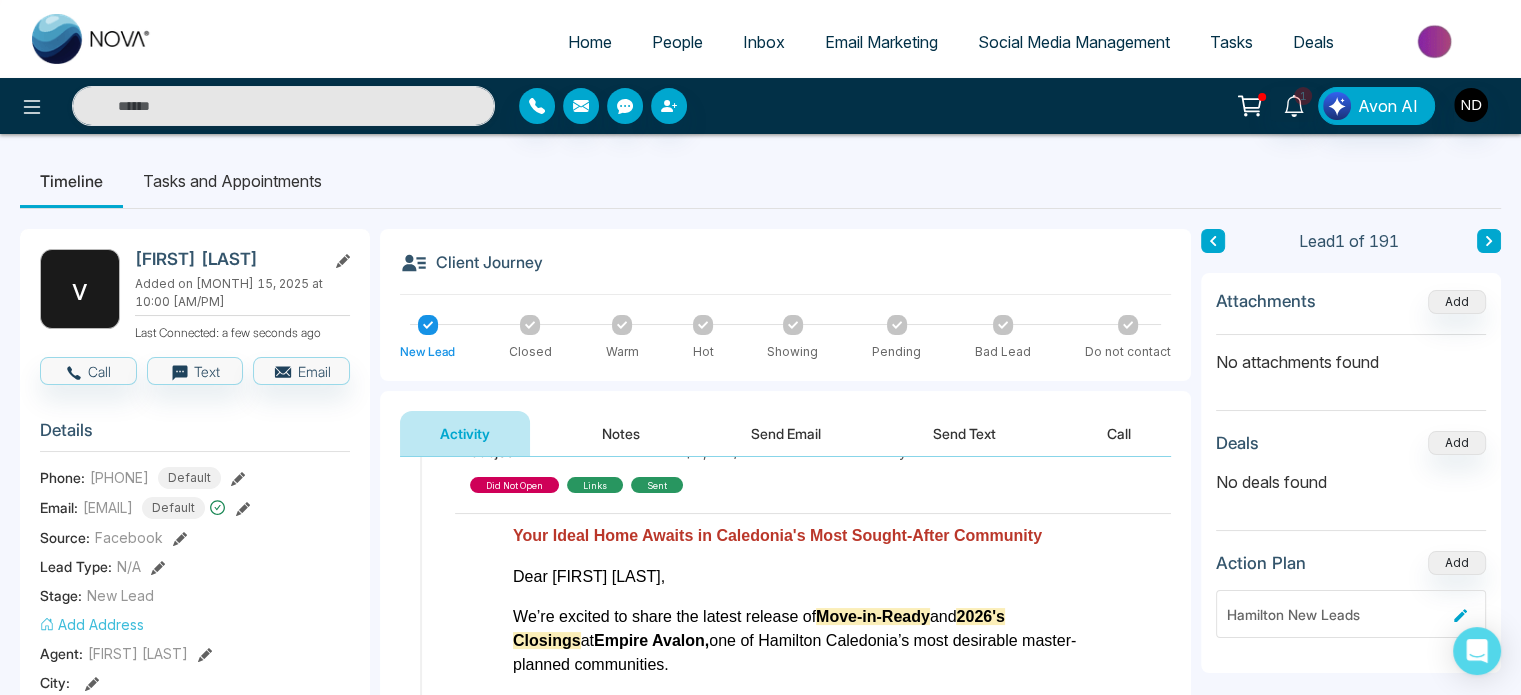 scroll, scrollTop: 228, scrollLeft: 0, axis: vertical 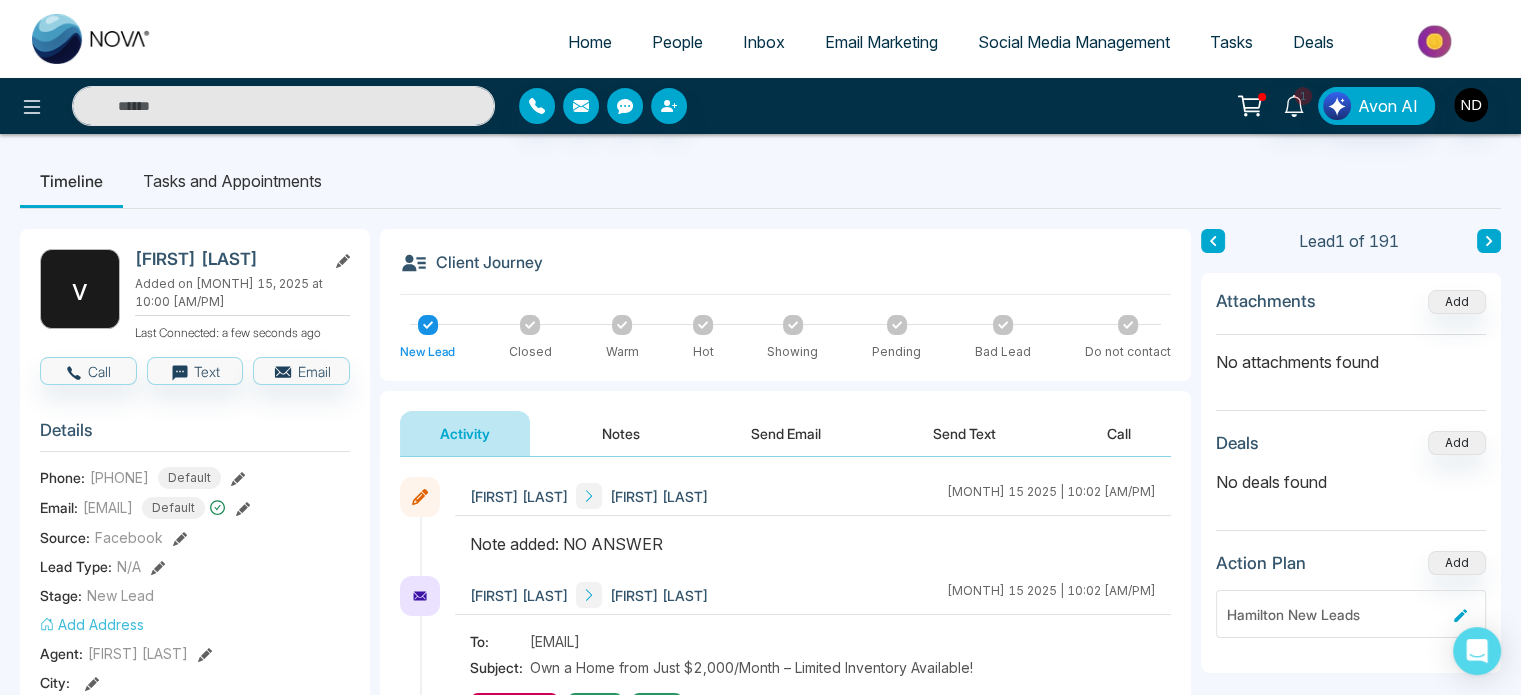 click 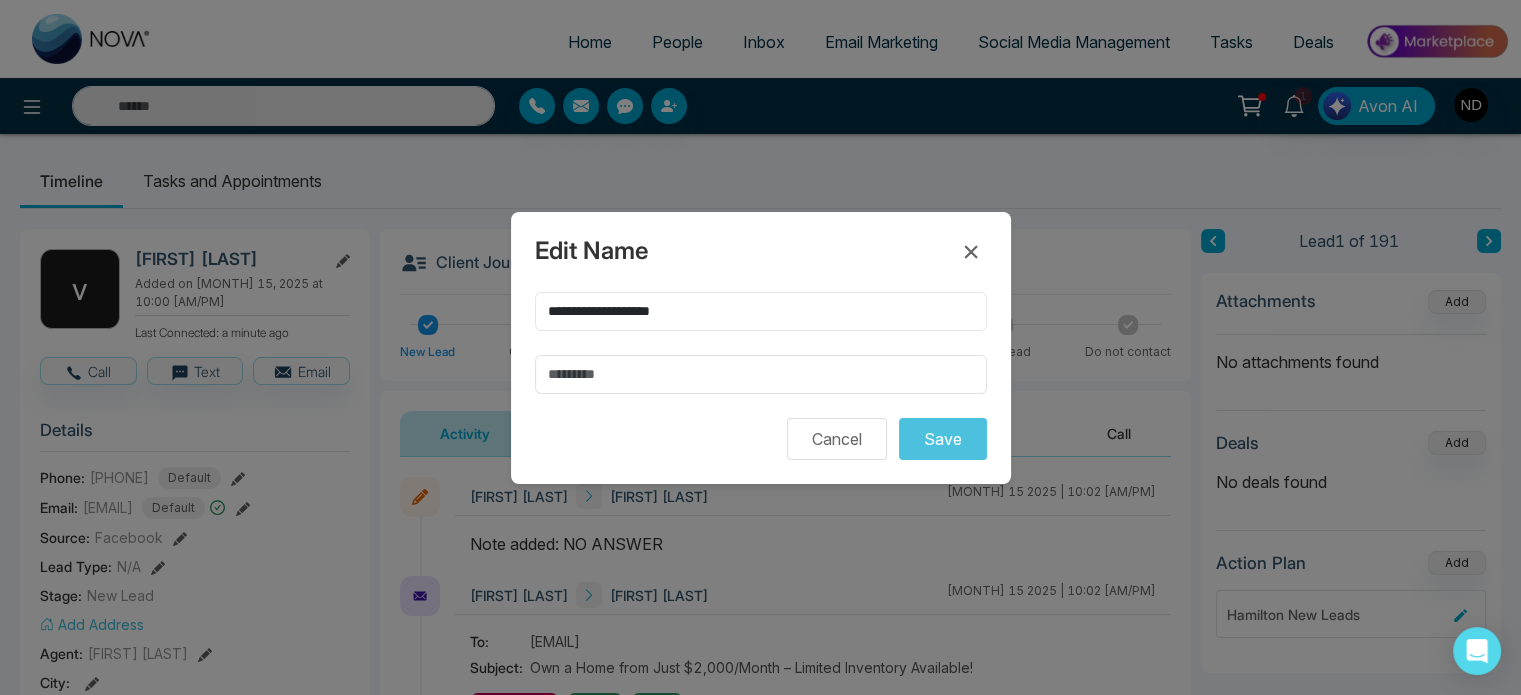click on "**********" at bounding box center (761, 311) 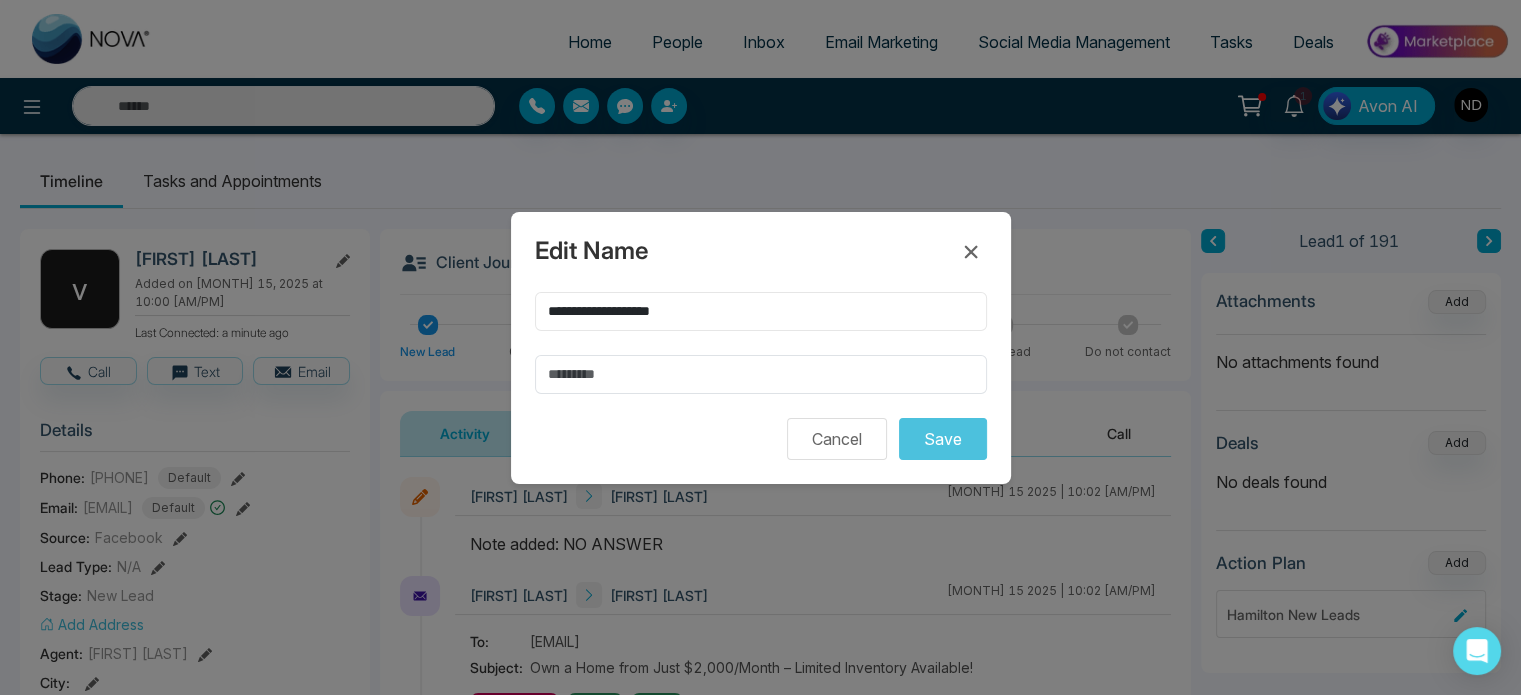 drag, startPoint x: 724, startPoint y: 314, endPoint x: 593, endPoint y: 310, distance: 131.06105 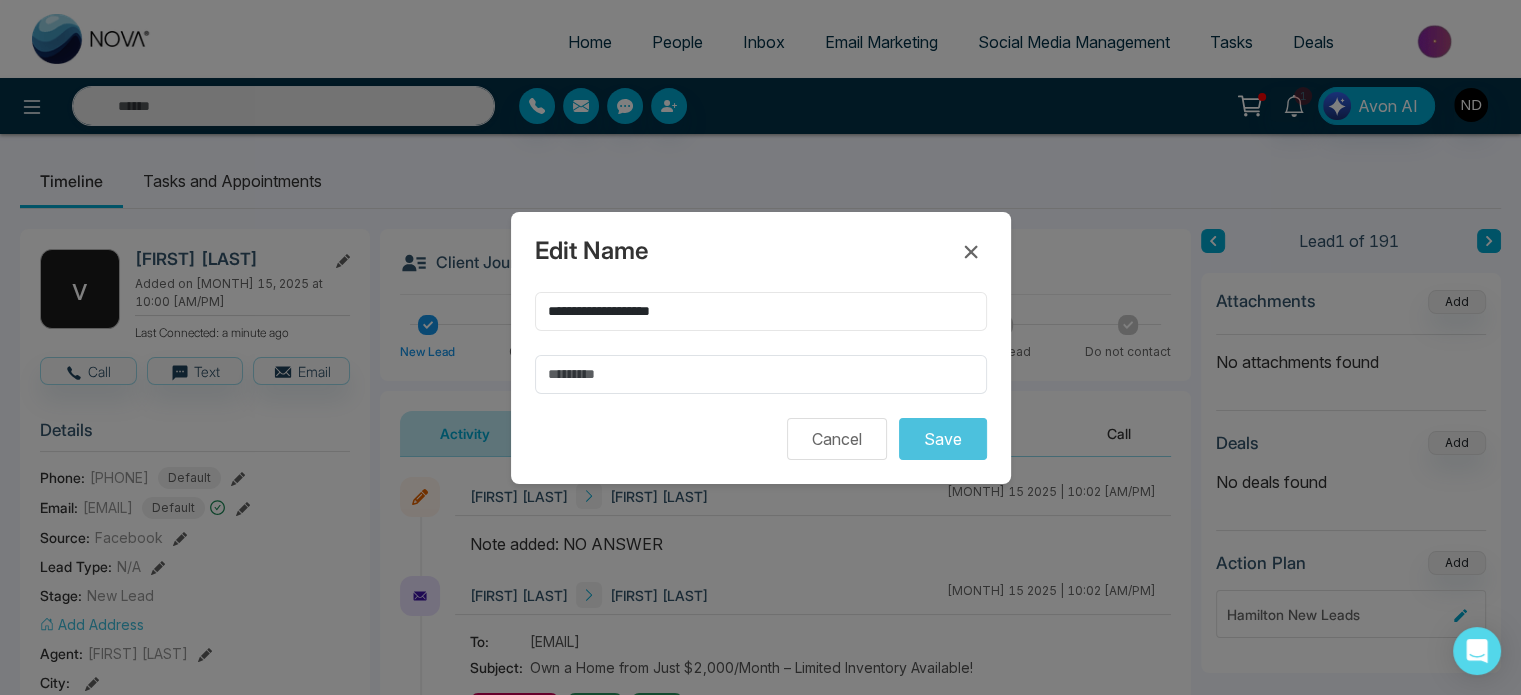 click on "**********" at bounding box center (761, 311) 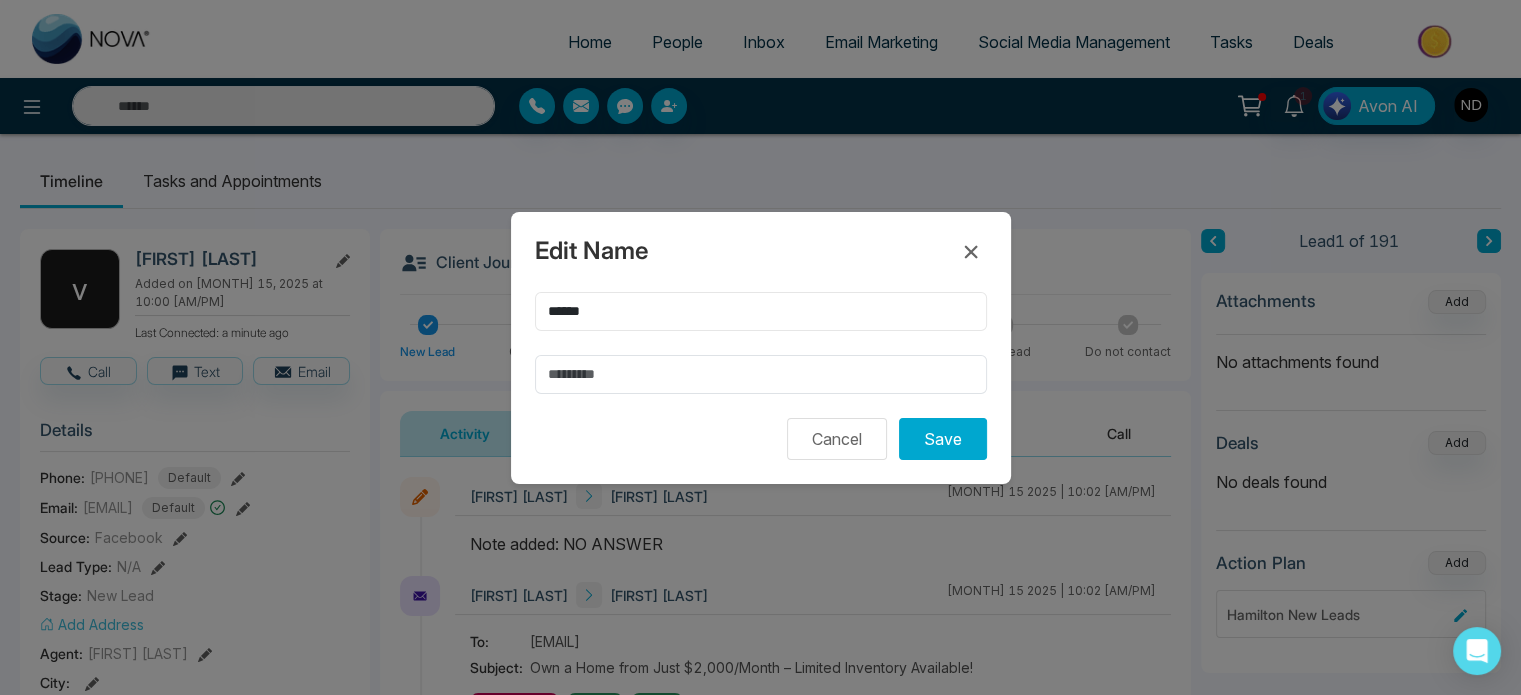 type on "******" 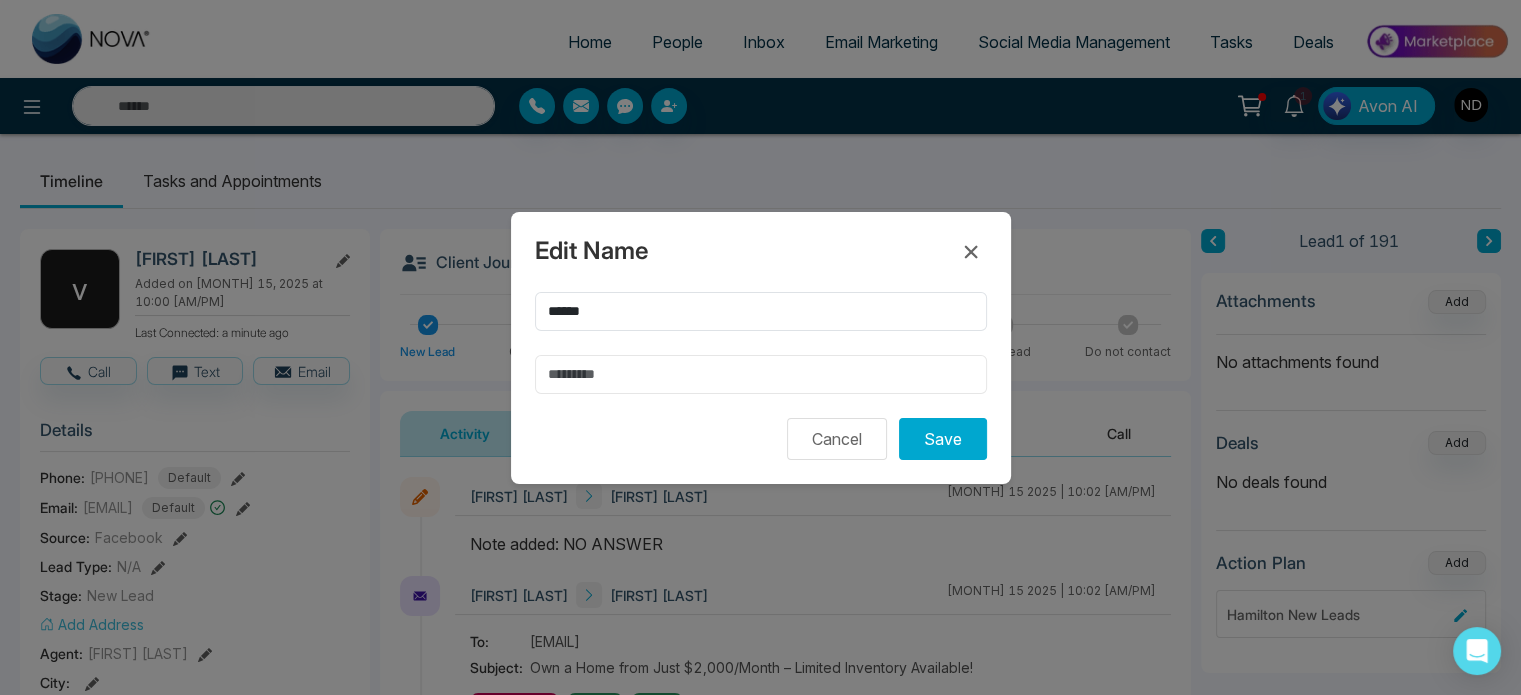 click at bounding box center (761, 374) 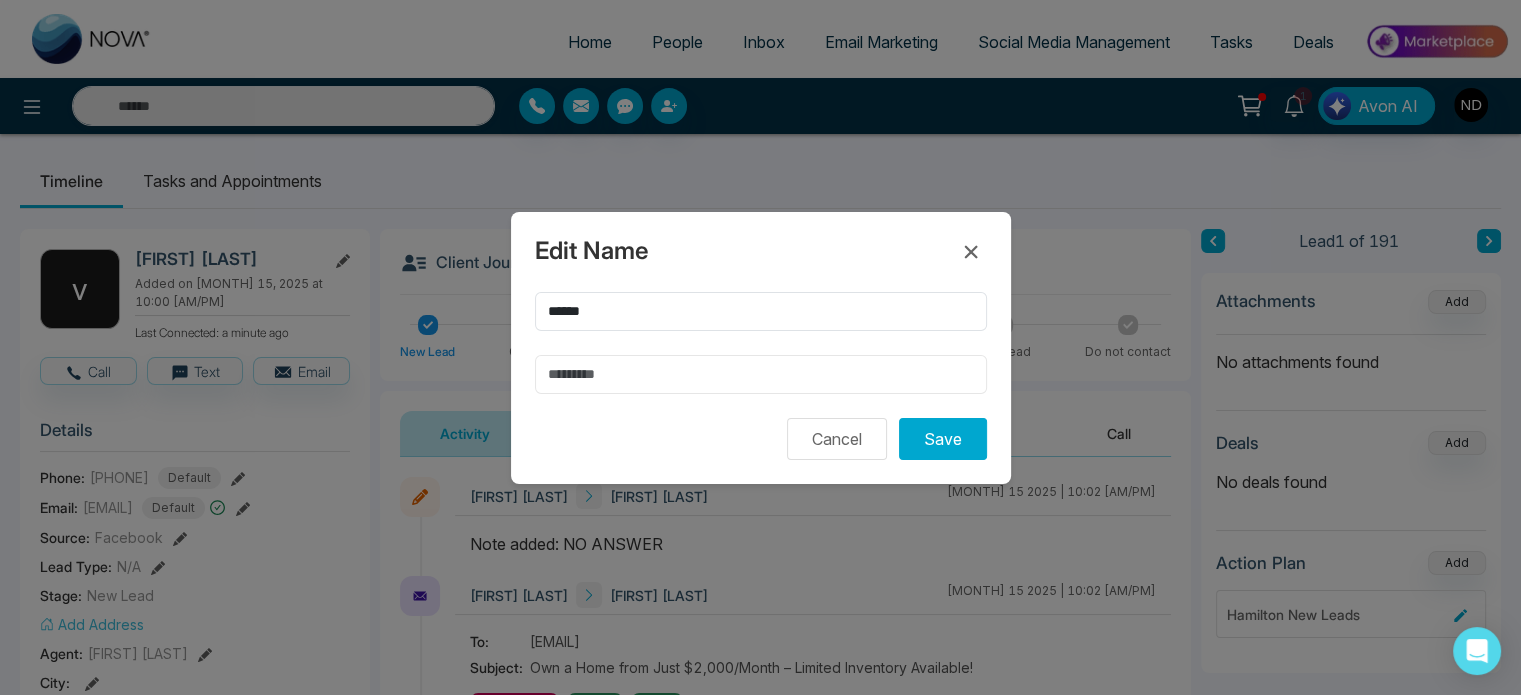paste on "**********" 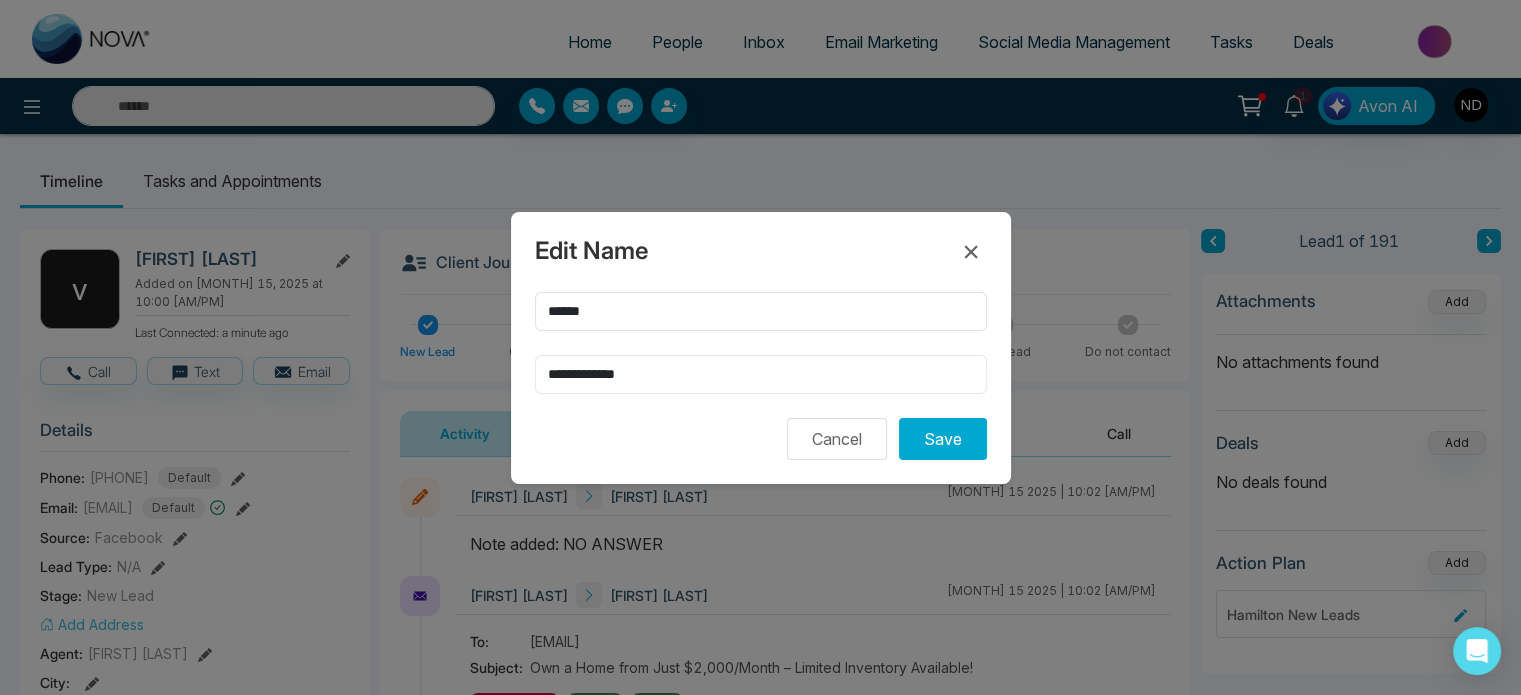 click on "**********" at bounding box center [761, 374] 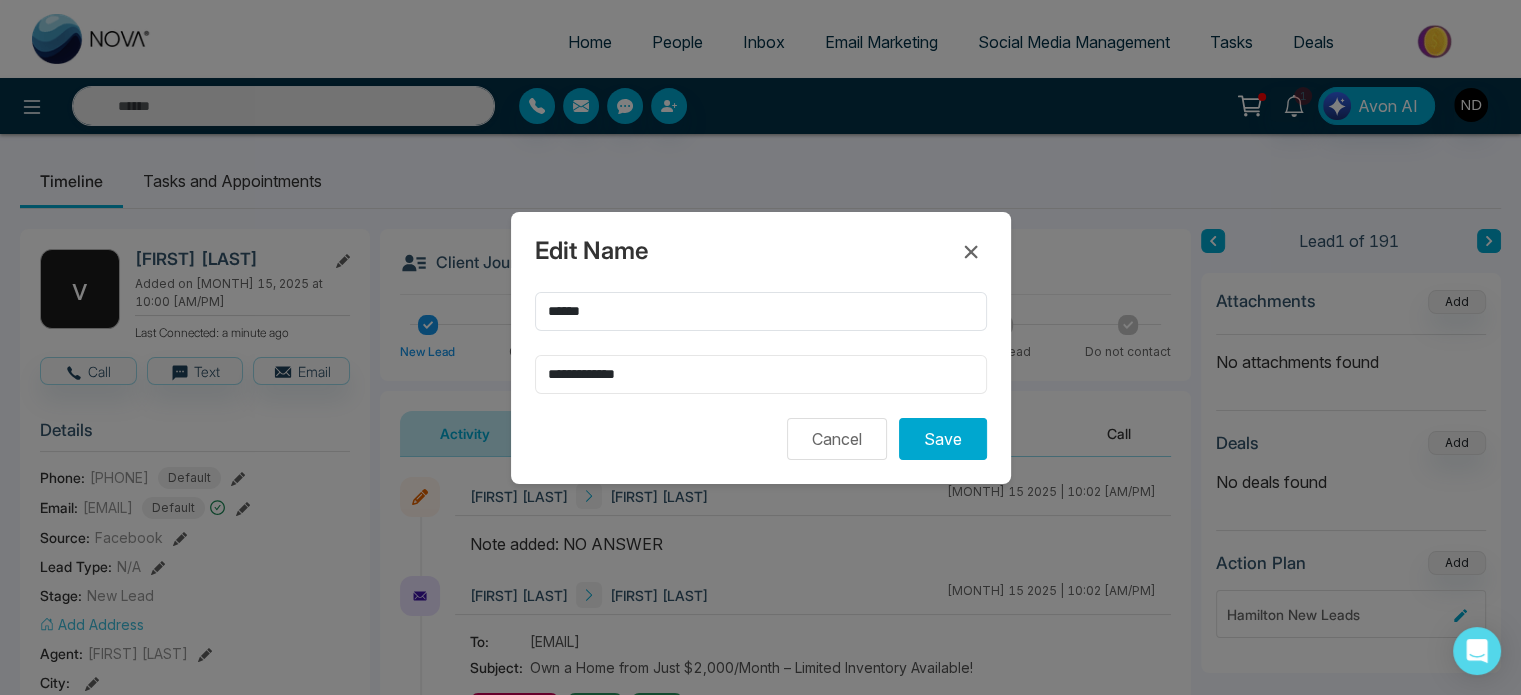 type on "**********" 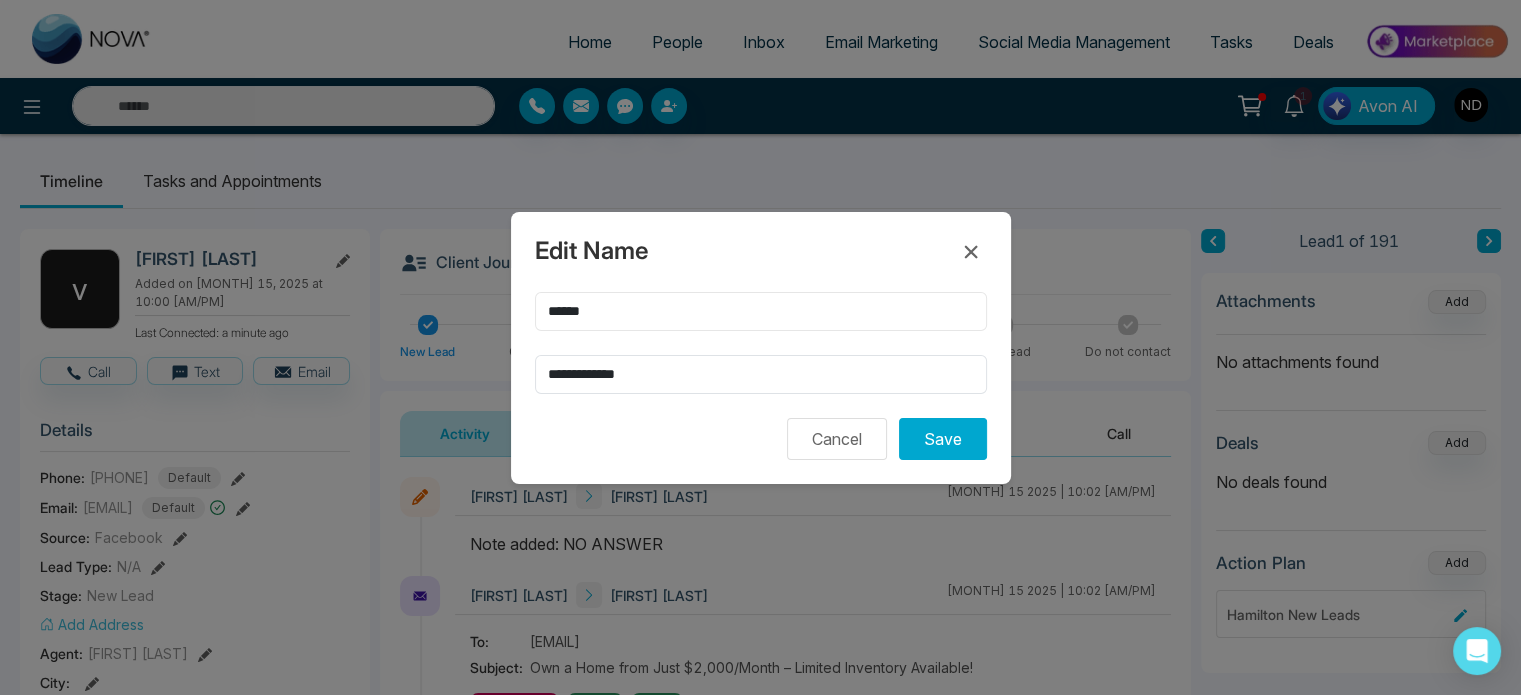 click on "******" at bounding box center (761, 311) 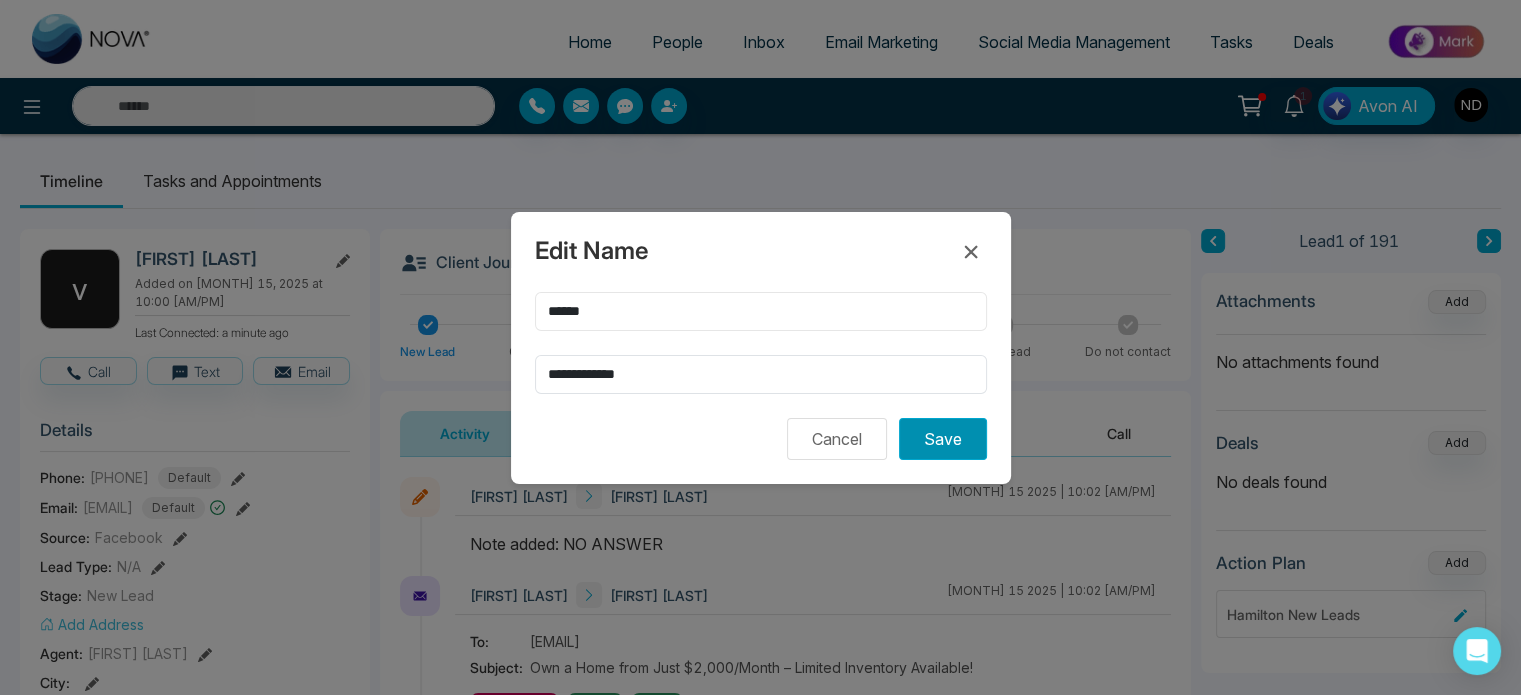 type on "******" 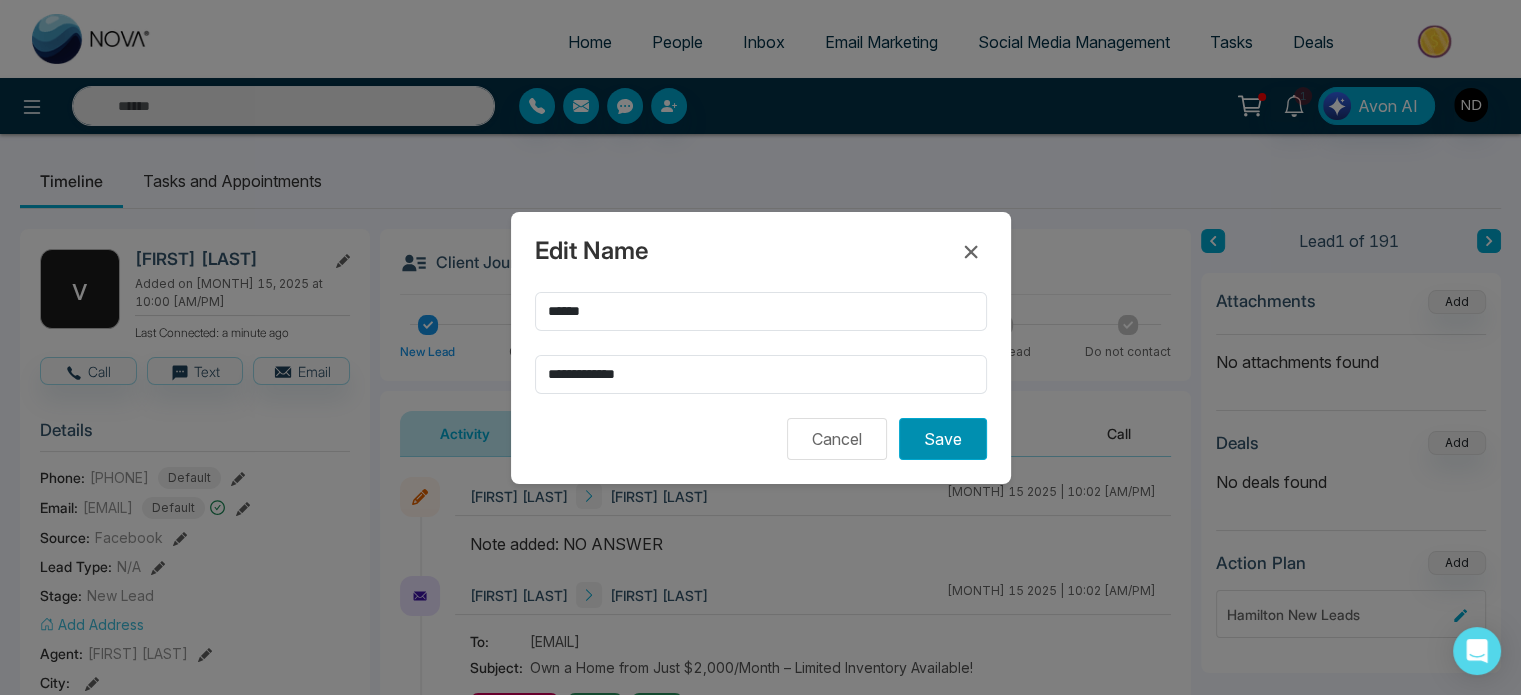 click on "Save" at bounding box center (943, 439) 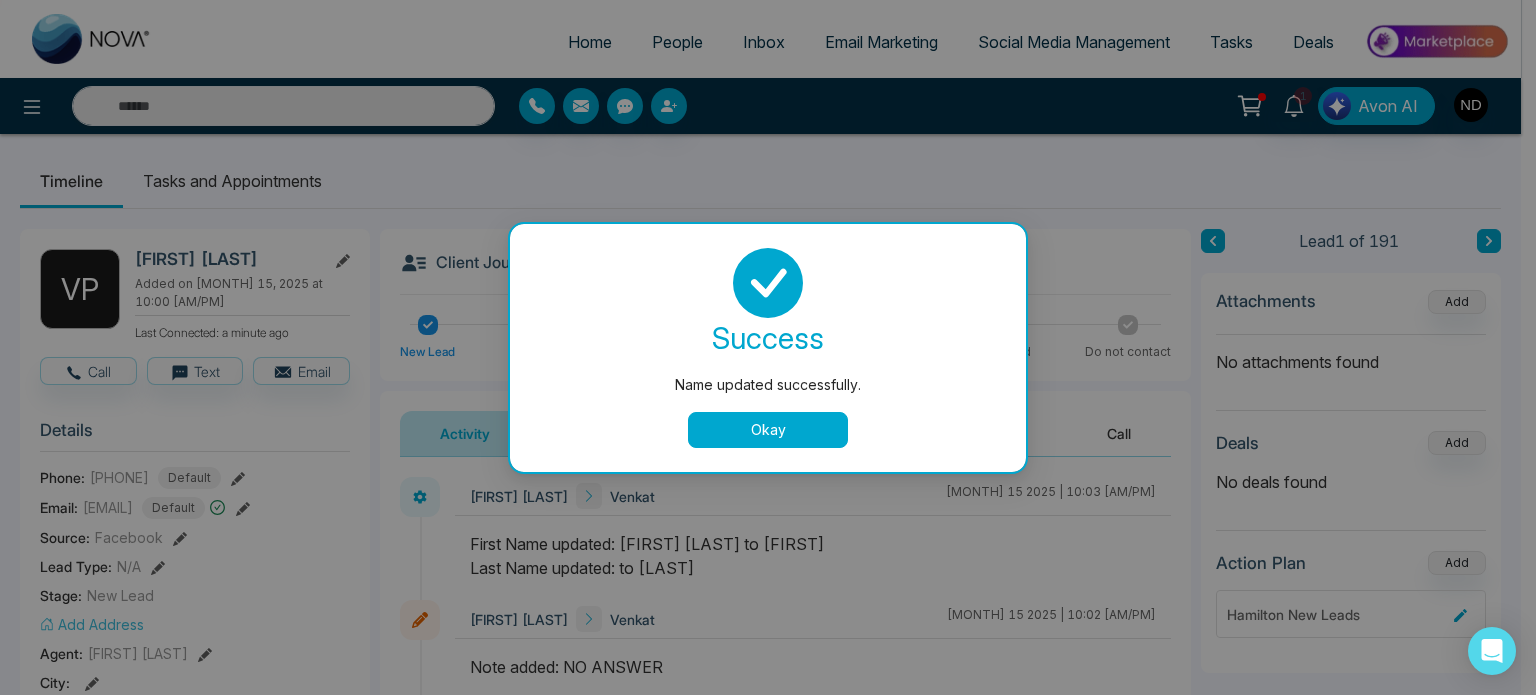 click on "Okay" at bounding box center (768, 430) 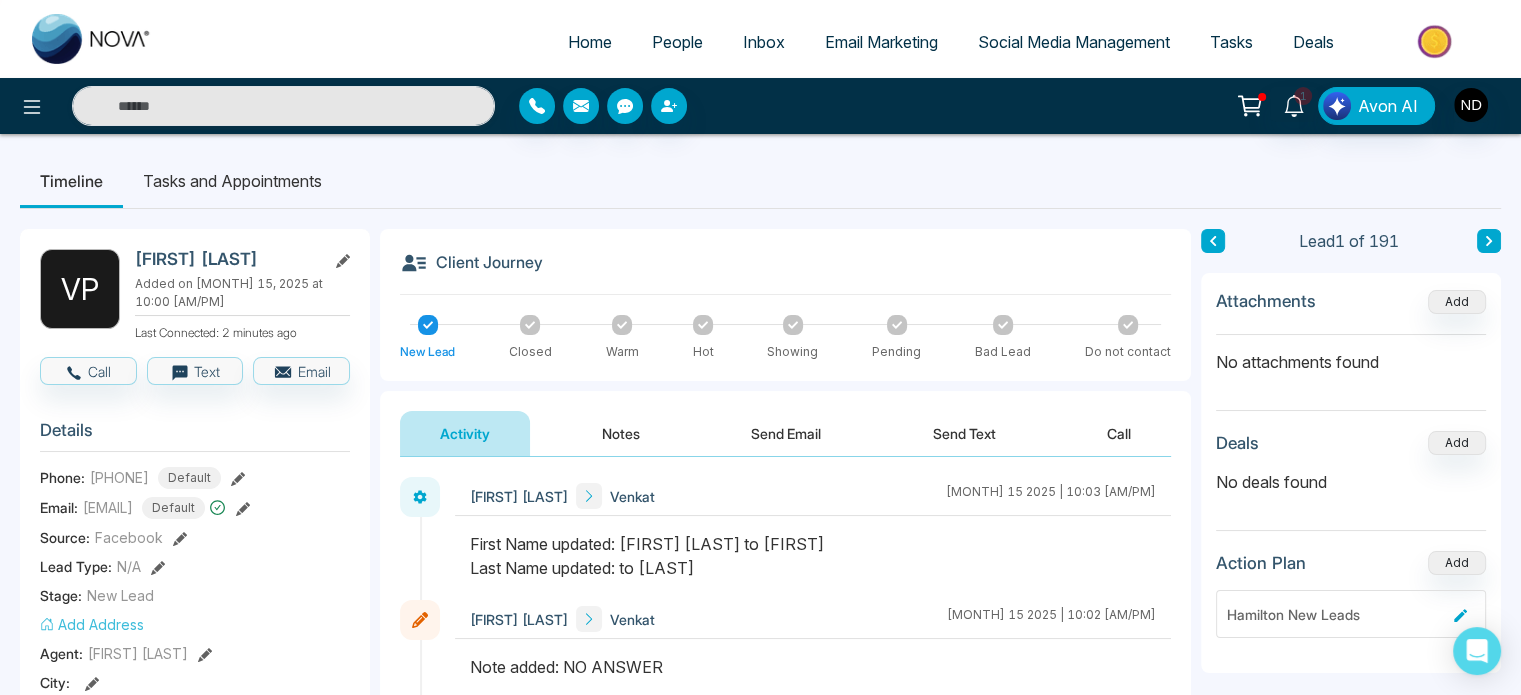 click on "Timeline Tasks and Appointments" at bounding box center [760, 181] 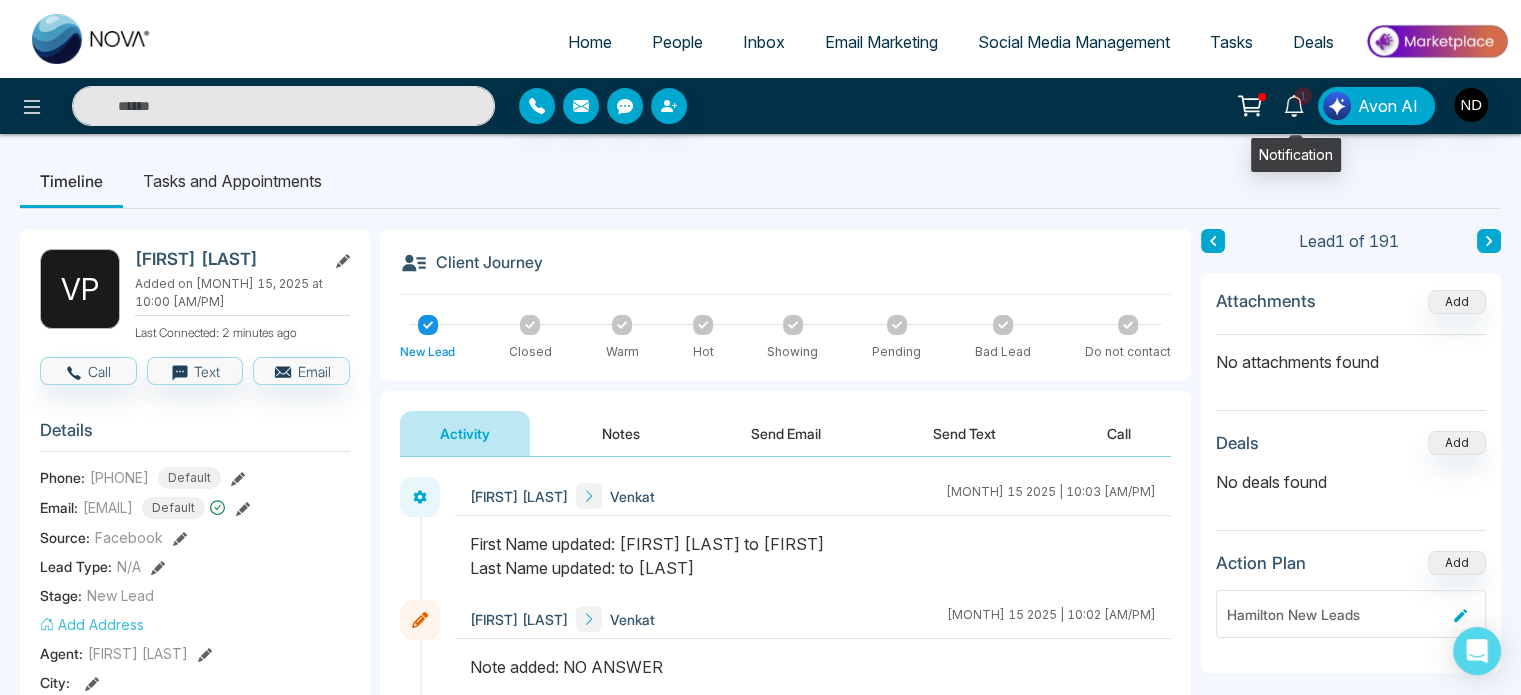 click on "1" at bounding box center [1303, 96] 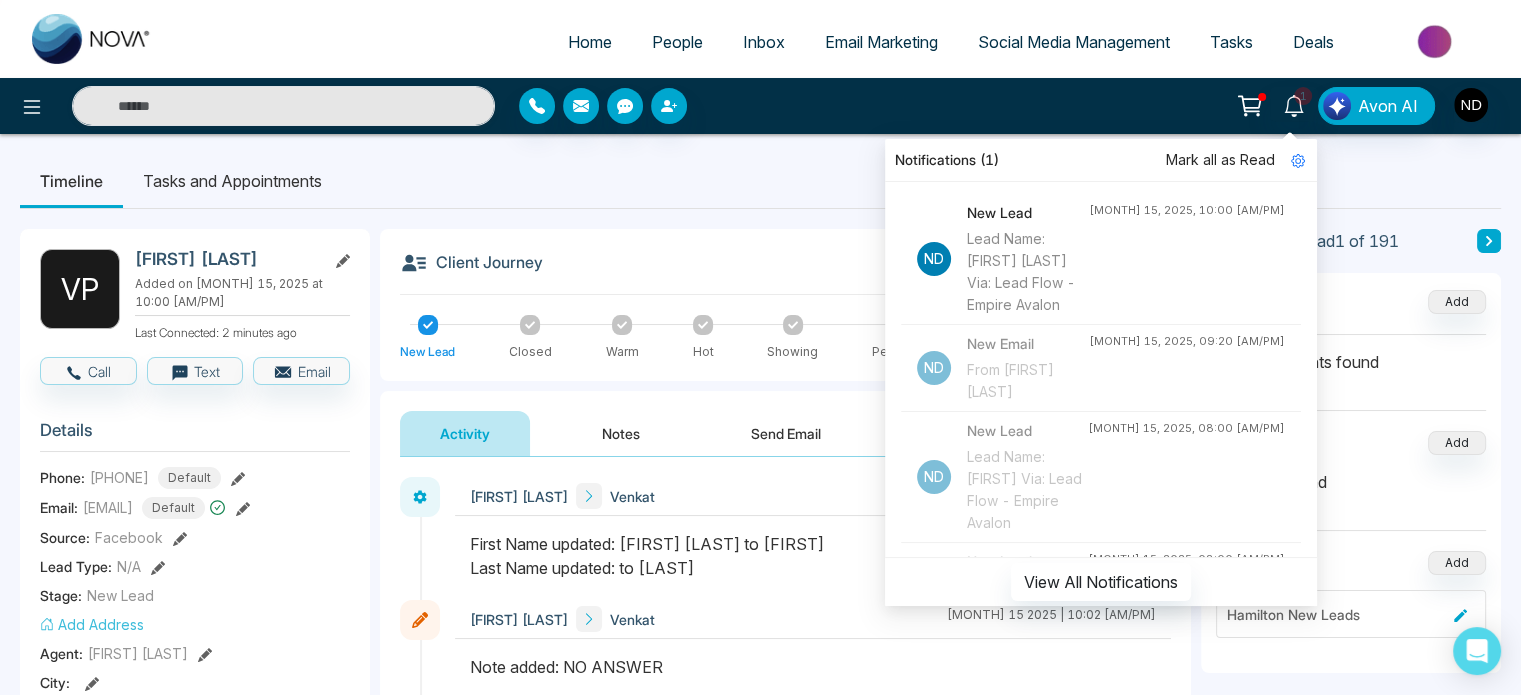 click on "Mark all as Read" at bounding box center (1220, 160) 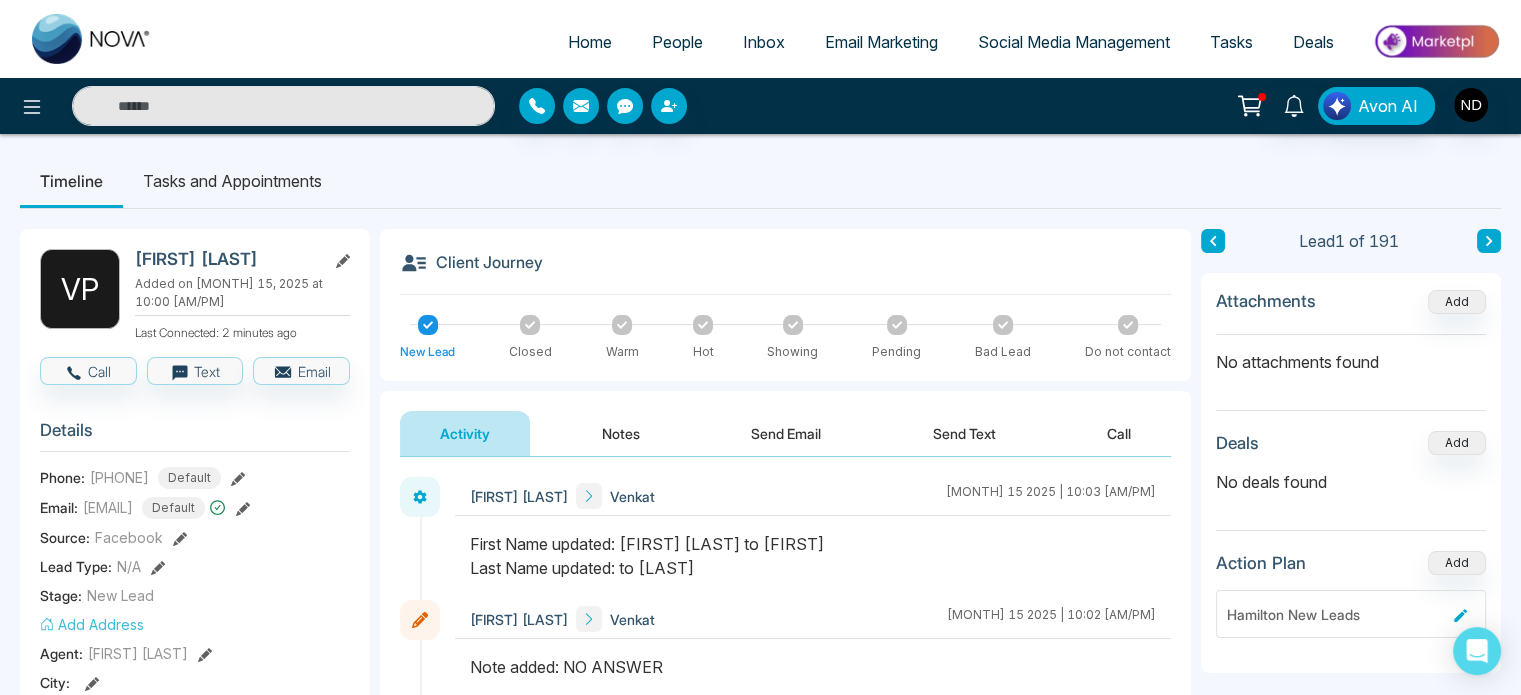 click on "Timeline Tasks and Appointments" at bounding box center (760, 181) 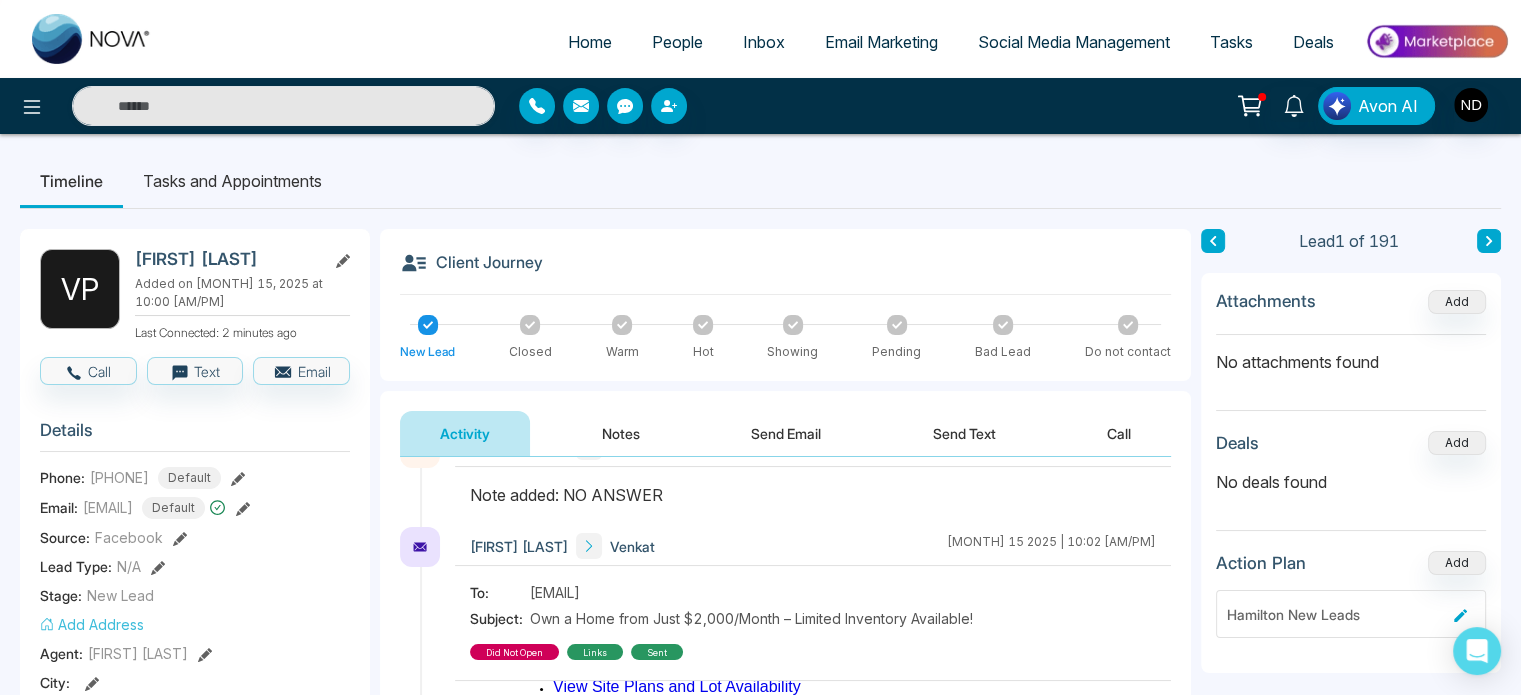scroll, scrollTop: 0, scrollLeft: 0, axis: both 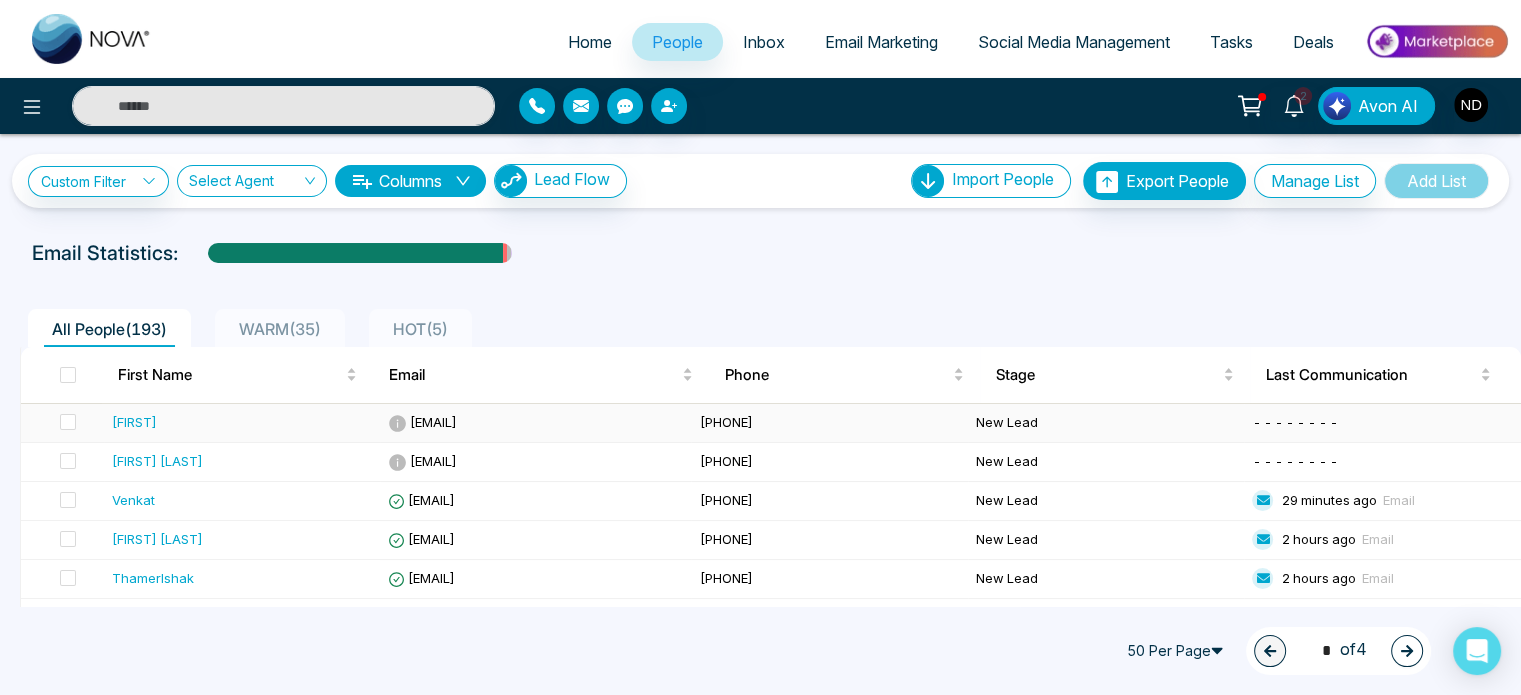 click on "[FIRST]" at bounding box center [242, 422] 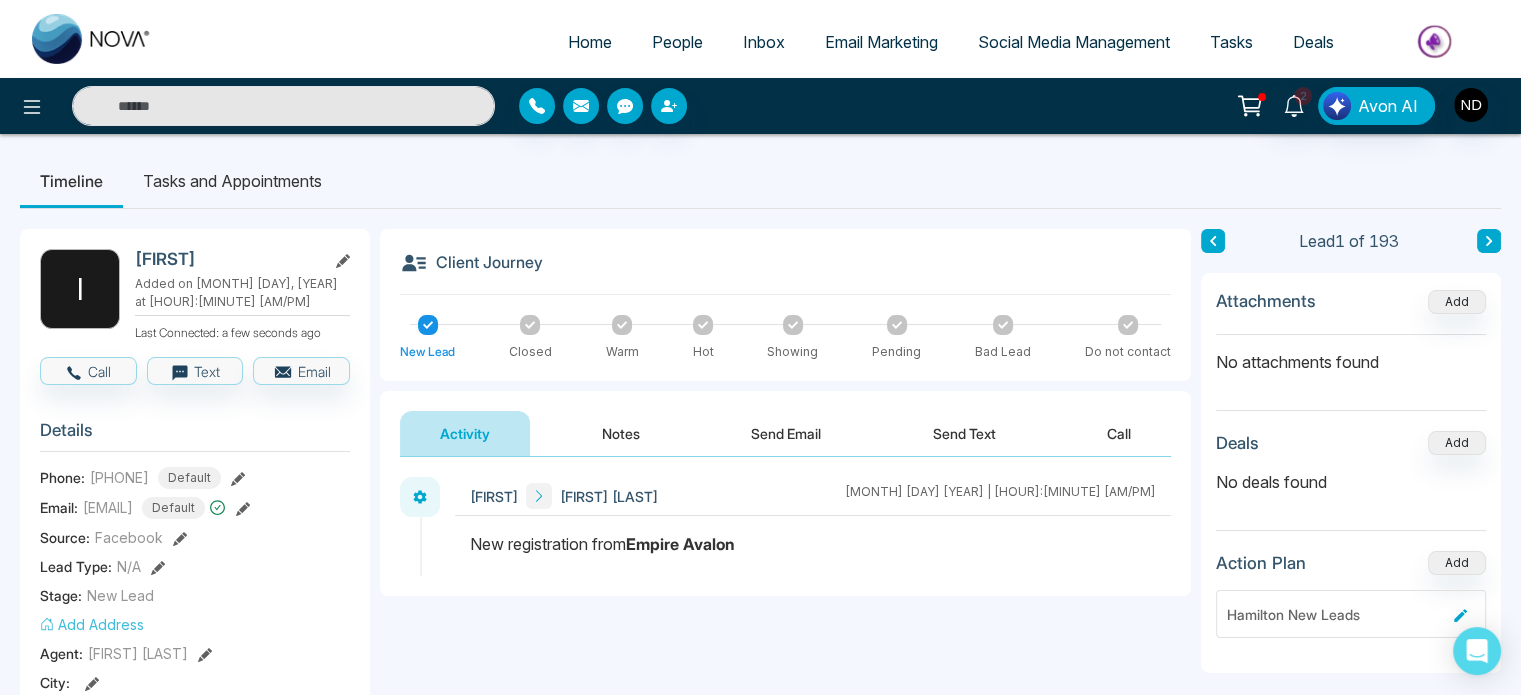 click on "Notes" at bounding box center [621, 433] 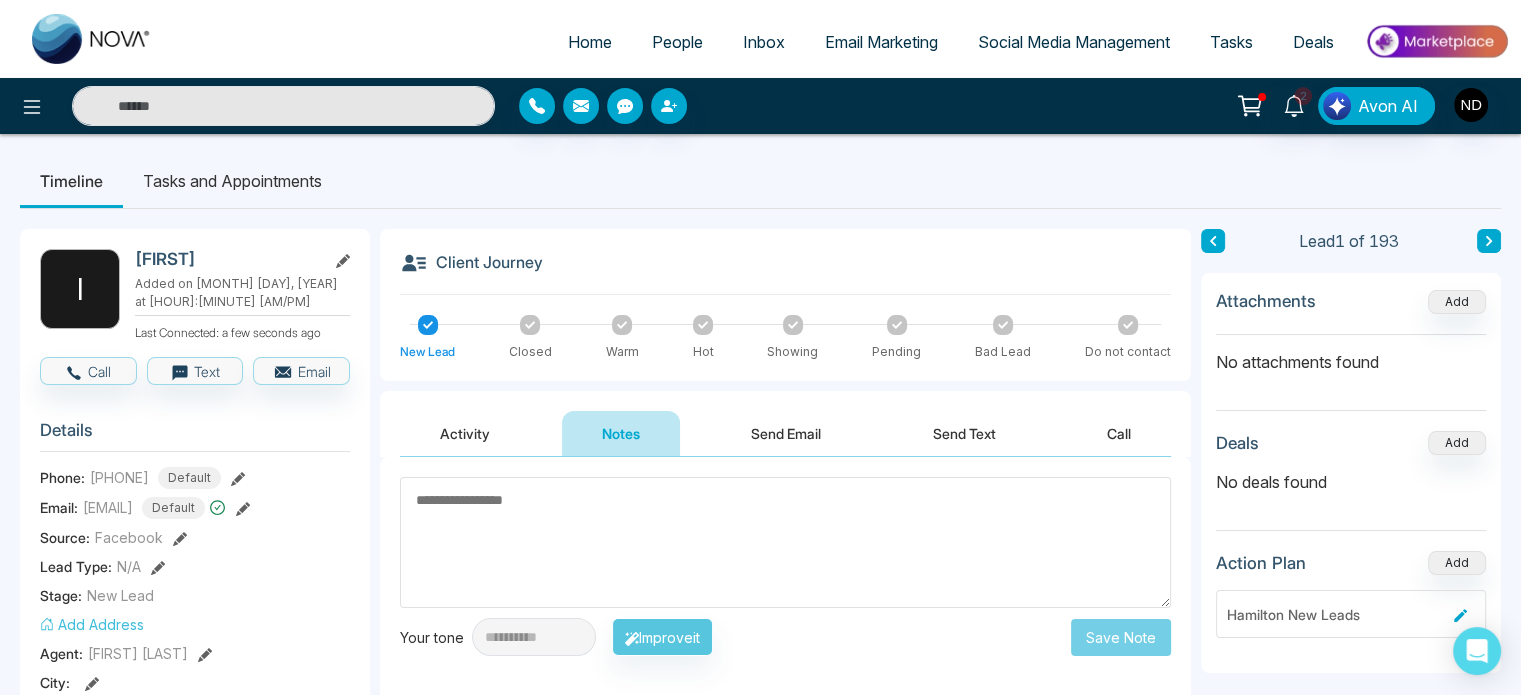 click at bounding box center [785, 542] 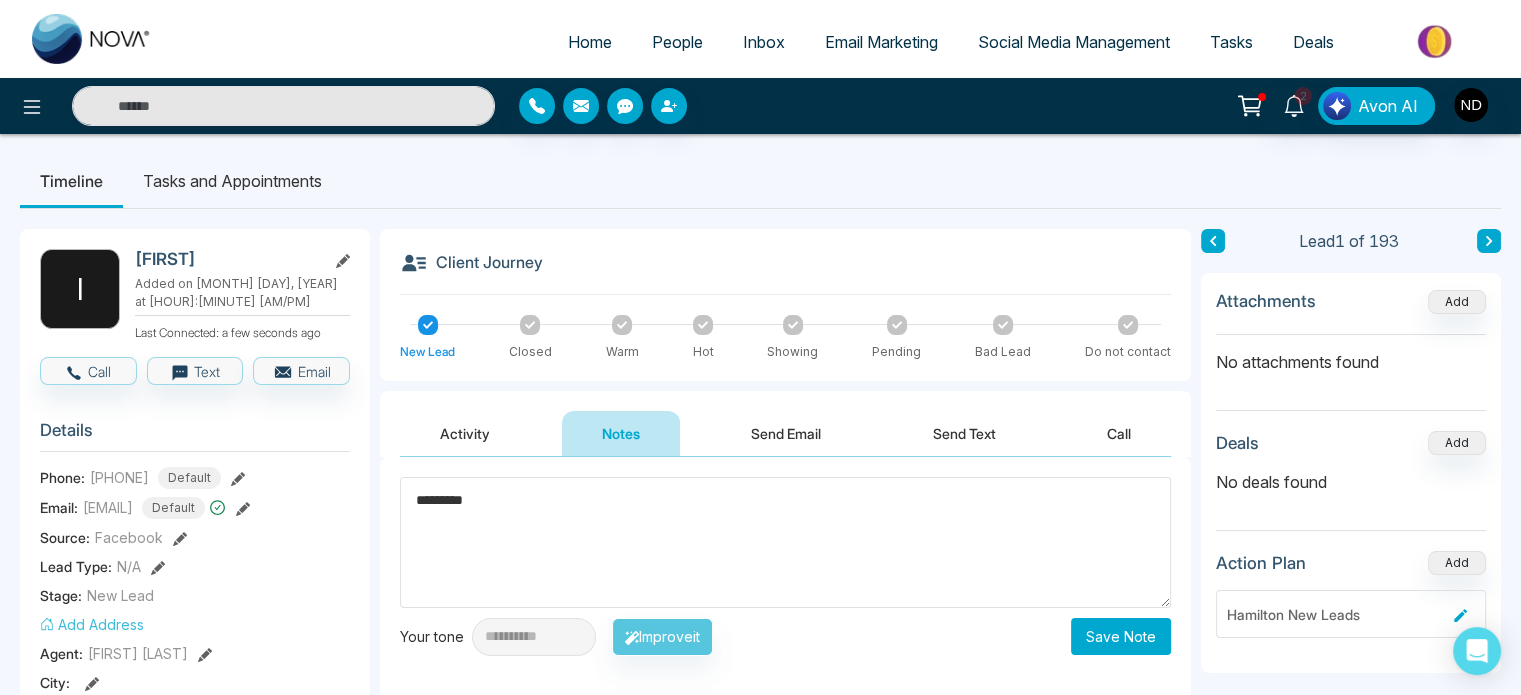 type on "*********" 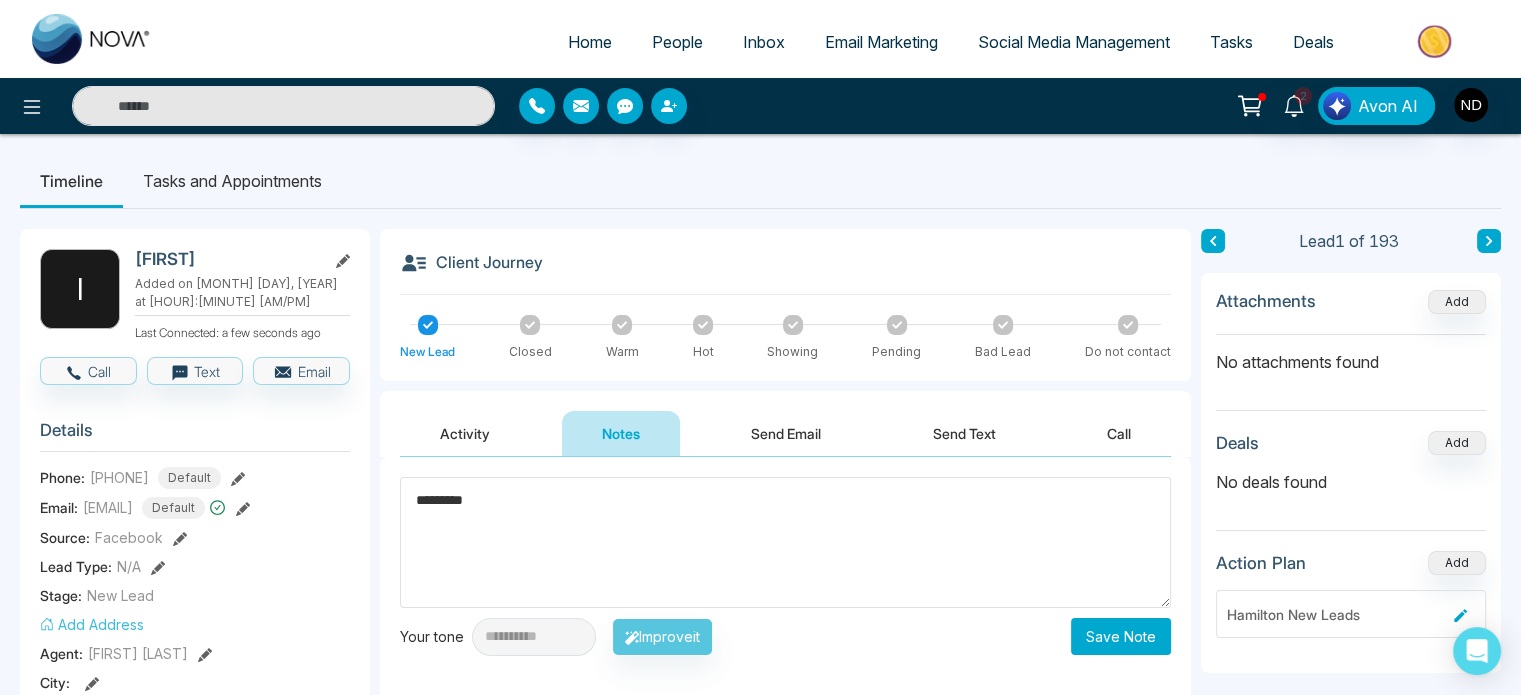 click on "Save Note" at bounding box center (1121, 636) 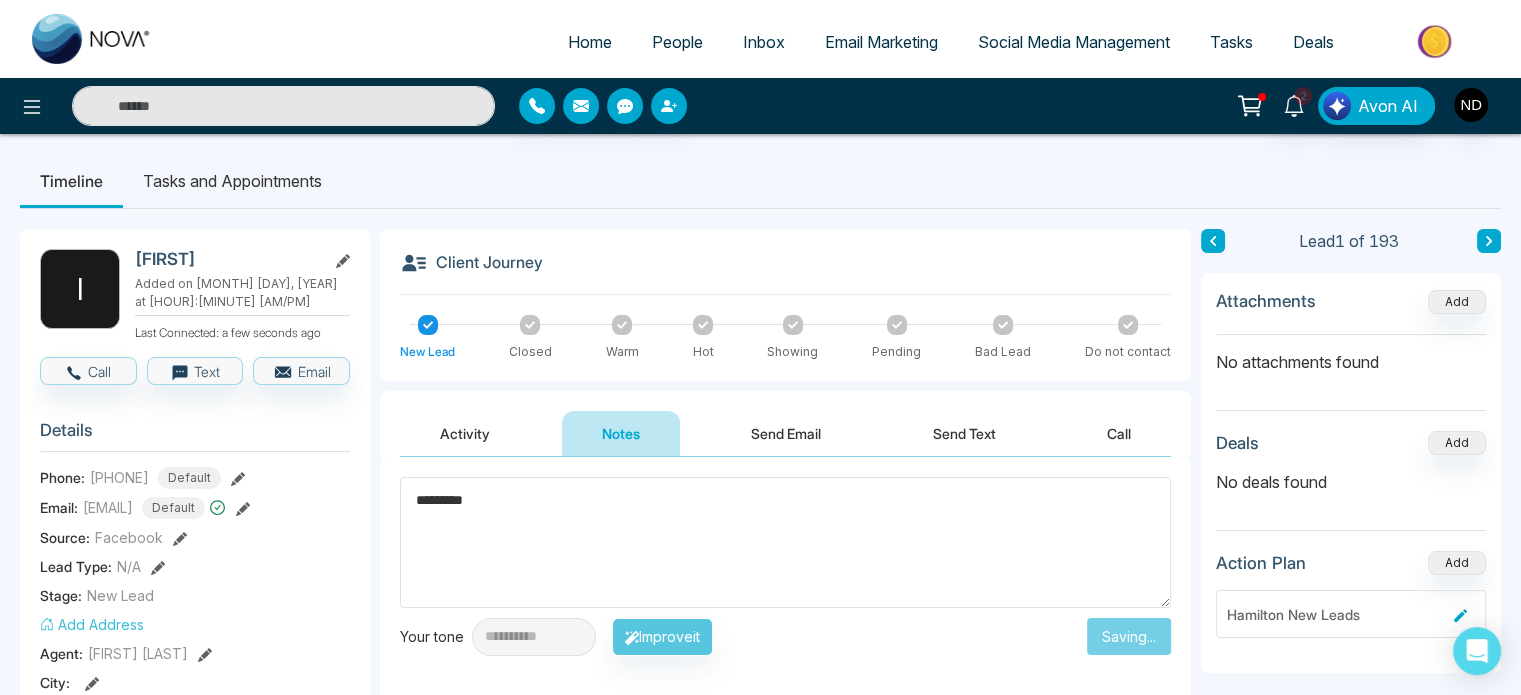type 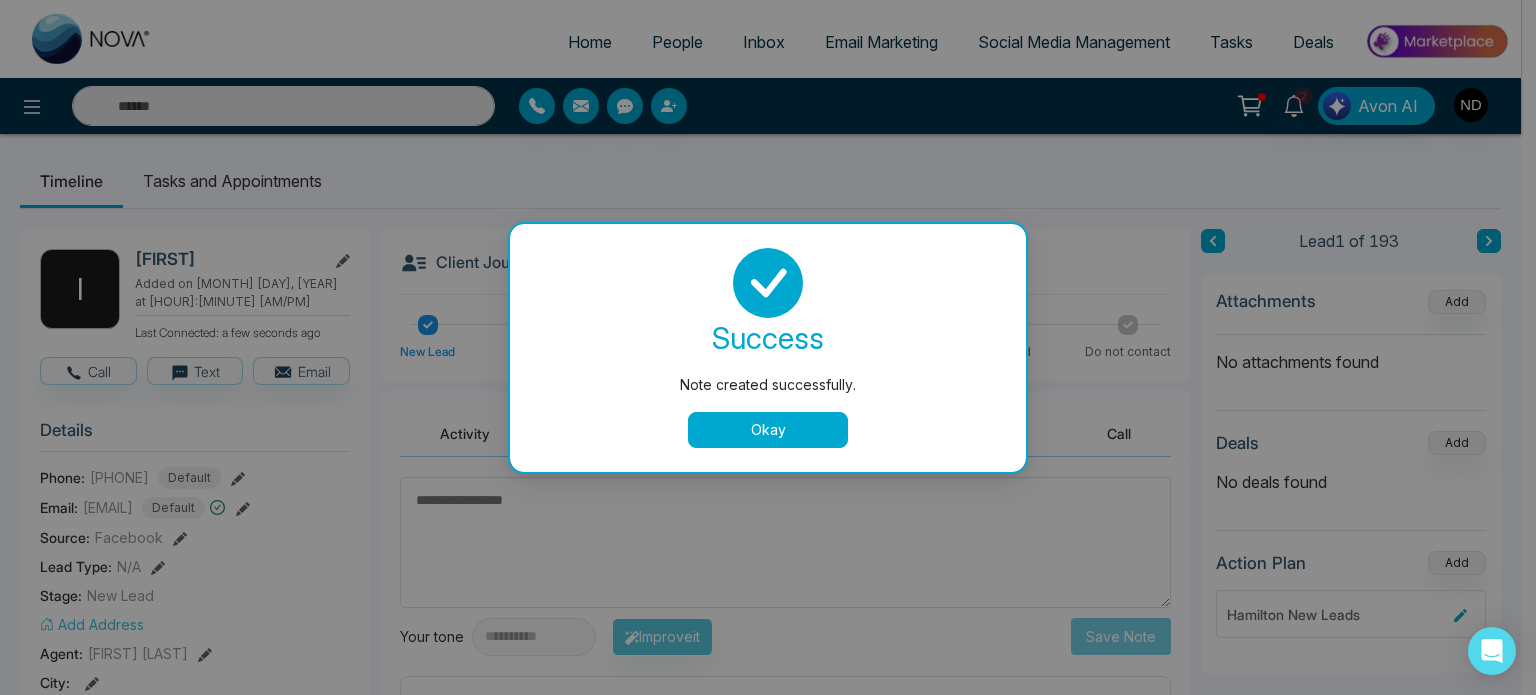 click on "Okay" at bounding box center (768, 430) 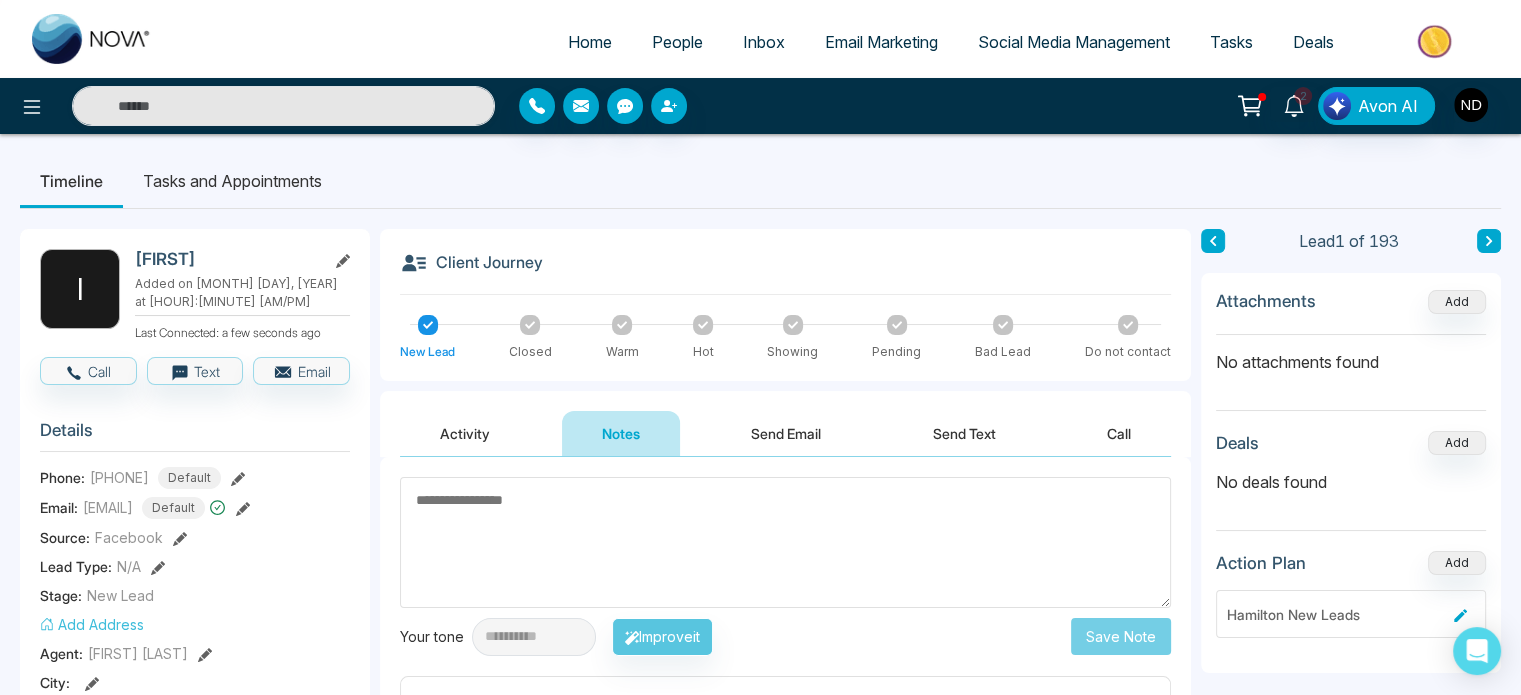 click 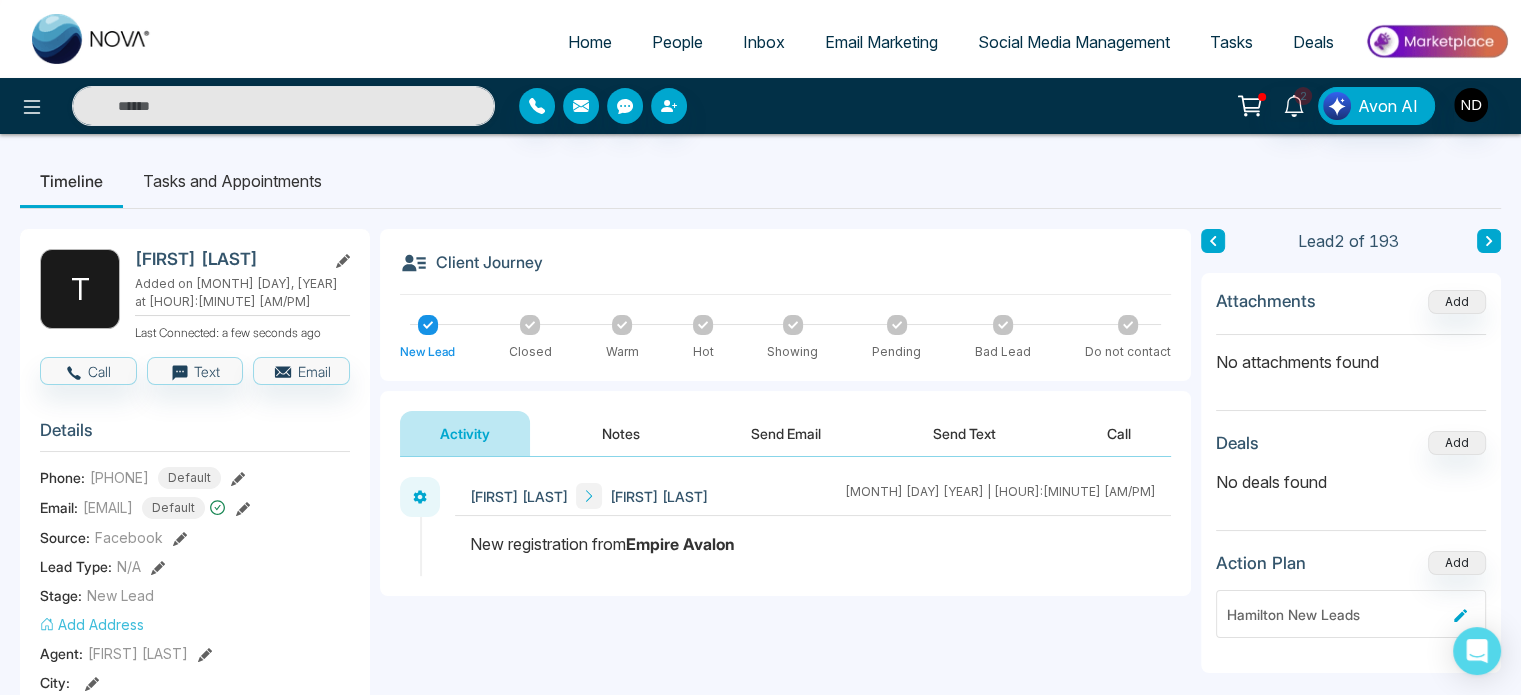 click on "Notes" at bounding box center [621, 433] 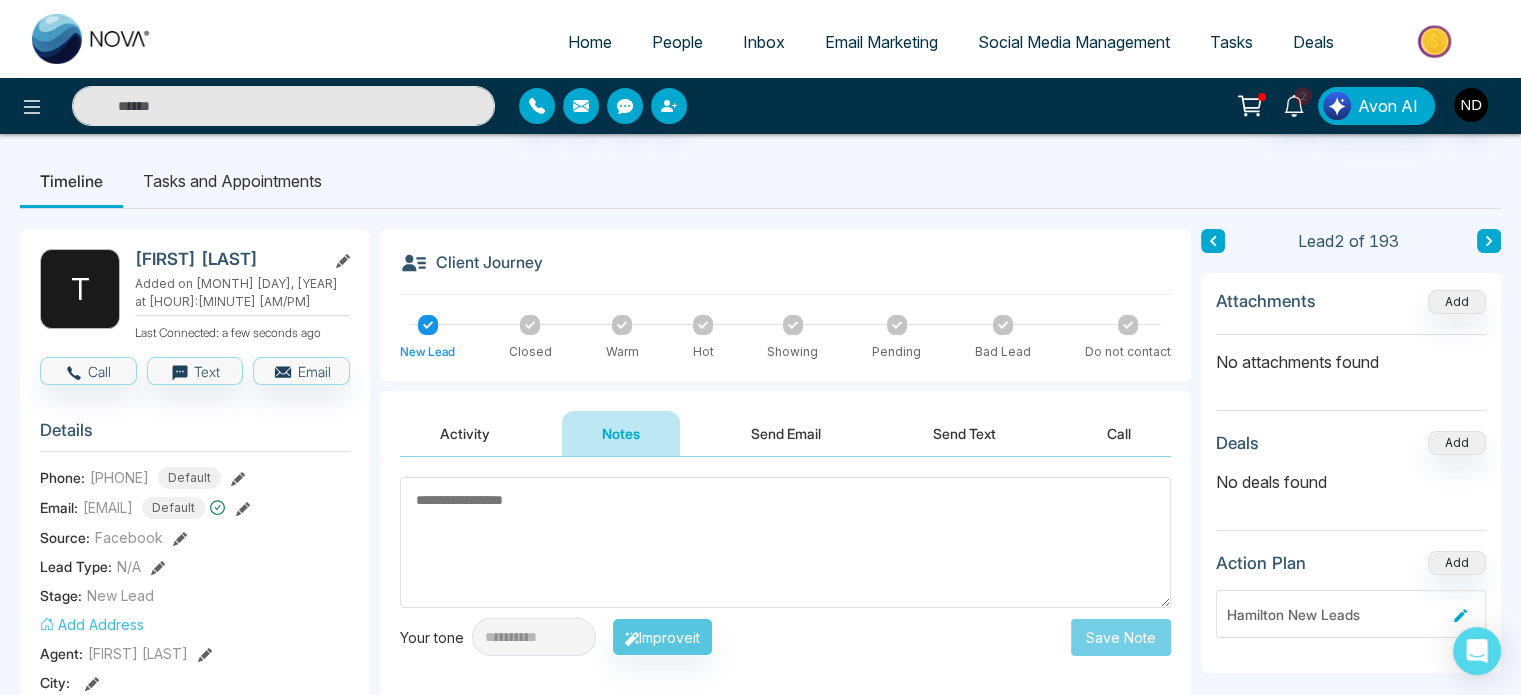 click at bounding box center [785, 542] 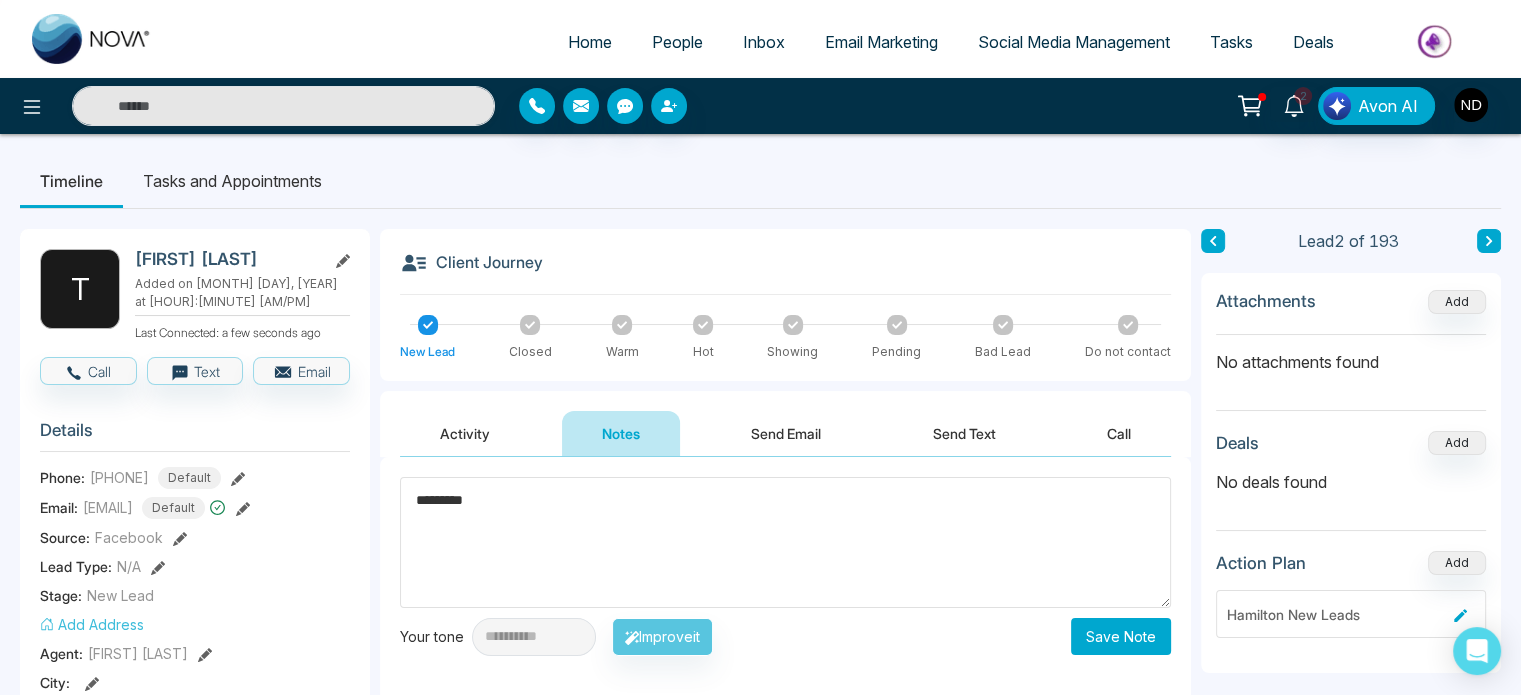 type on "*********" 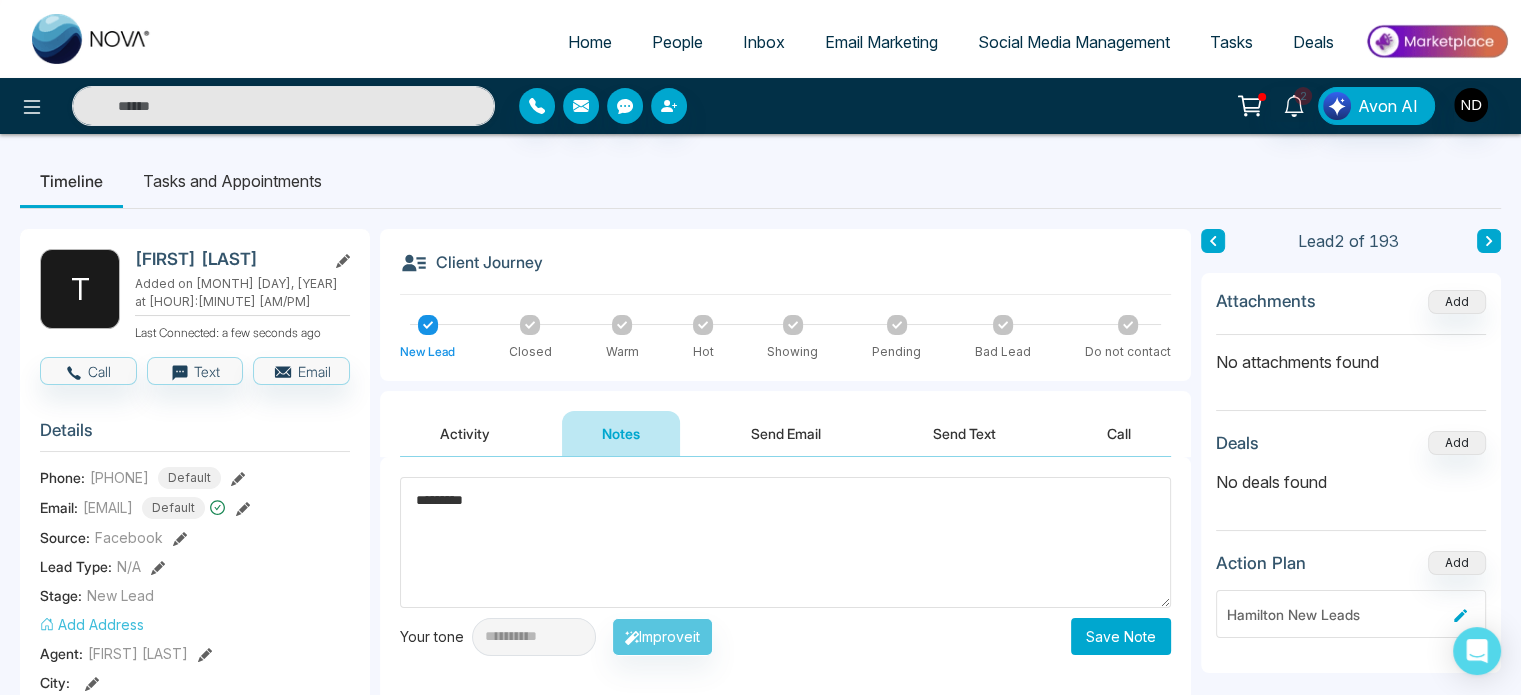 click on "Save Note" at bounding box center [1121, 636] 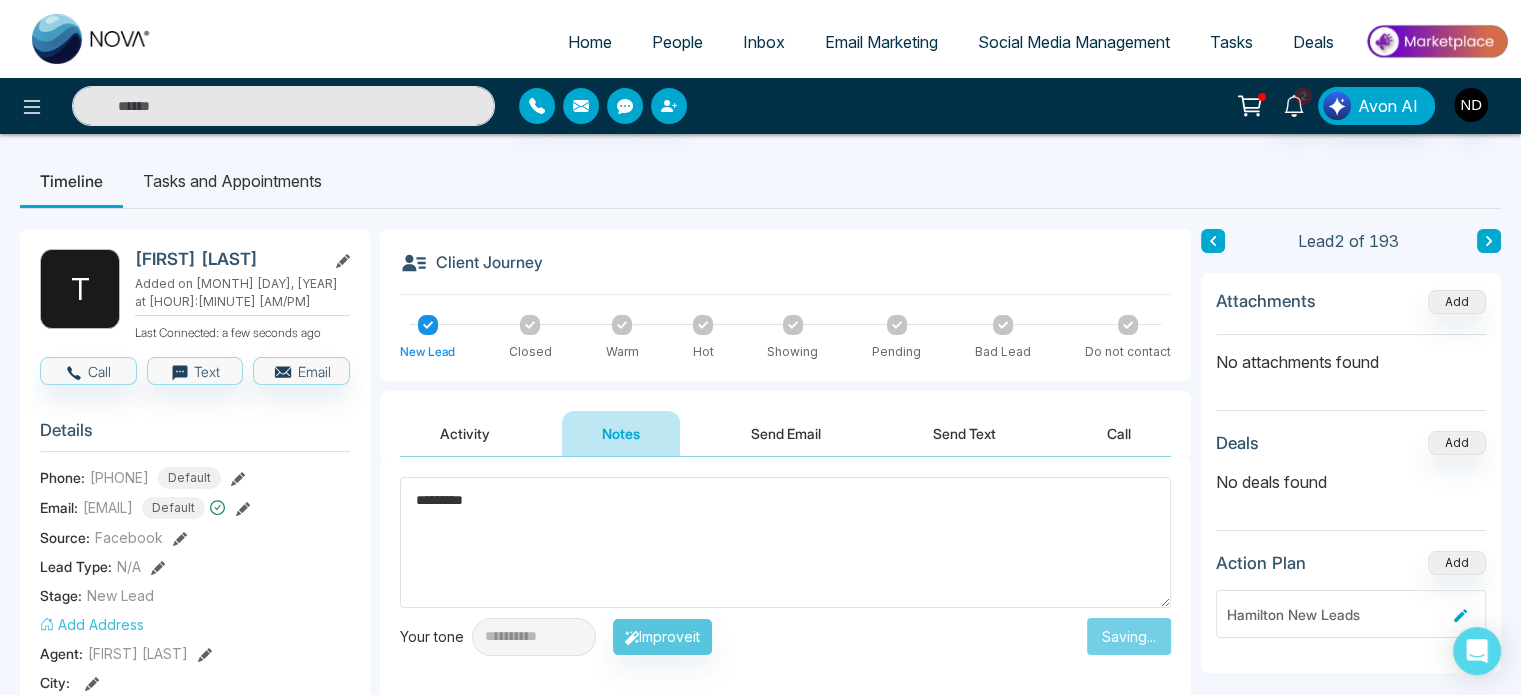 type 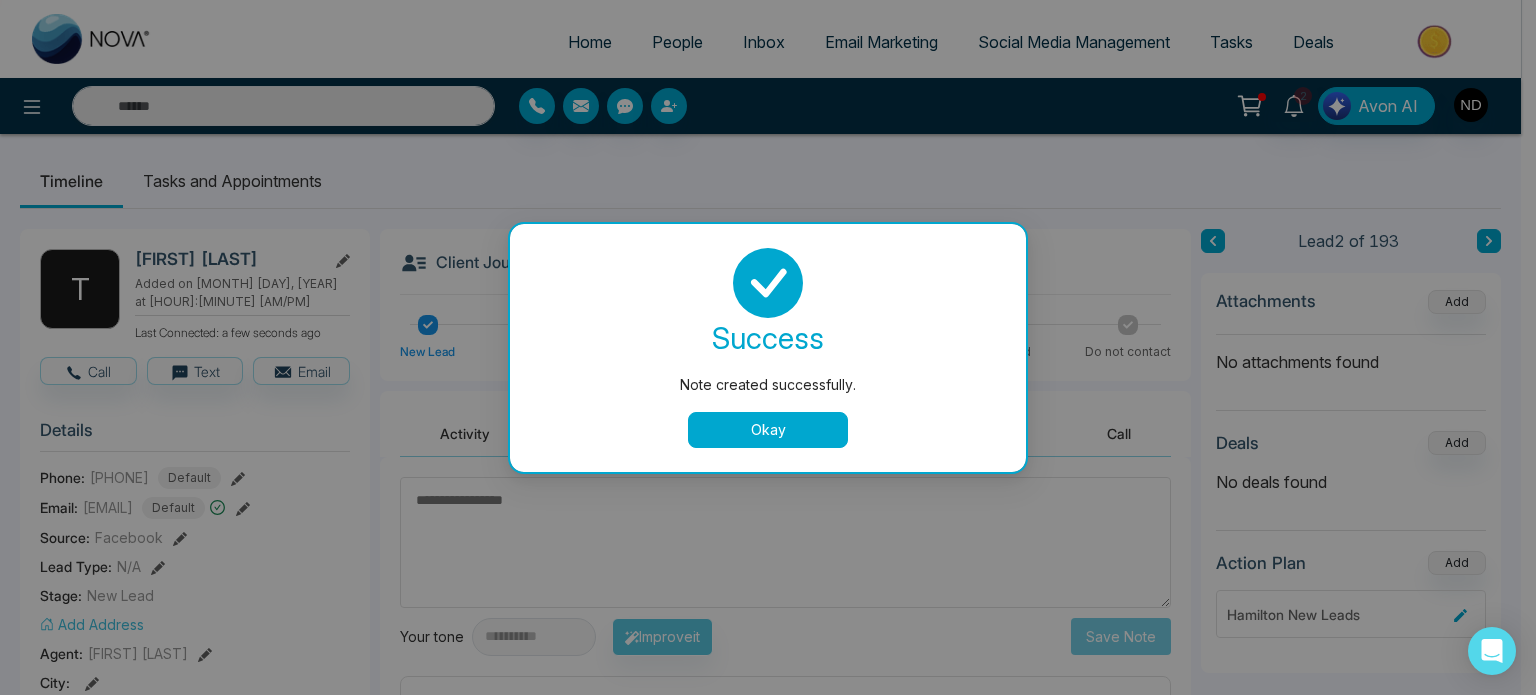 click on "Okay" at bounding box center [768, 430] 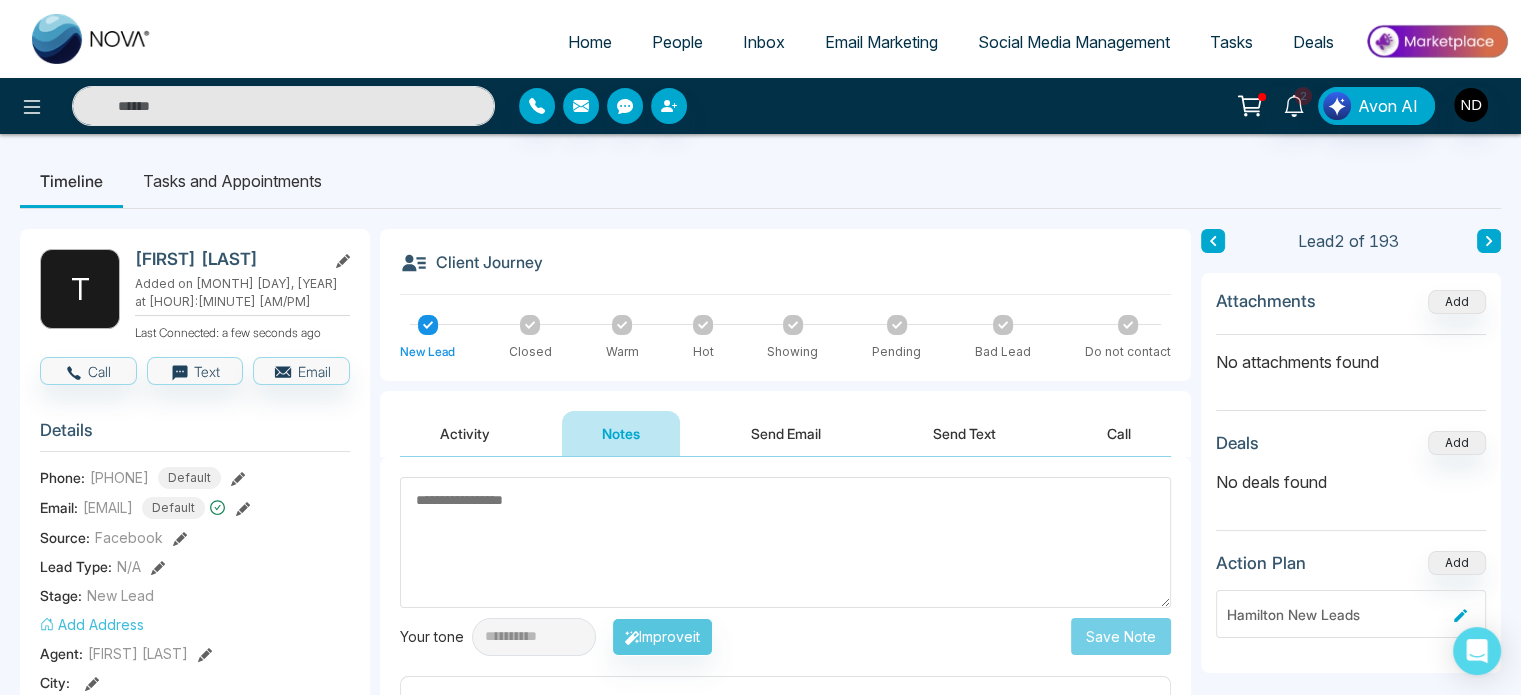 click 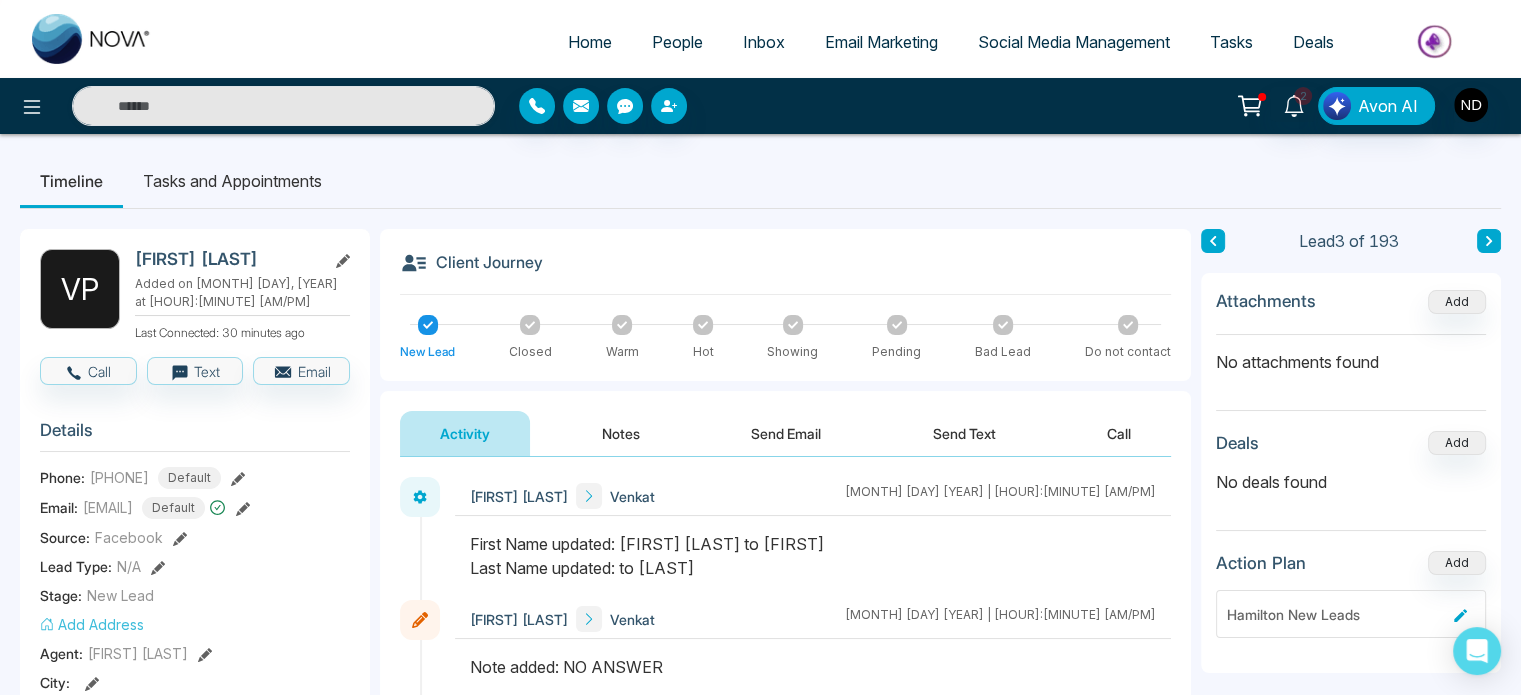 click 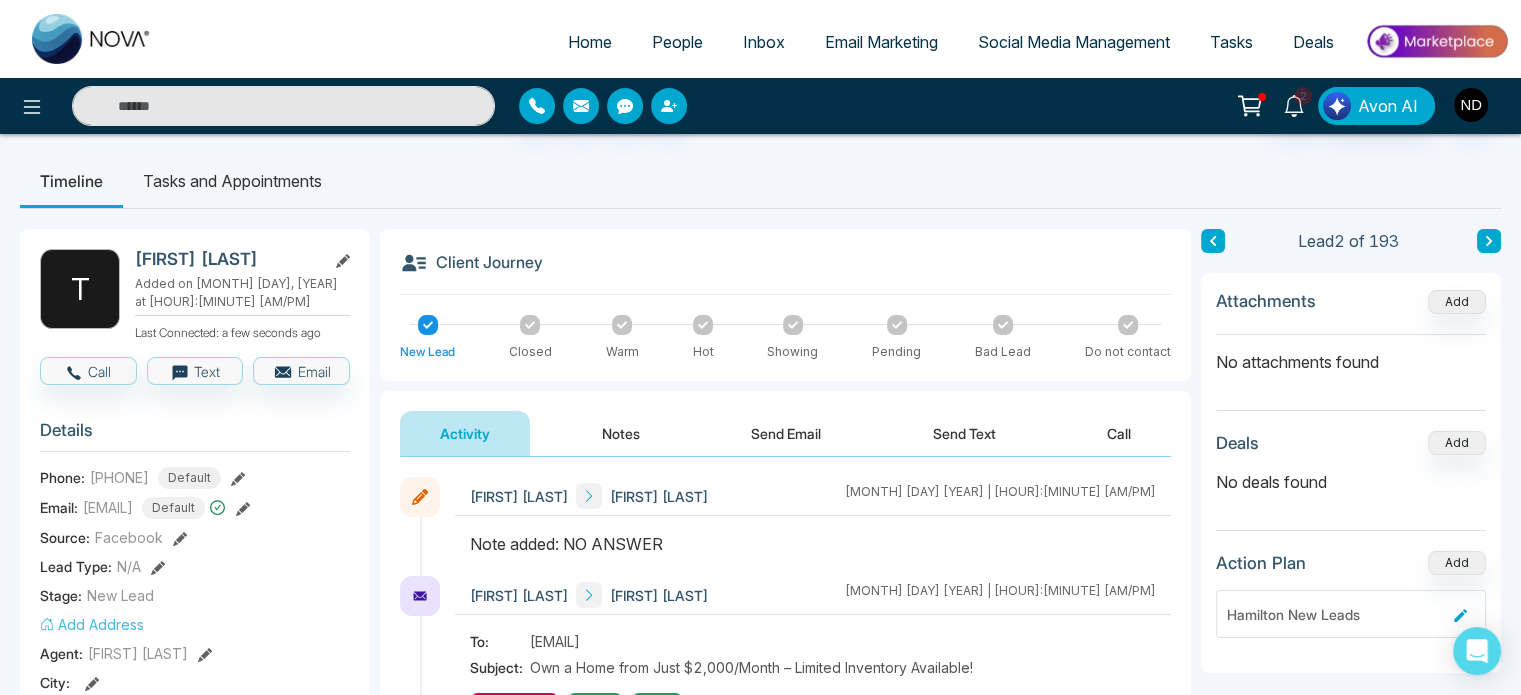 scroll, scrollTop: 228, scrollLeft: 0, axis: vertical 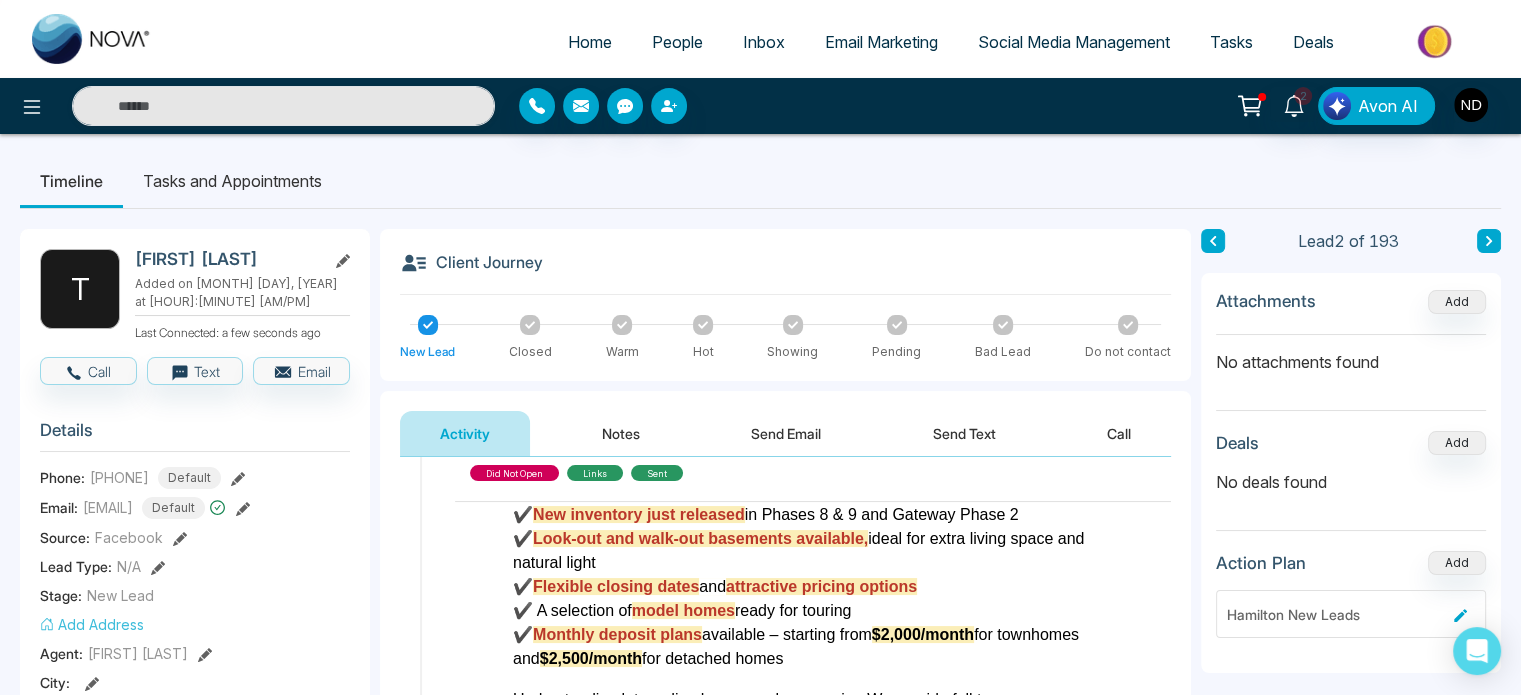 click 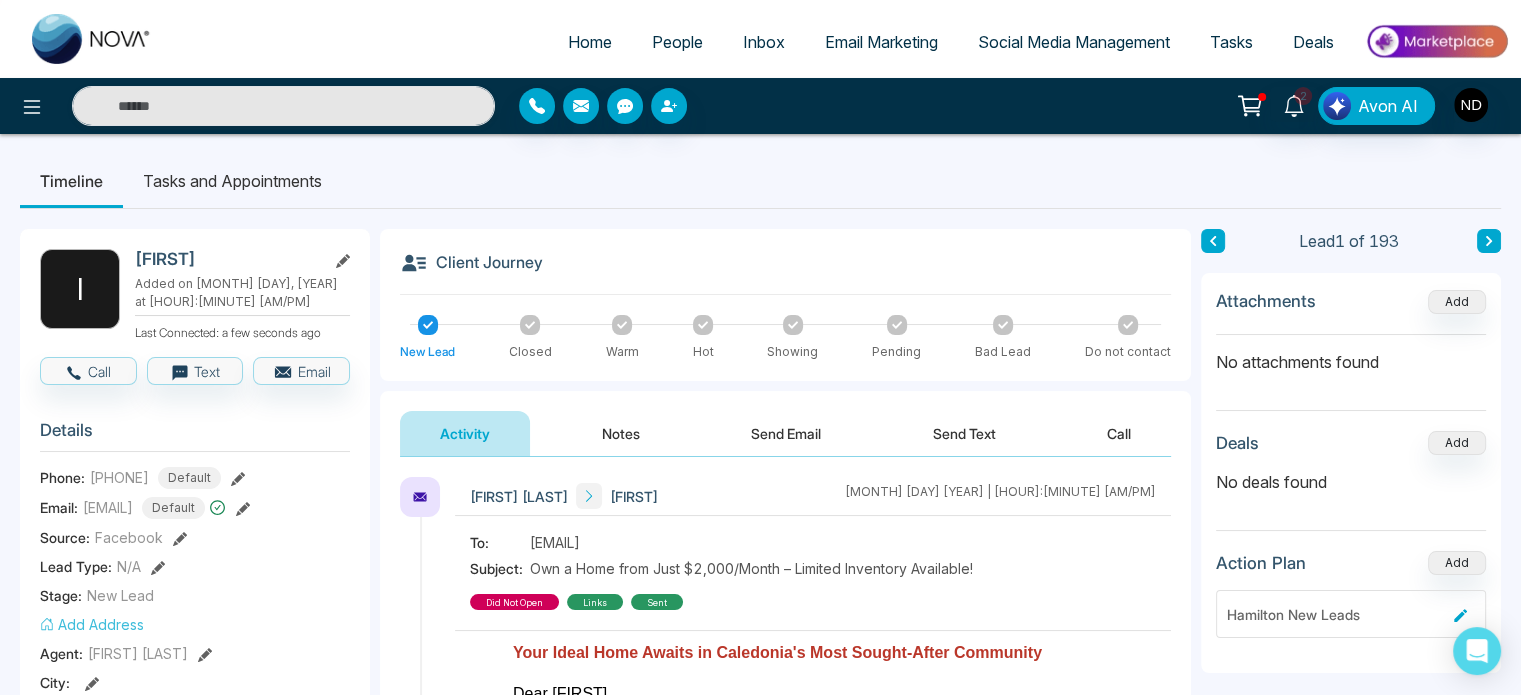 scroll, scrollTop: 228, scrollLeft: 0, axis: vertical 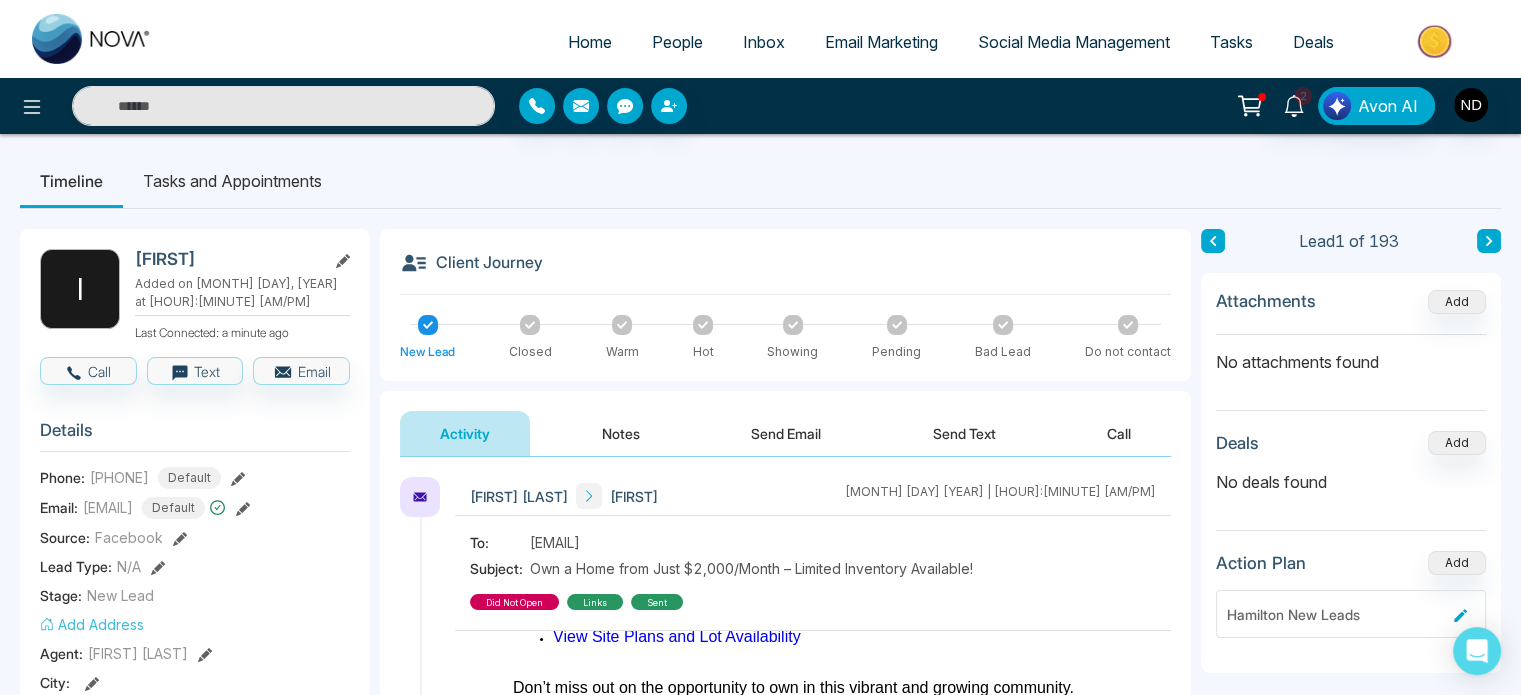 click on "[FIRST] [LAST] Added on   [MONTH] [DAY], [YEAR] at [HOUR]:[MINUTE] [AM/PM] Last Connected:   a minute ago   Call   Text   Email Details Phone: [PHONE] Default Email: [EMAIL] Default Source: Facebook Lead Type: N/A Stage: New Lead Add Address Agent: [FIRST] [LAST] City : Postal Code : Avg Property Price : Buy Area : Home Type : Start Date : Last Contact Date : Province : Timeframe : Urgency : Tags Hamilton New Homes   × Is this lead a Realtor? Lead Summary 0 Calls 1 Texts 1 Emails Social Profile   Not found Not found Not found Custom Lead Data Custom Fields Delete lead   Client Journey New Lead Closed Warm Hot Showing Pending Bad Lead Do not contact Activity Notes Send Email Send Text Call [FIRST] [LAST] [FIRST] [MONTH] [DAY] [YEAR] | [HOUR]:[MINUTE] [AM/PM] To: [EMAIL] Subject: Own a Home from Just $2,000/Month – Limited Inventory Available! did not open links sent [FIRST] [LAST] [FIRST] [MONTH] [DAY] [YEAR] | [HOUR]:[MINUTE] [AM/PM] [FIRST] [LAST] [FIRST] [MONTH] [DAY] [YEAR] | [HOUR]:[MINUTE] [AM/PM] [FIRST] [FIRST] [MONTH] [DAY] [YEAR] | [HOUR]:[MINUTE] [AM/PM] Nova AI : Email Generator" at bounding box center [760, 955] 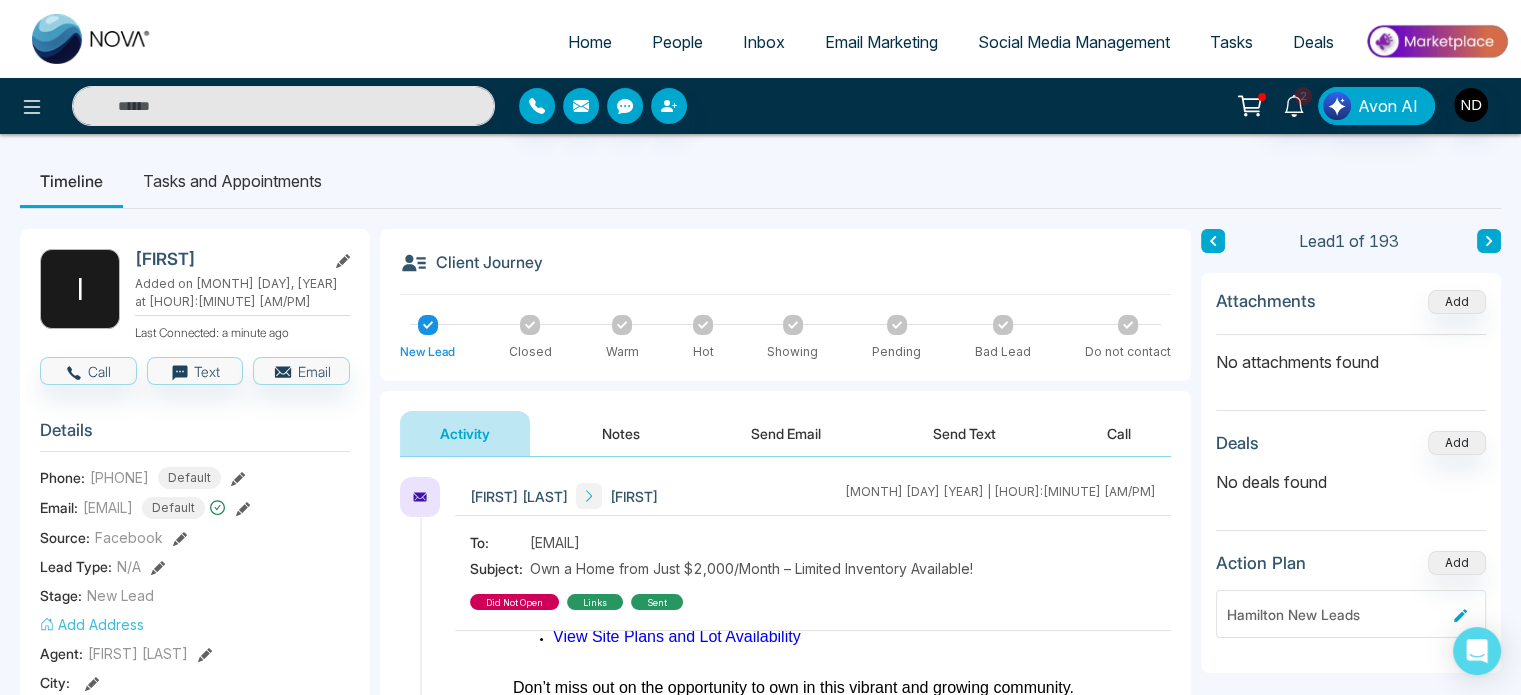 click on "People" at bounding box center (677, 42) 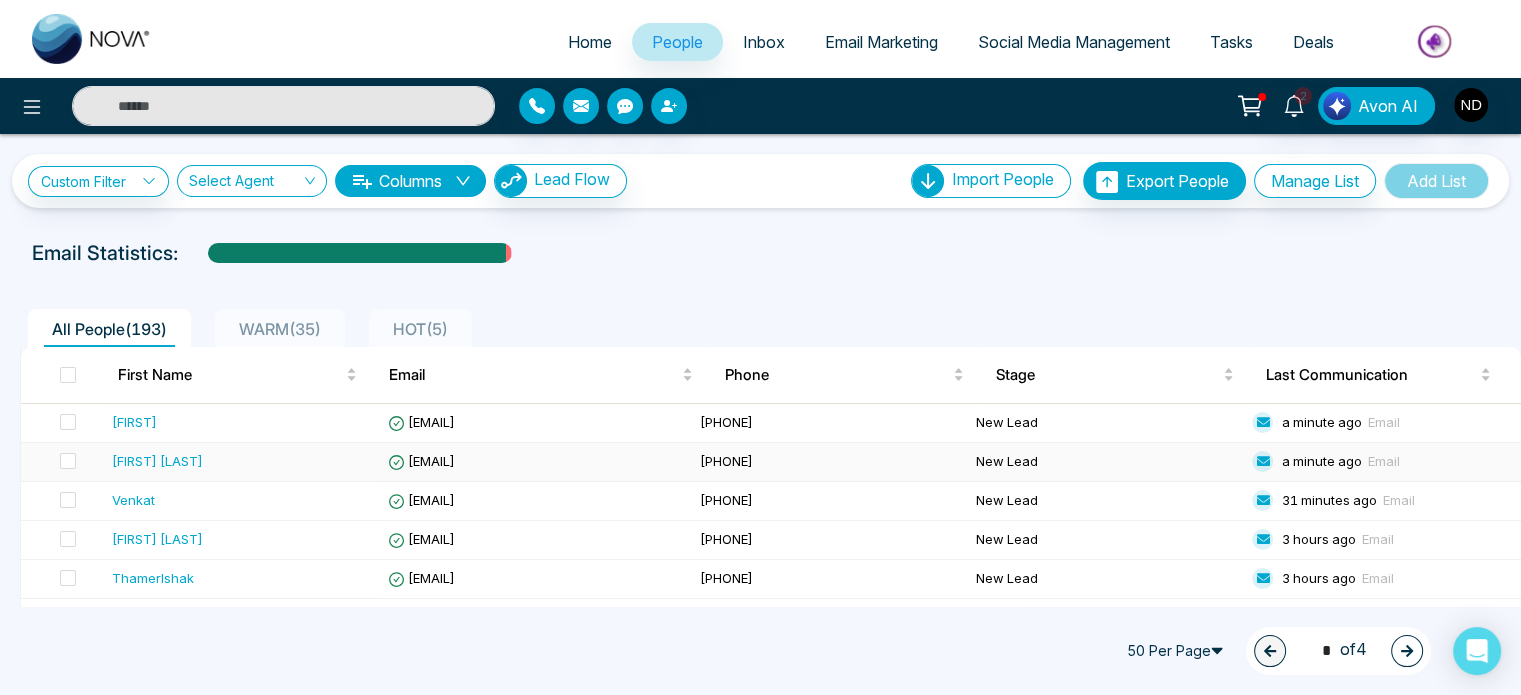 click on "[FIRST] [LAST]" at bounding box center (157, 461) 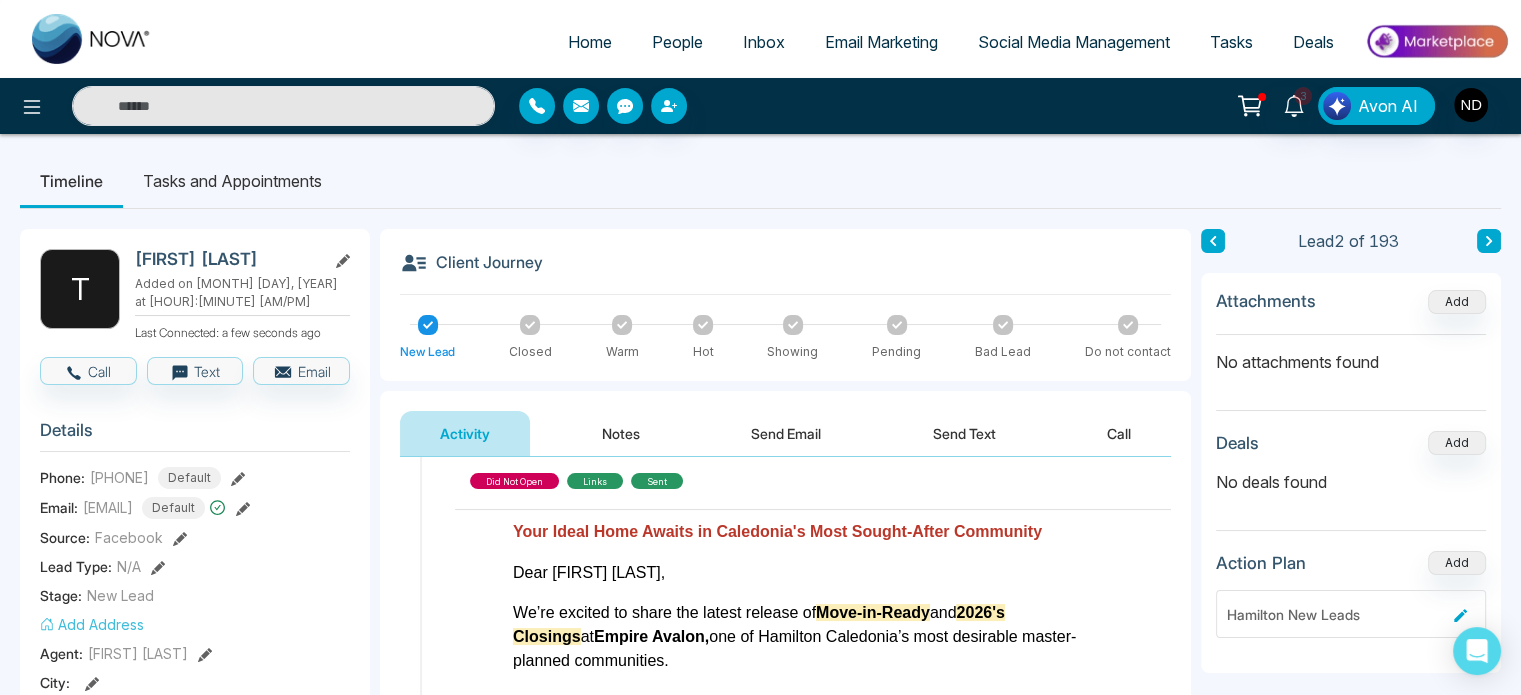 scroll, scrollTop: 351, scrollLeft: 0, axis: vertical 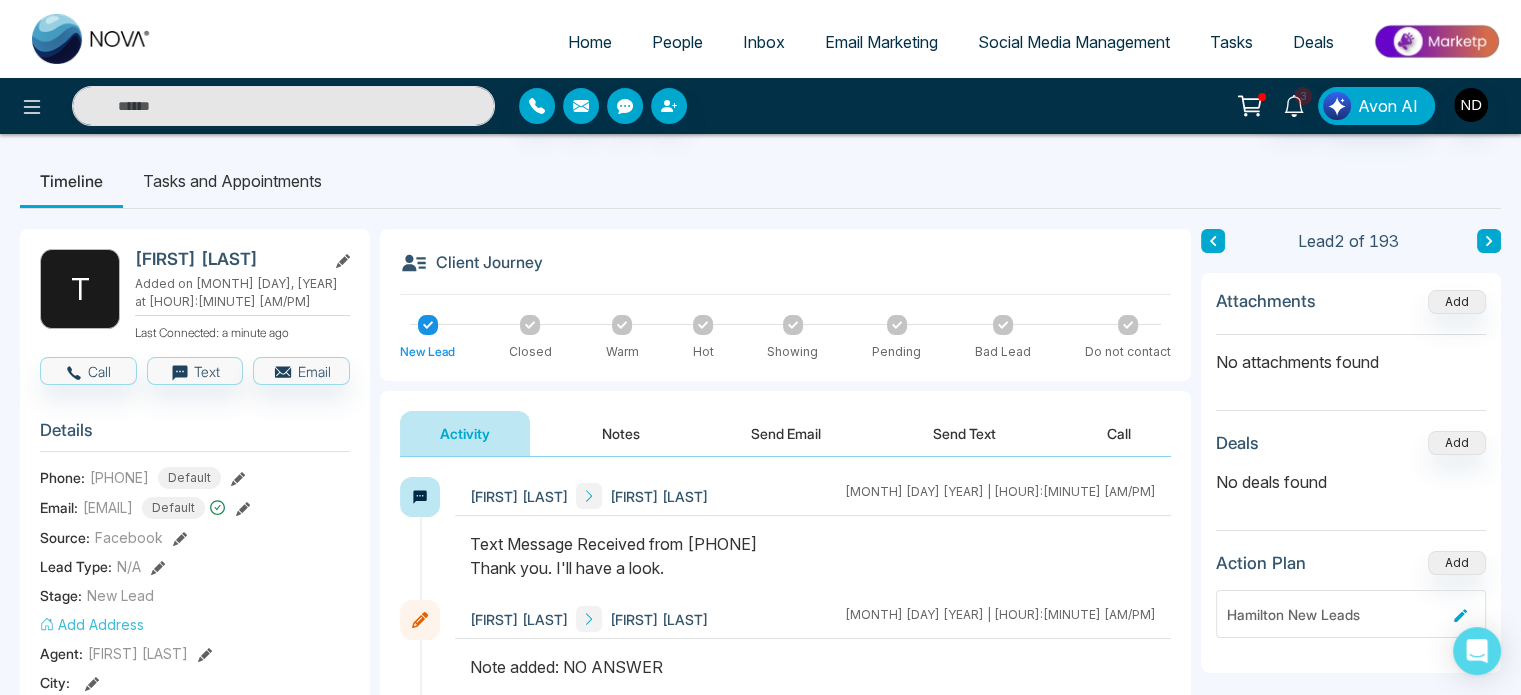 click at bounding box center (622, 325) 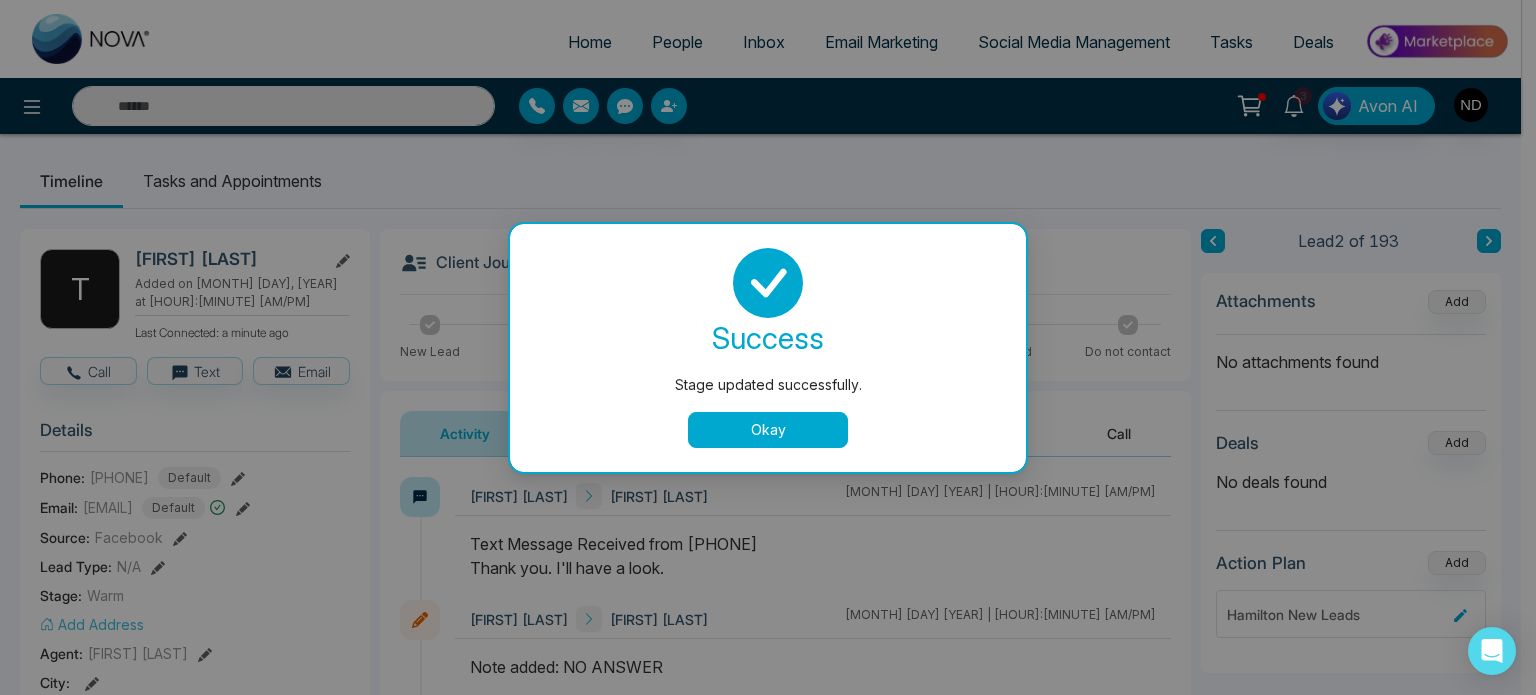 click on "Okay" at bounding box center (768, 430) 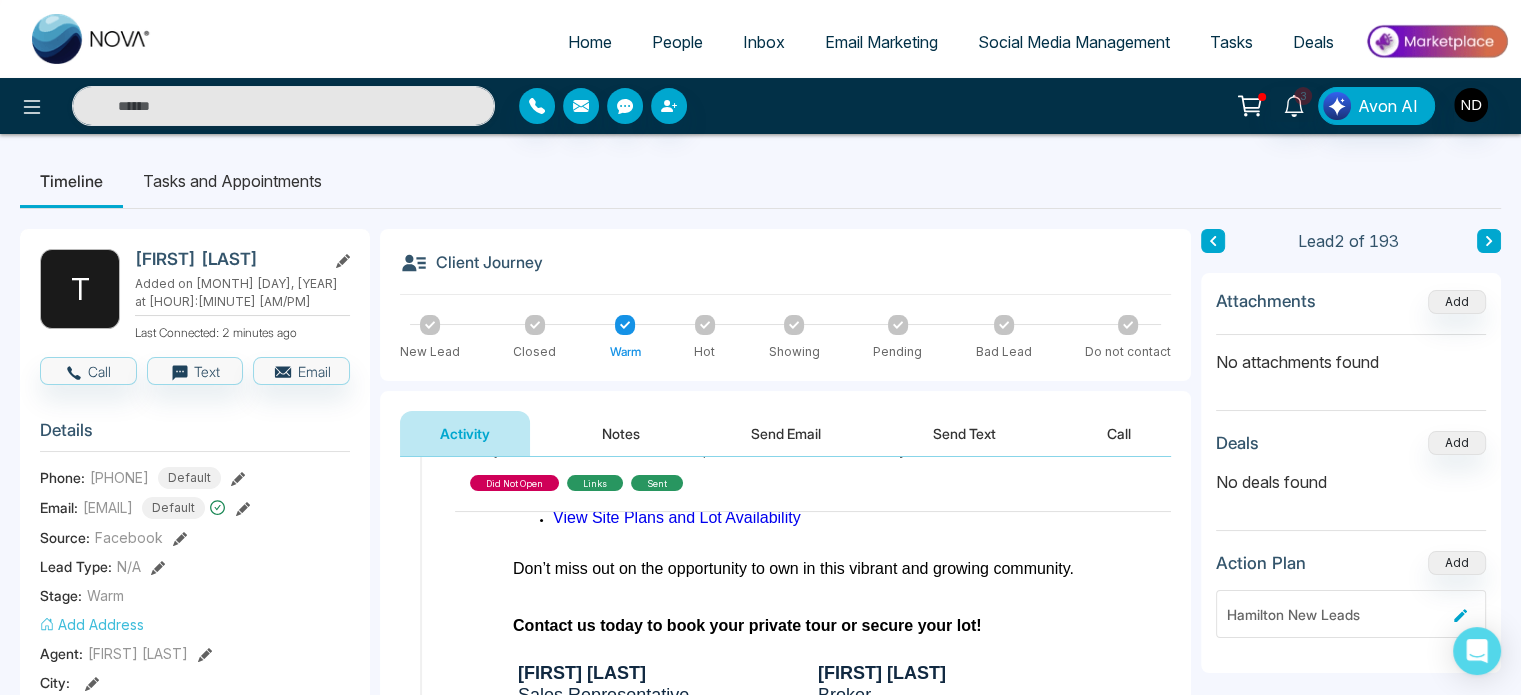 scroll, scrollTop: 450, scrollLeft: 0, axis: vertical 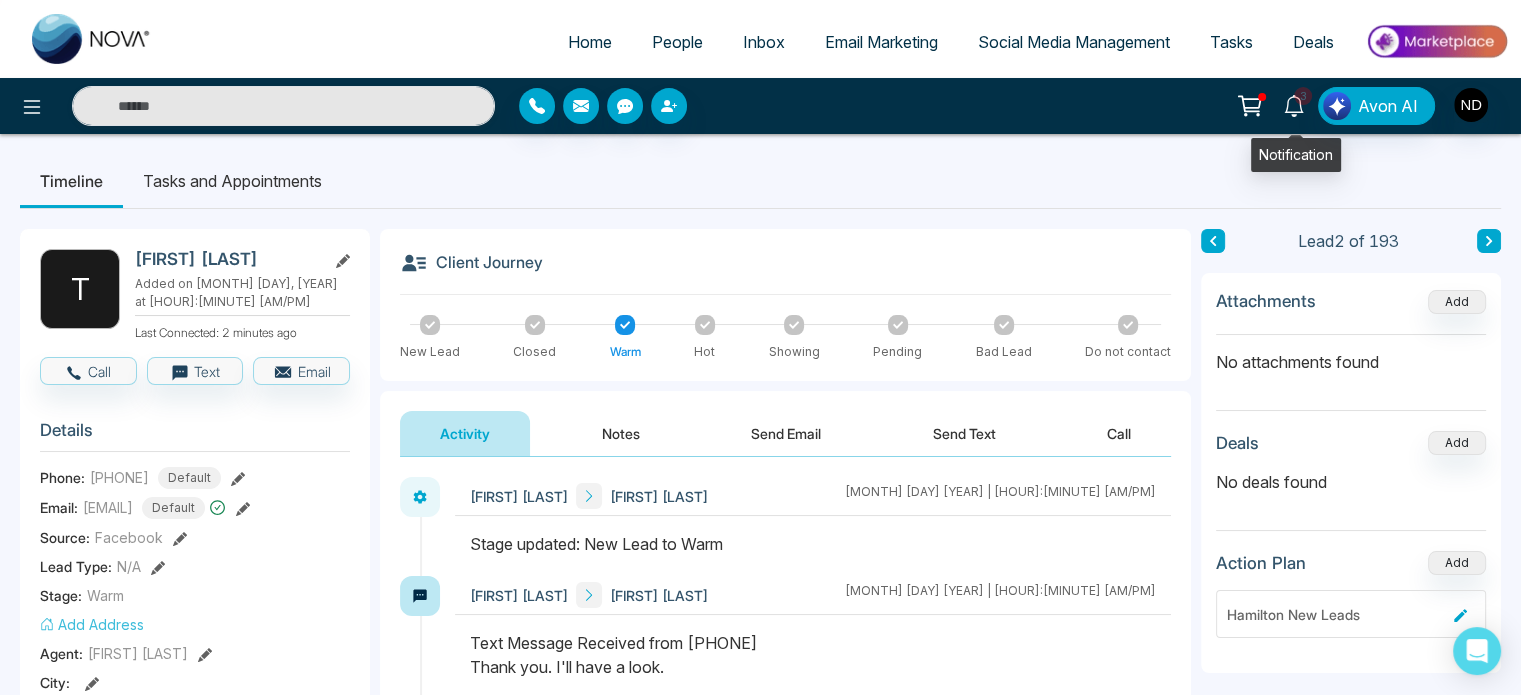 click on "3" at bounding box center (1303, 96) 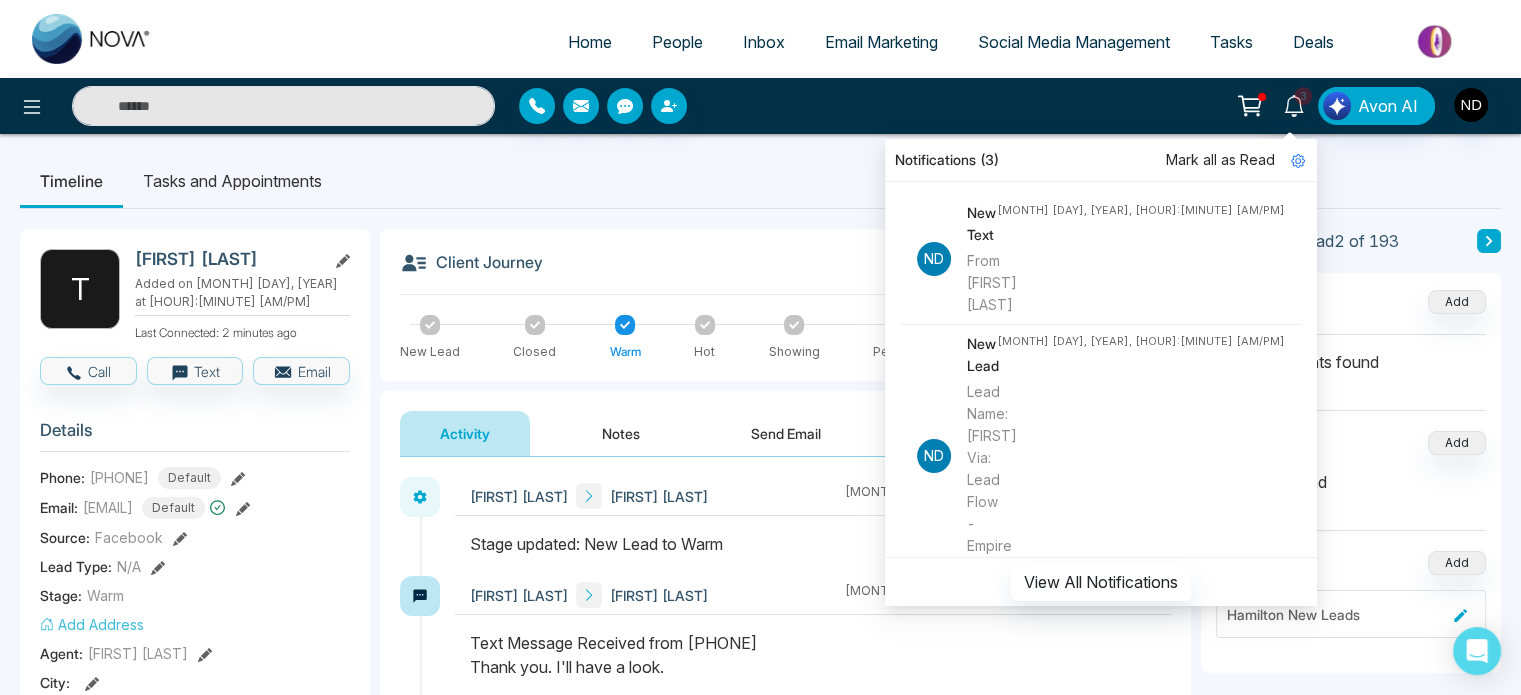 click on "Mark all as Read" at bounding box center [1220, 160] 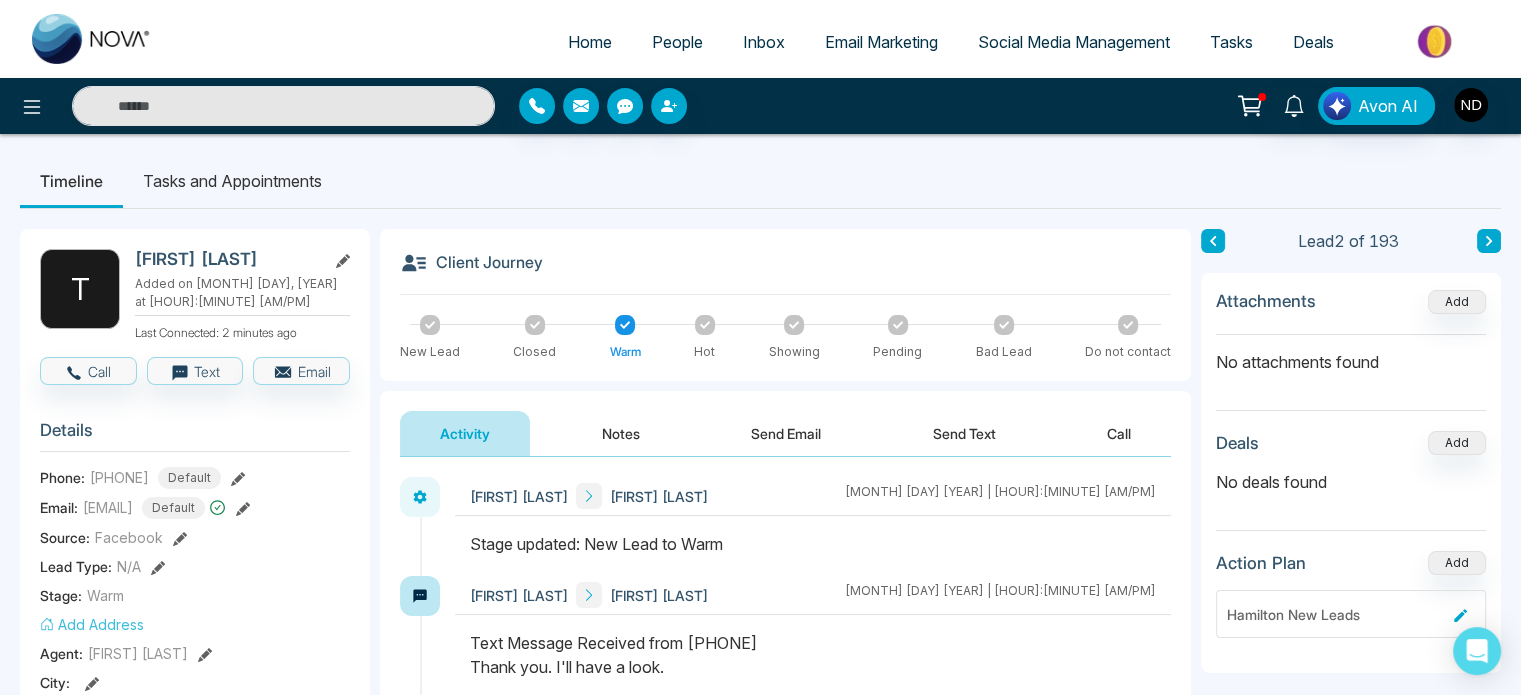 click on "Timeline Tasks and Appointments" at bounding box center (760, 181) 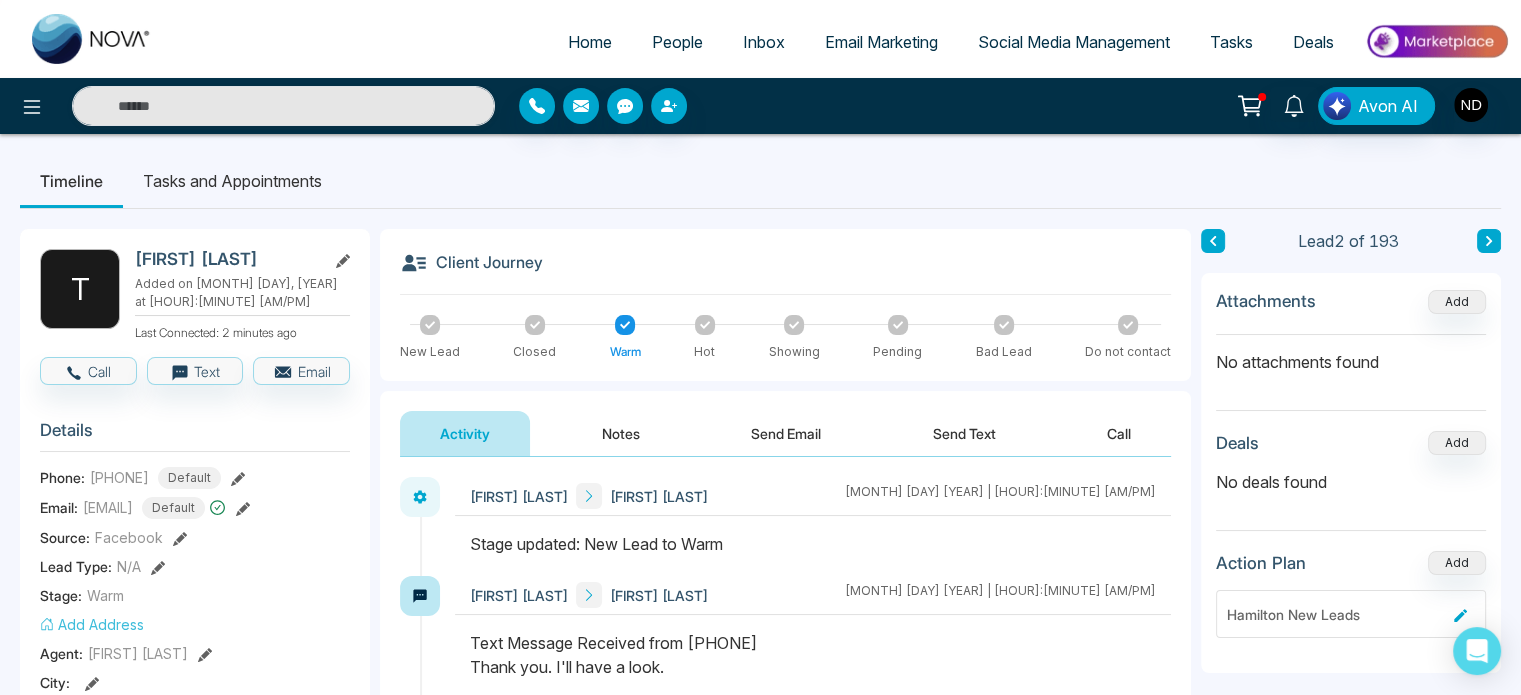 click on "People" at bounding box center (677, 42) 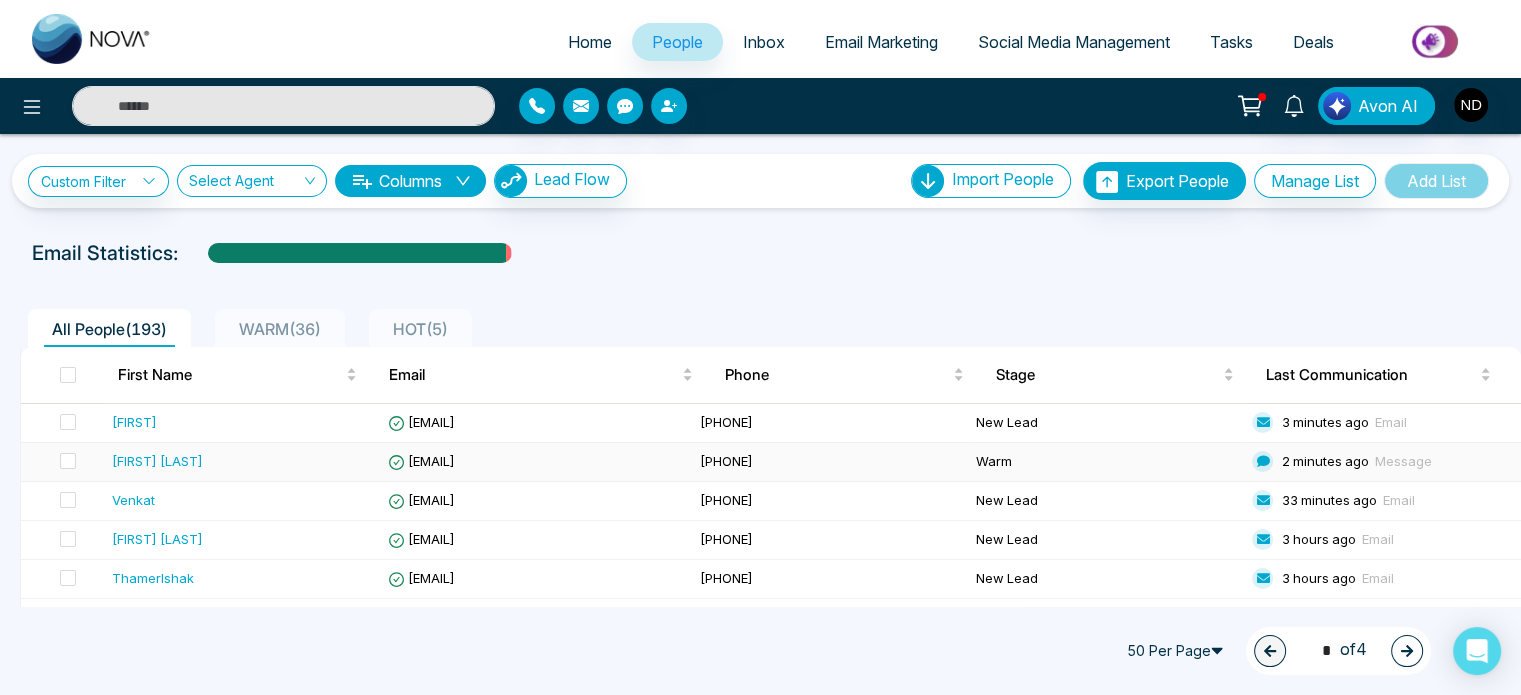 click on "[FIRST] [LAST]" at bounding box center (157, 461) 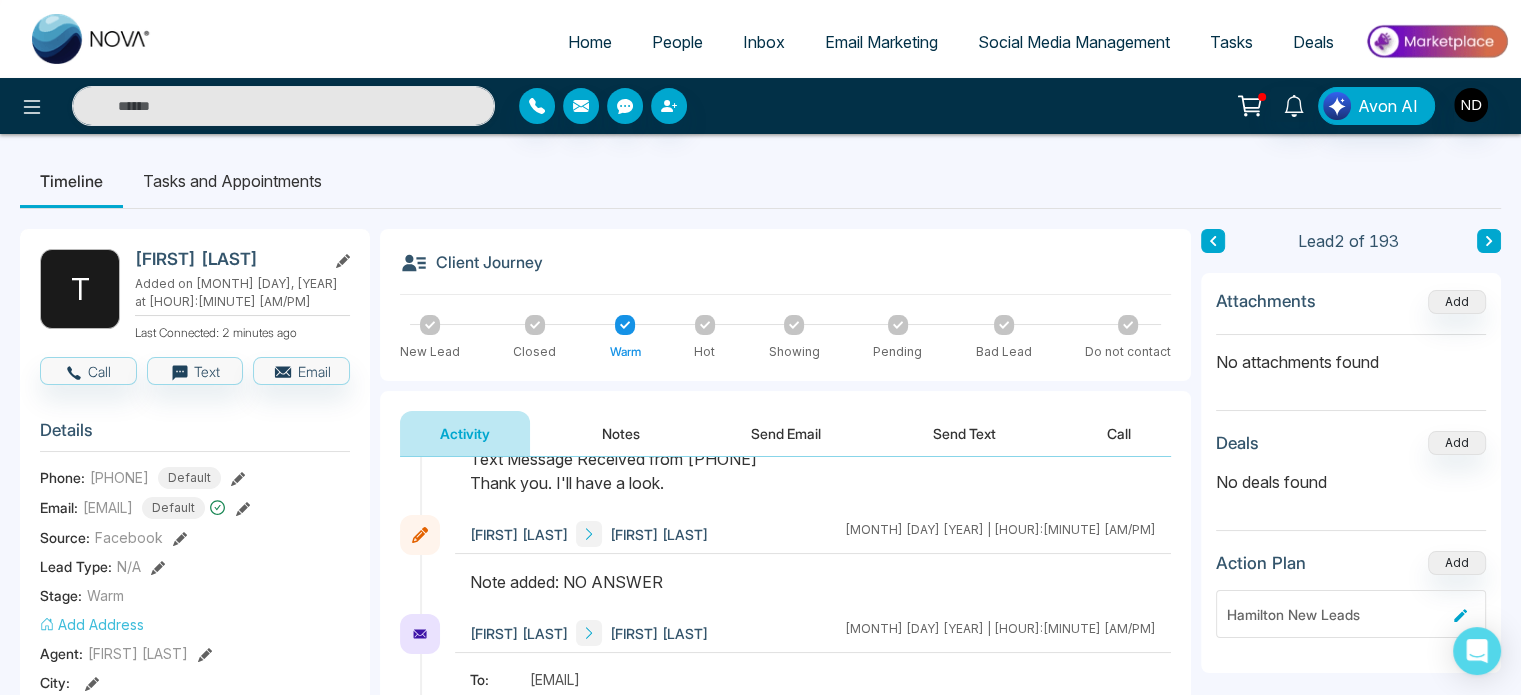 scroll, scrollTop: 450, scrollLeft: 0, axis: vertical 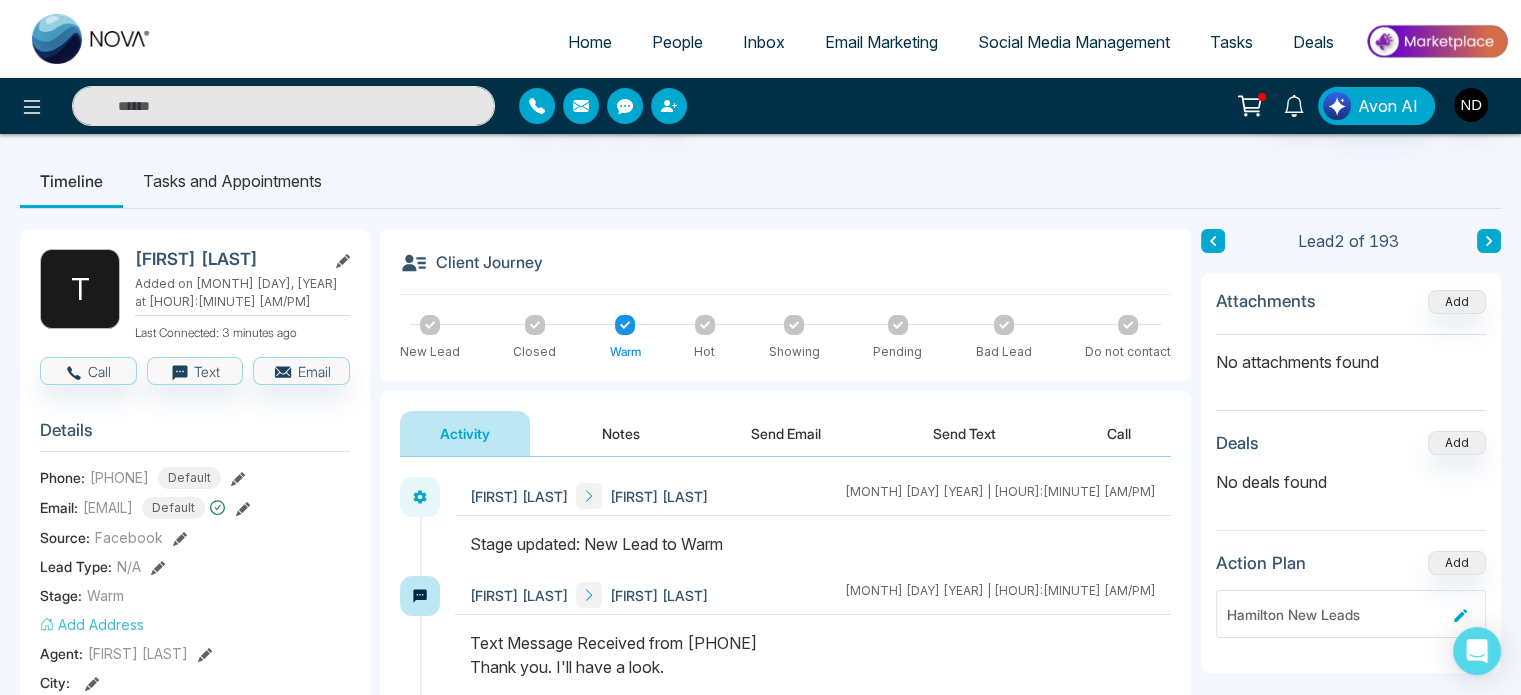 click on "Send Text" at bounding box center (964, 433) 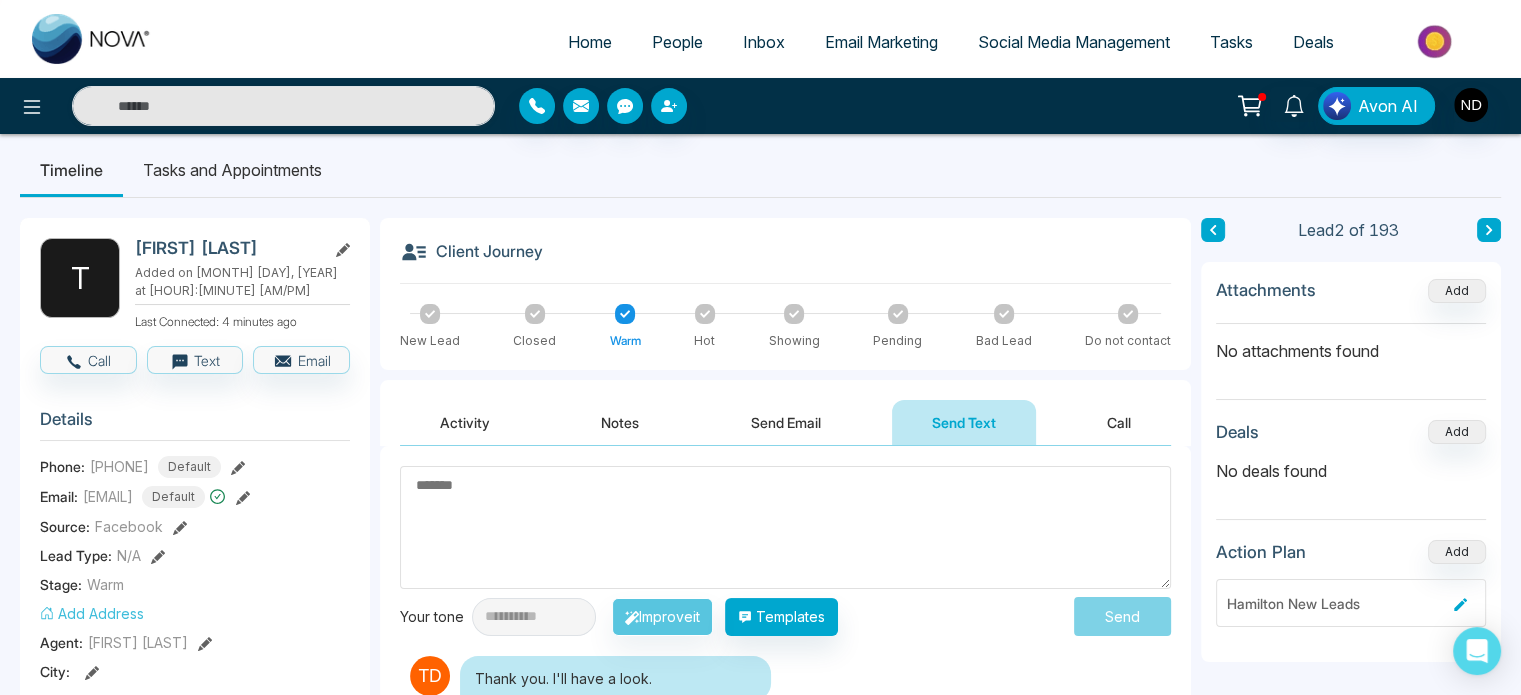 scroll, scrollTop: 10, scrollLeft: 0, axis: vertical 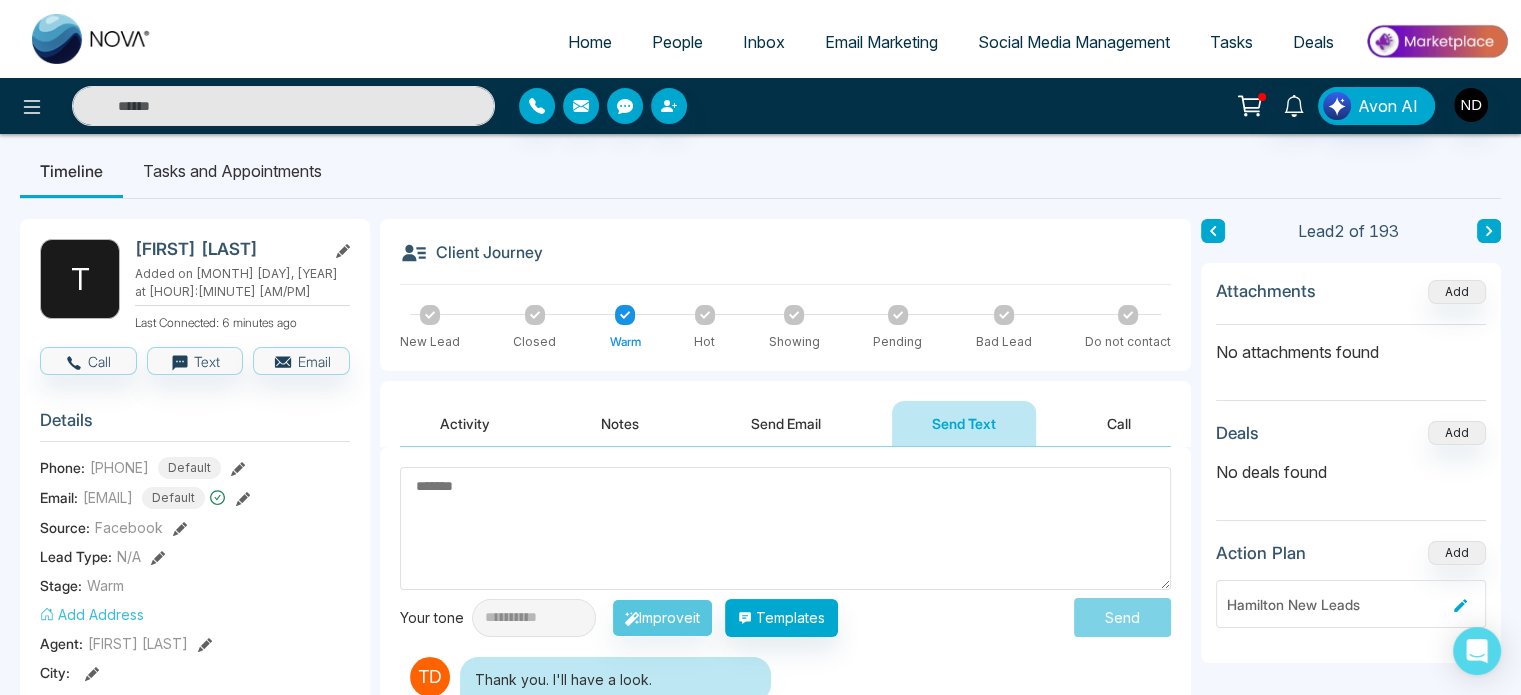click at bounding box center (785, 528) 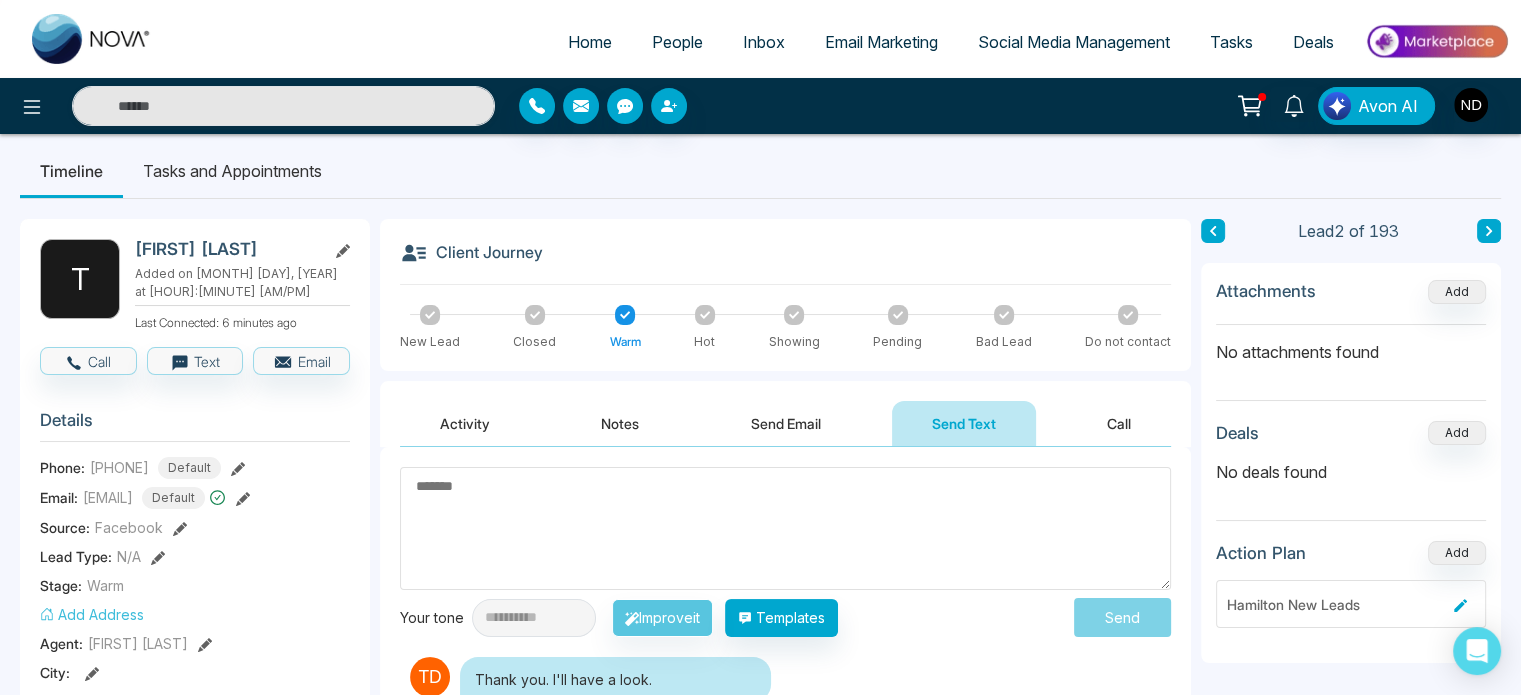 paste on "**********" 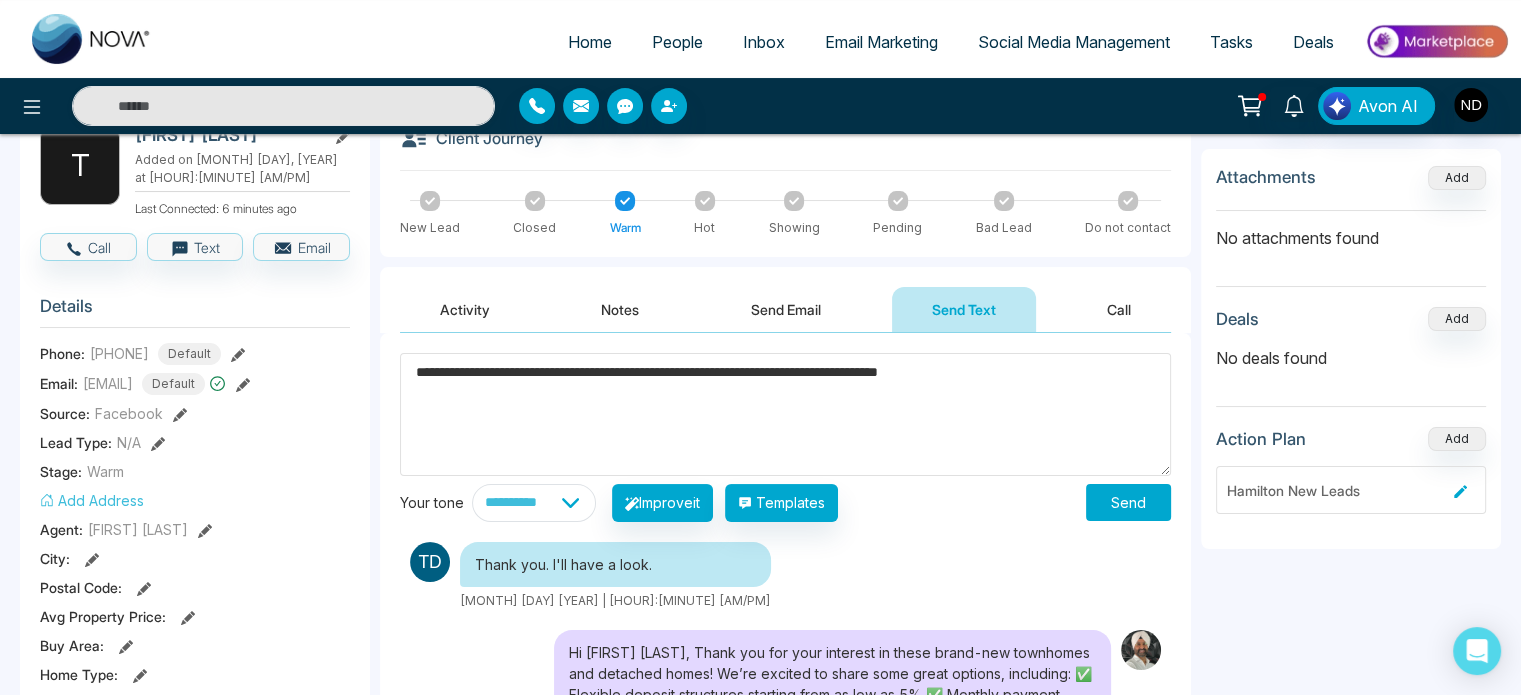 scroll, scrollTop: 127, scrollLeft: 0, axis: vertical 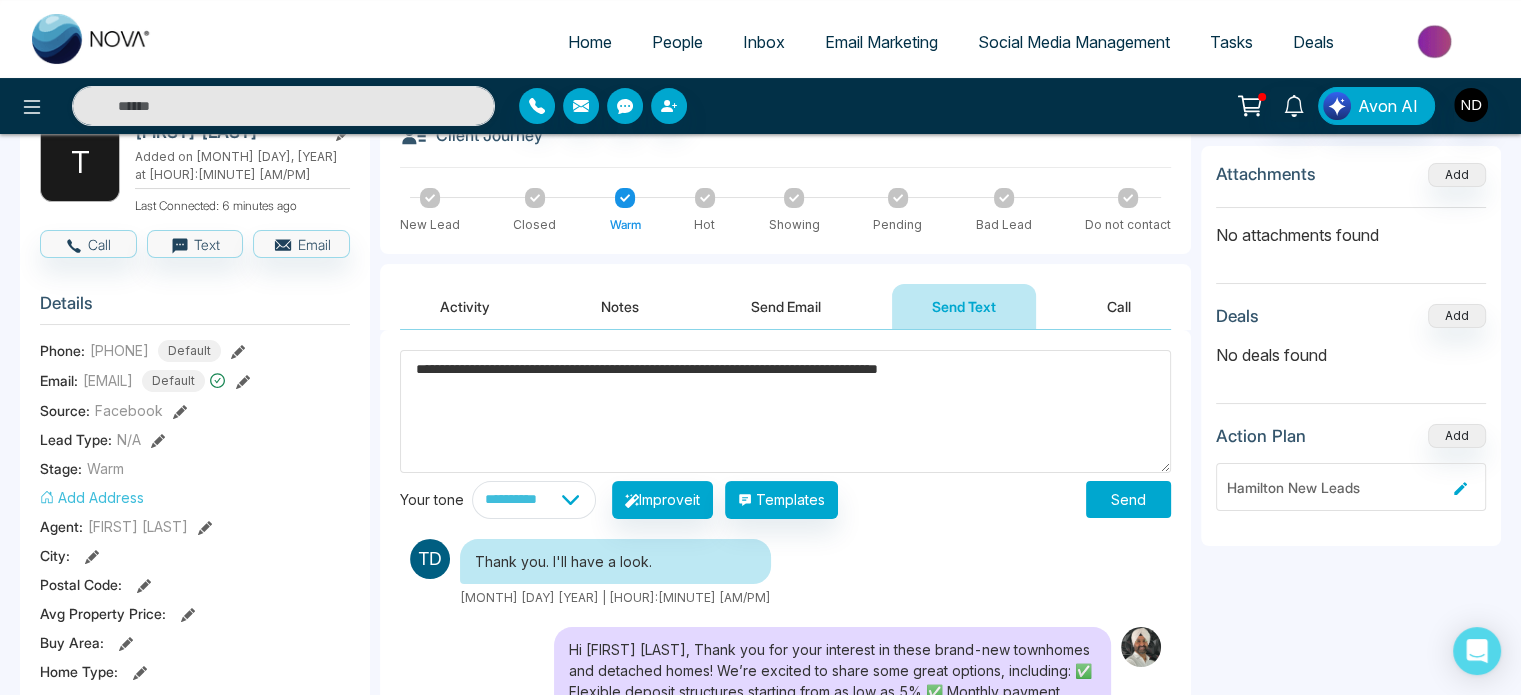 click on "**********" at bounding box center (785, 411) 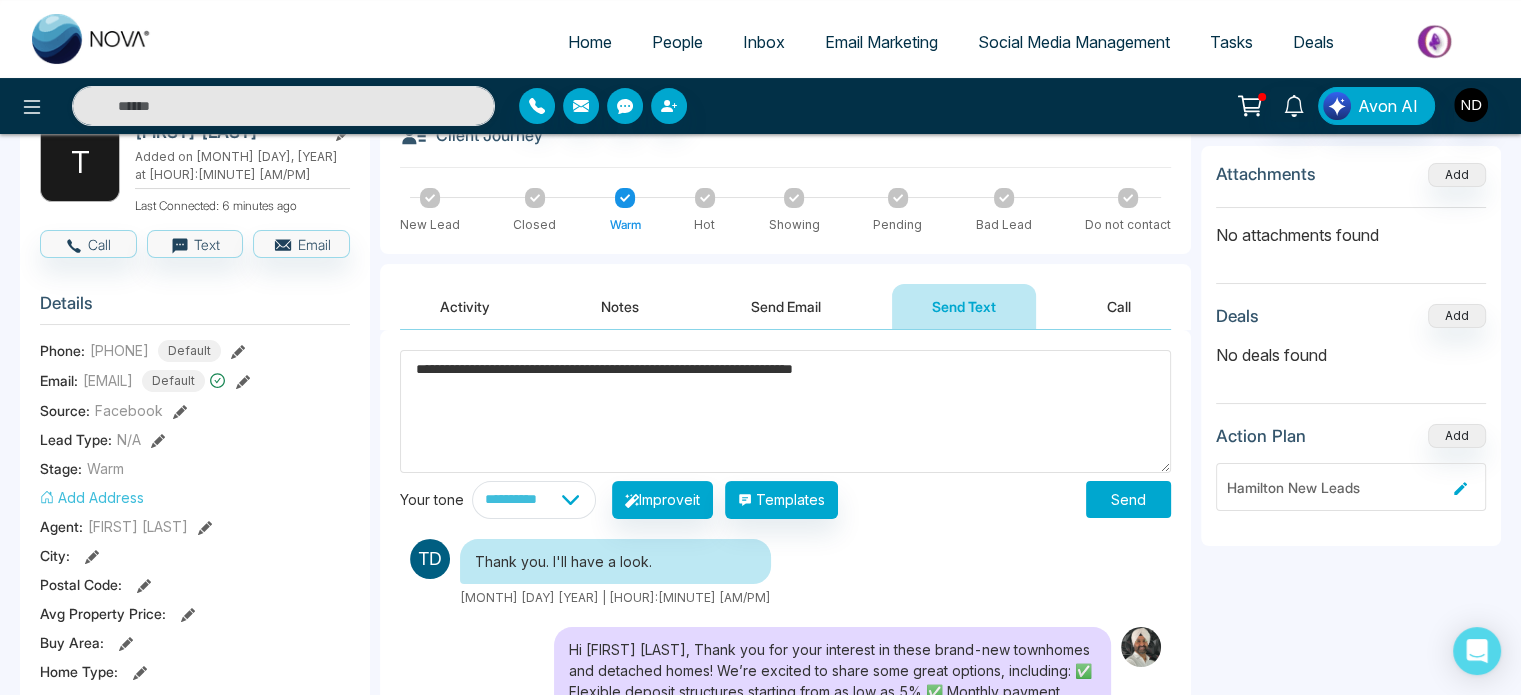 type on "**********" 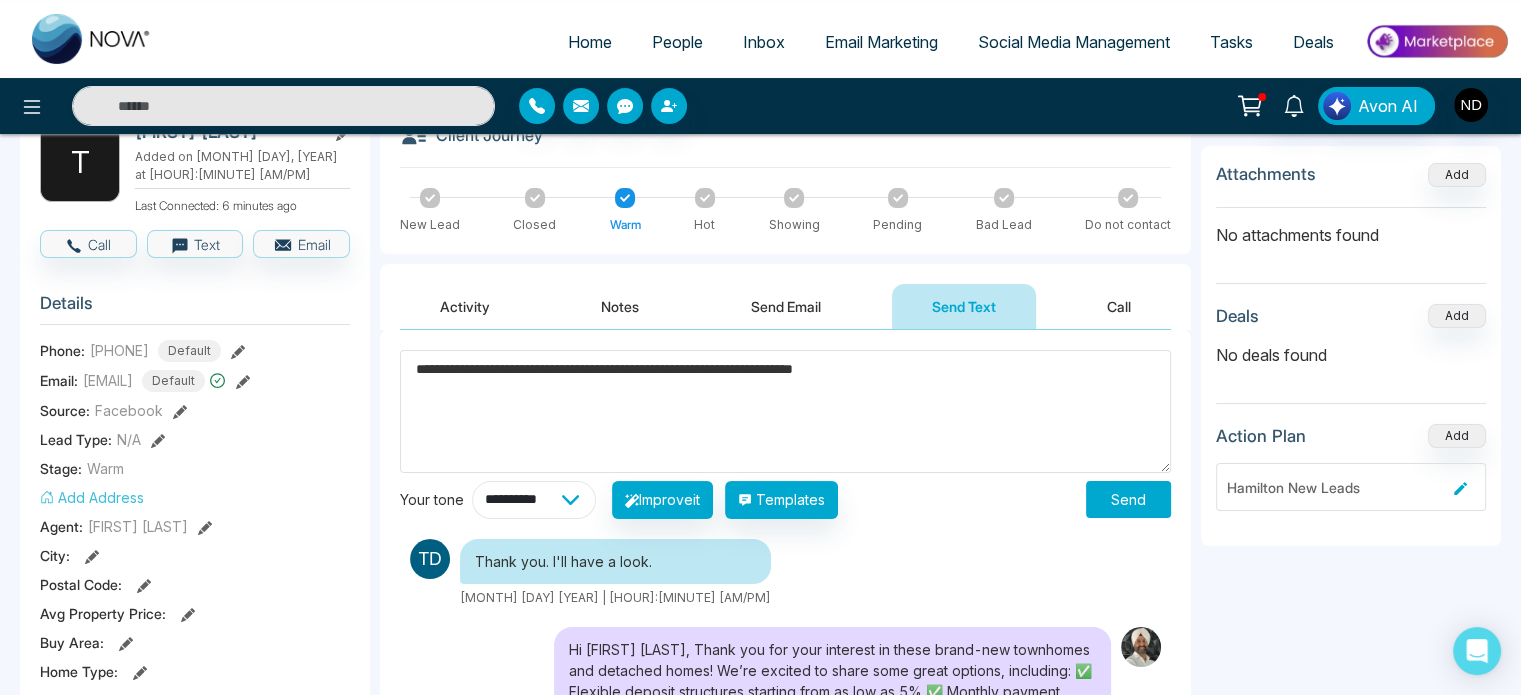 click on "**********" at bounding box center (534, 500) 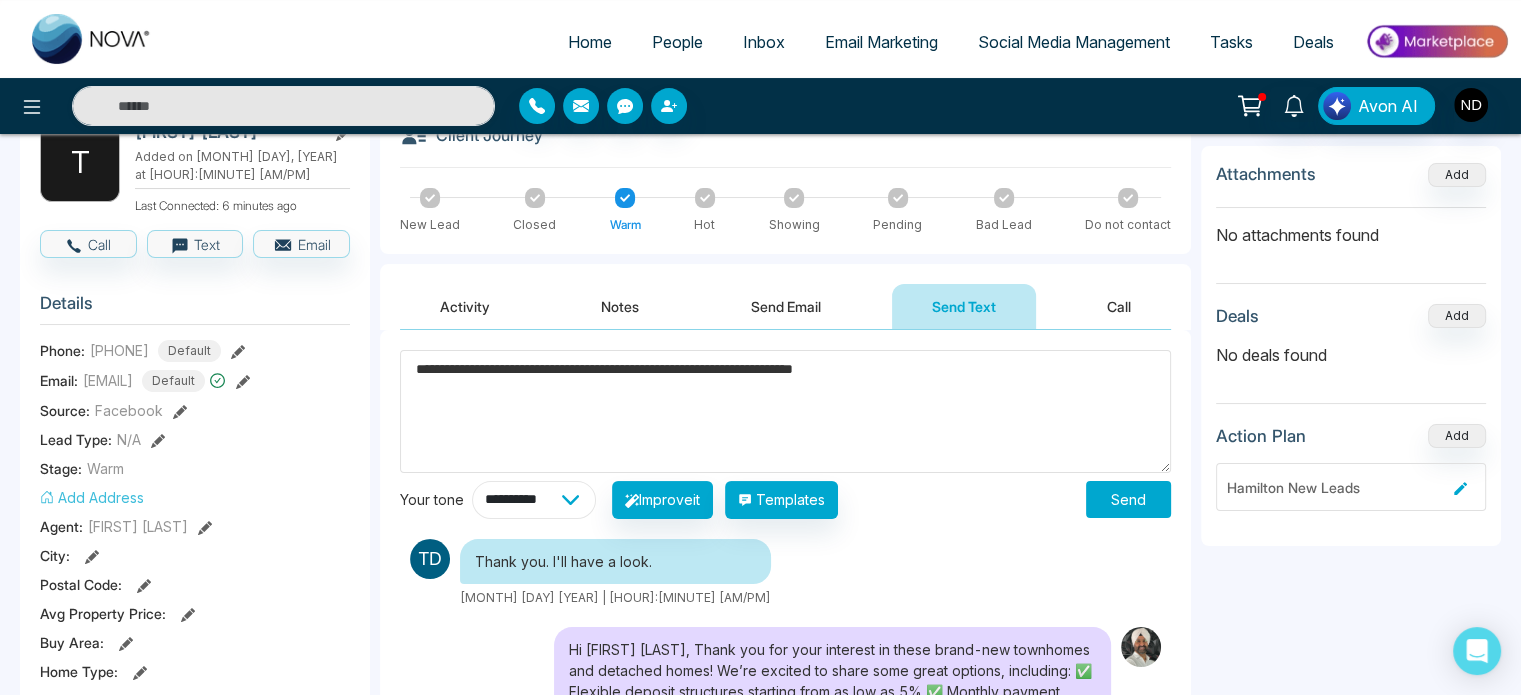 select on "********" 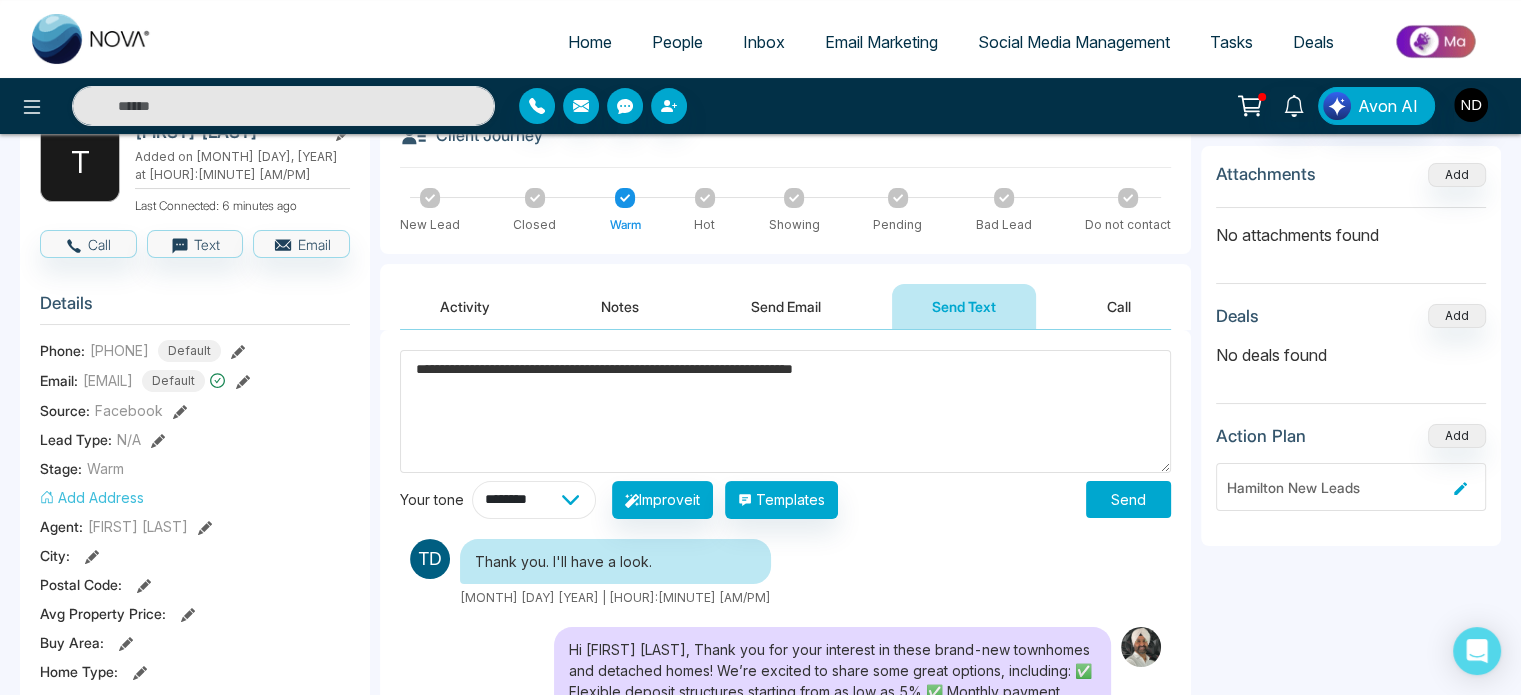 click on "**********" at bounding box center [534, 500] 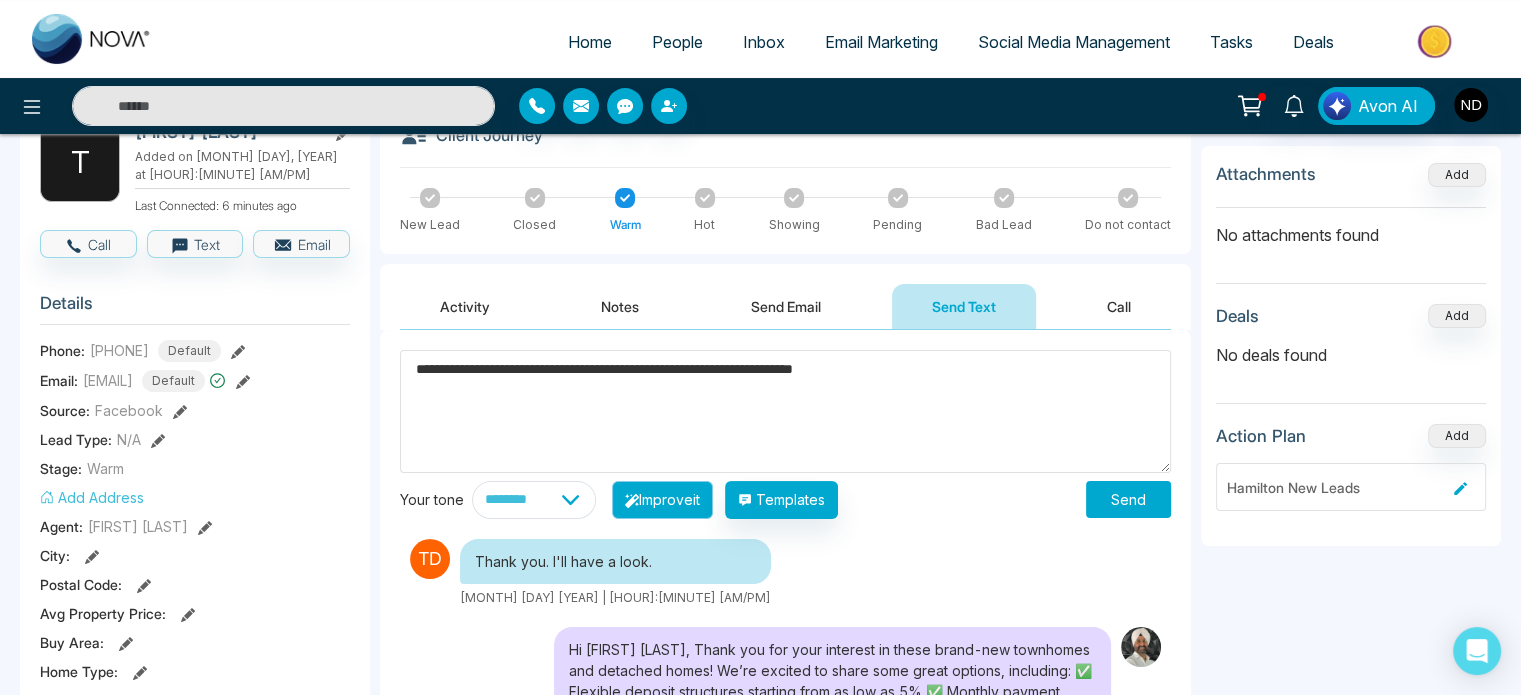 click on "Improve  it" at bounding box center [662, 500] 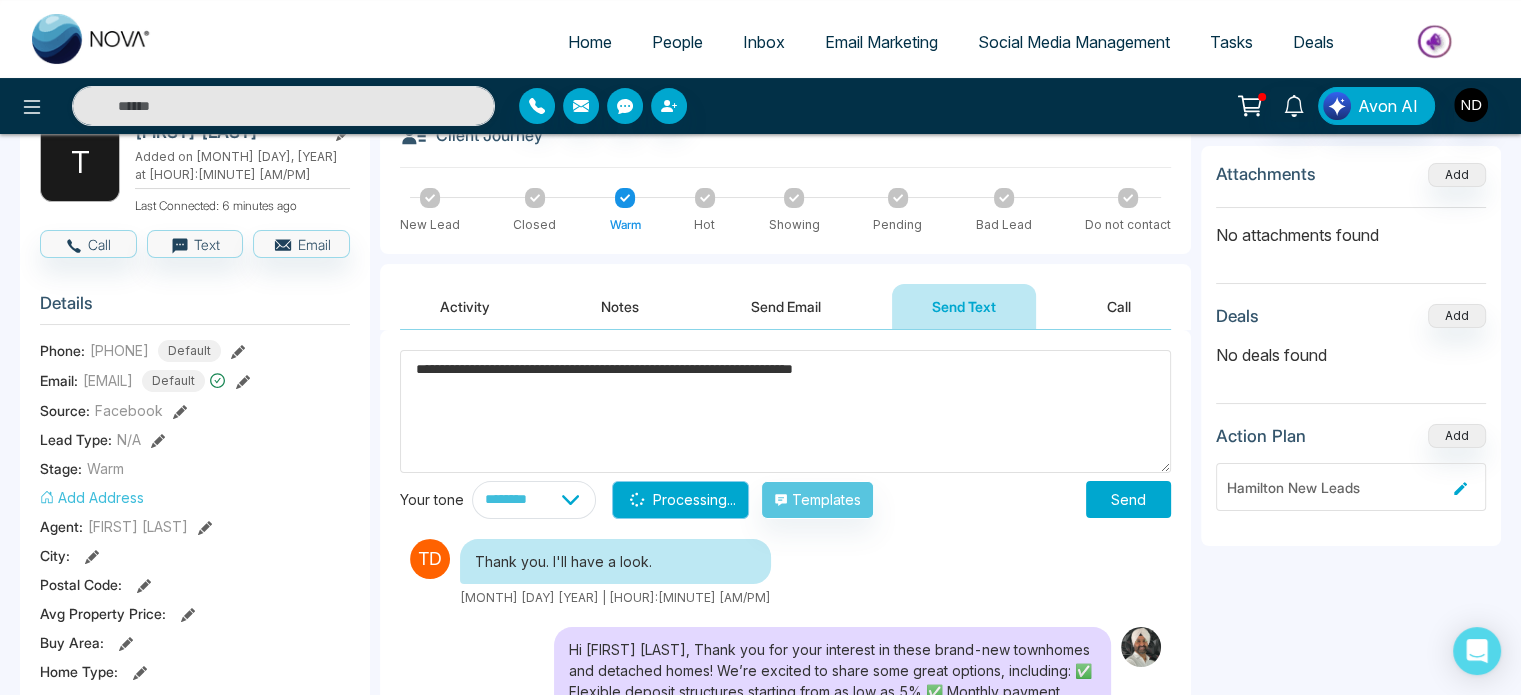 type on "**********" 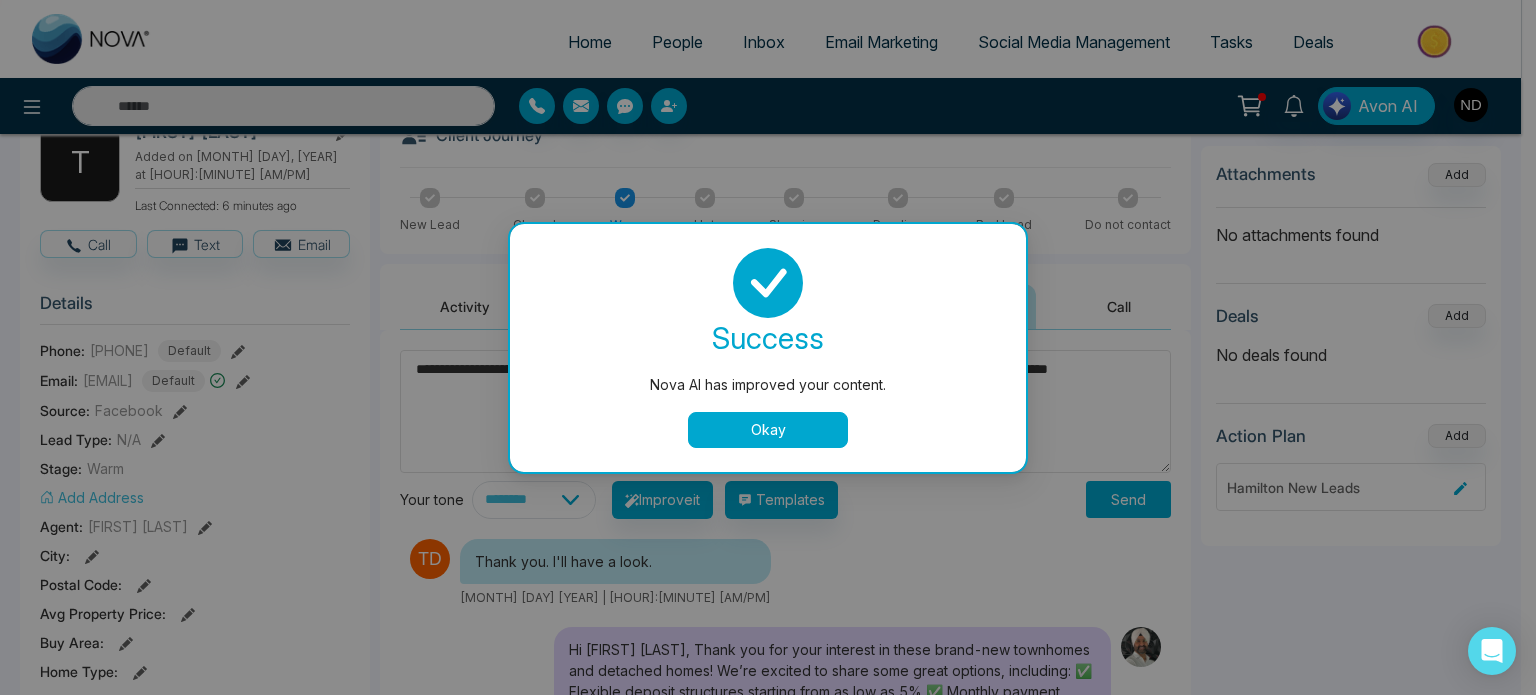 click on "Okay" at bounding box center (768, 430) 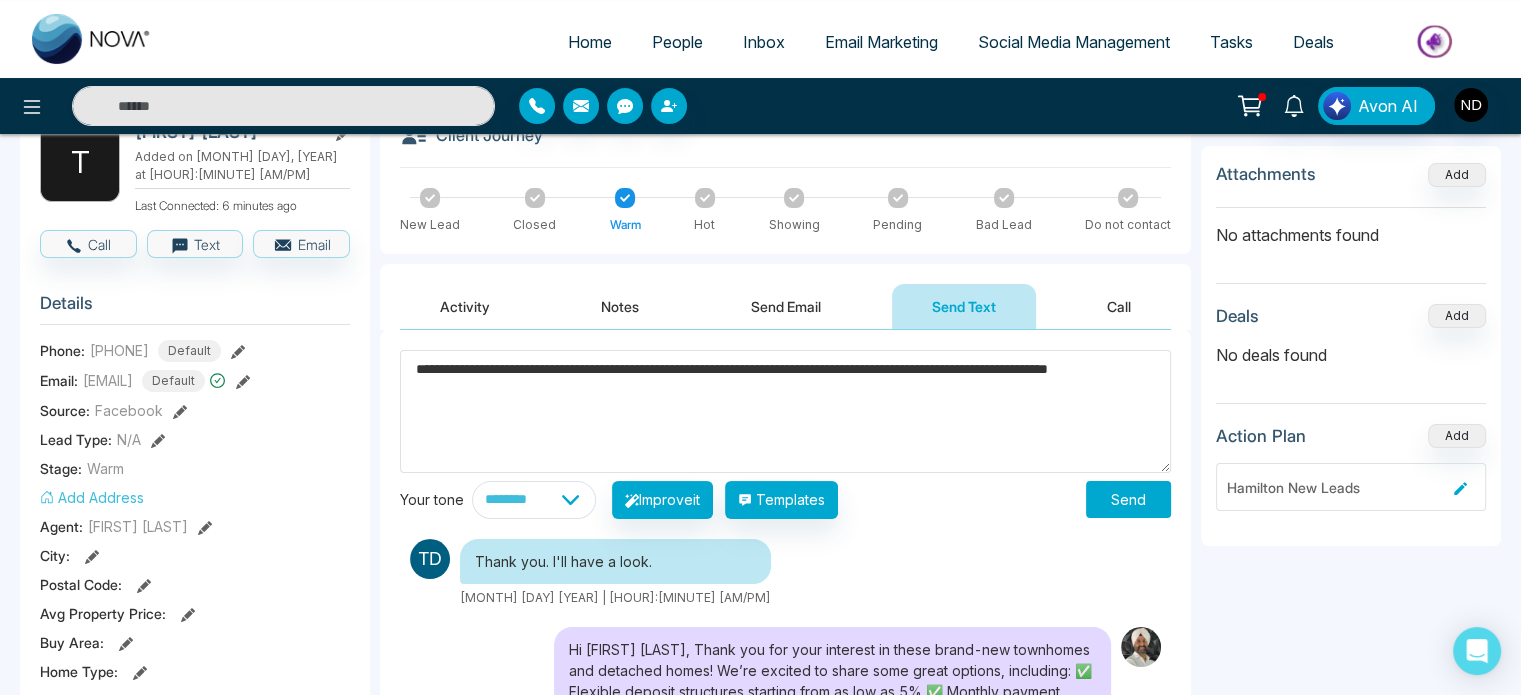 click on "Send" at bounding box center [1128, 499] 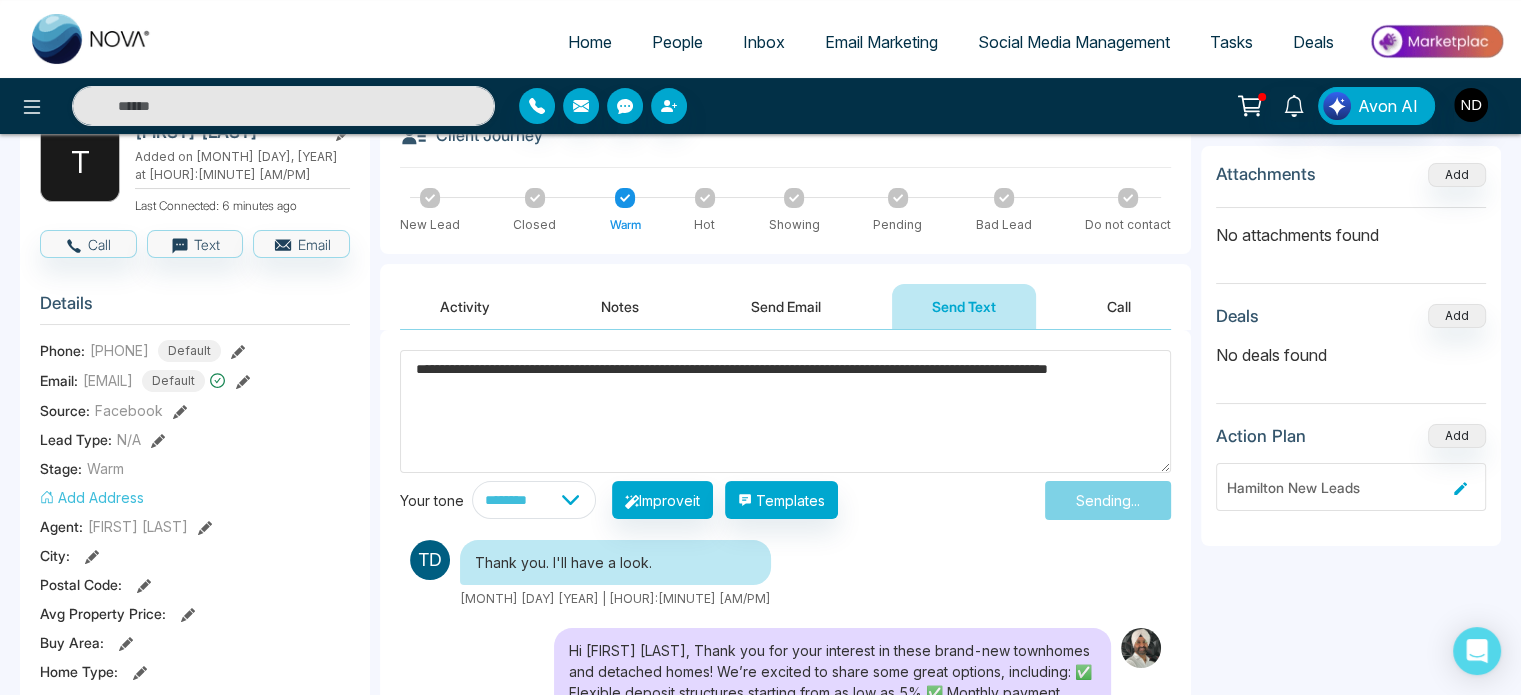 type 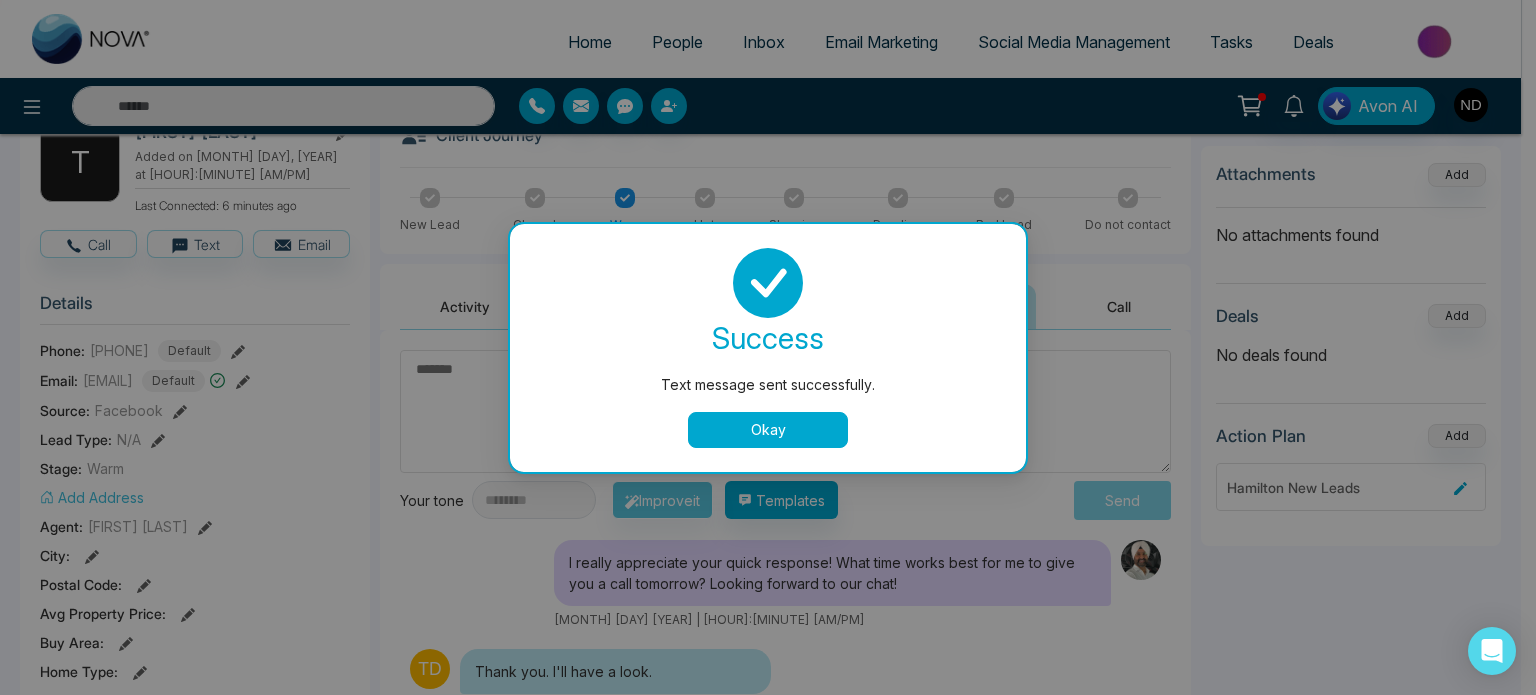 click on "Okay" at bounding box center [768, 430] 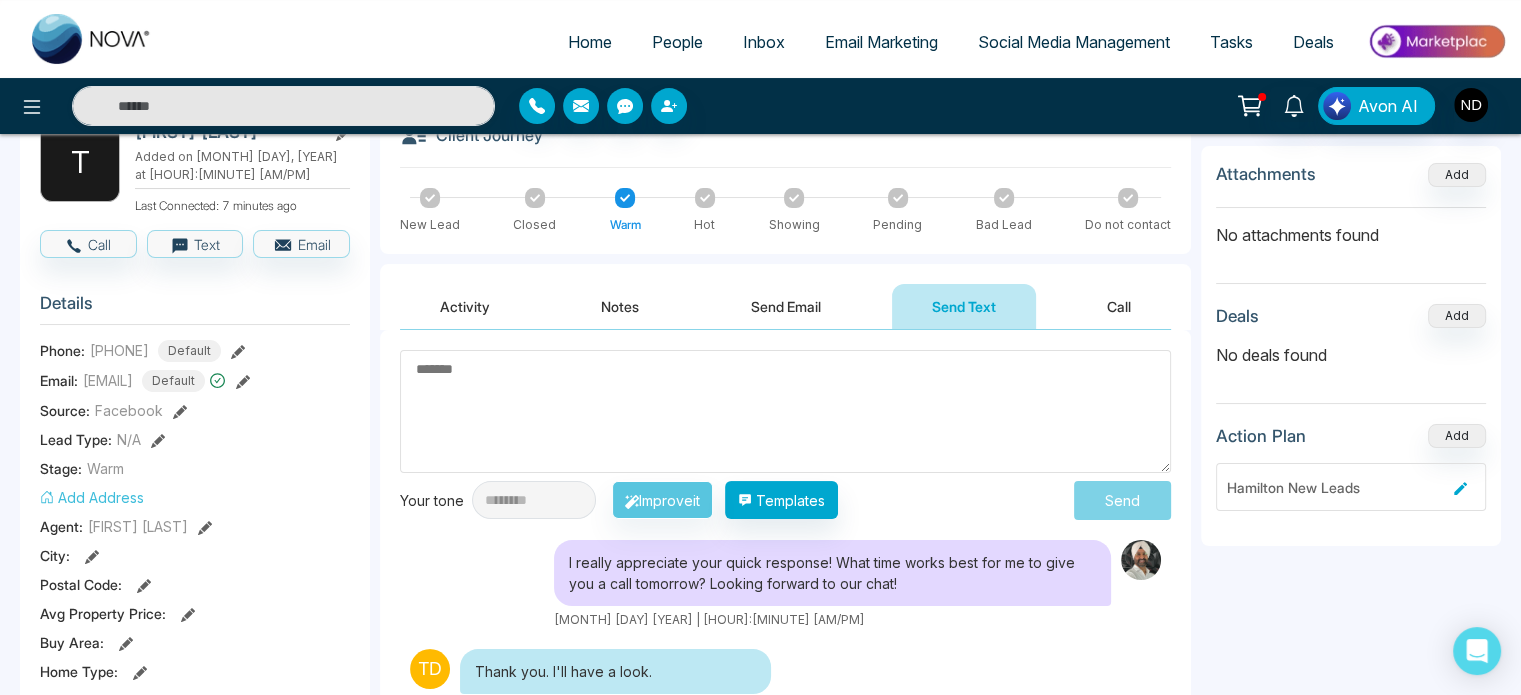 click at bounding box center (785, 411) 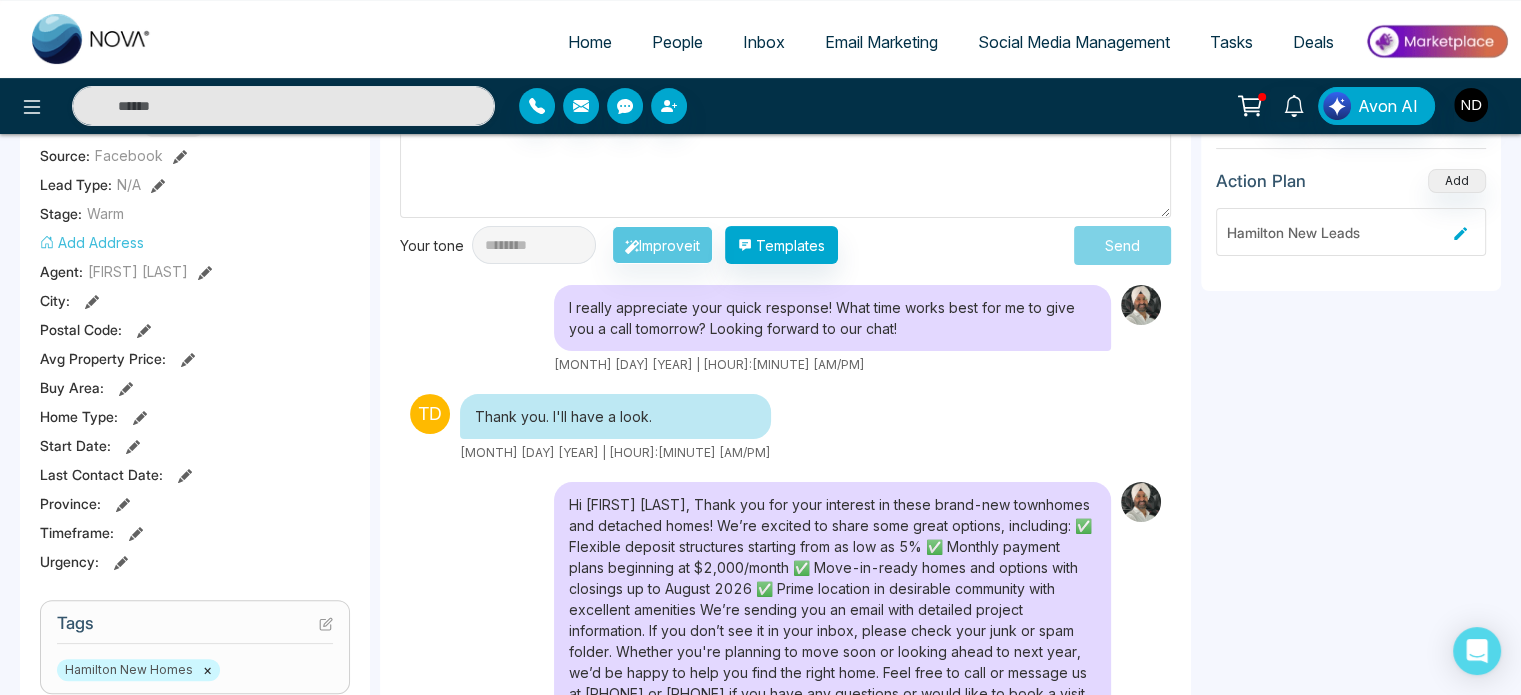scroll, scrollTop: 380, scrollLeft: 0, axis: vertical 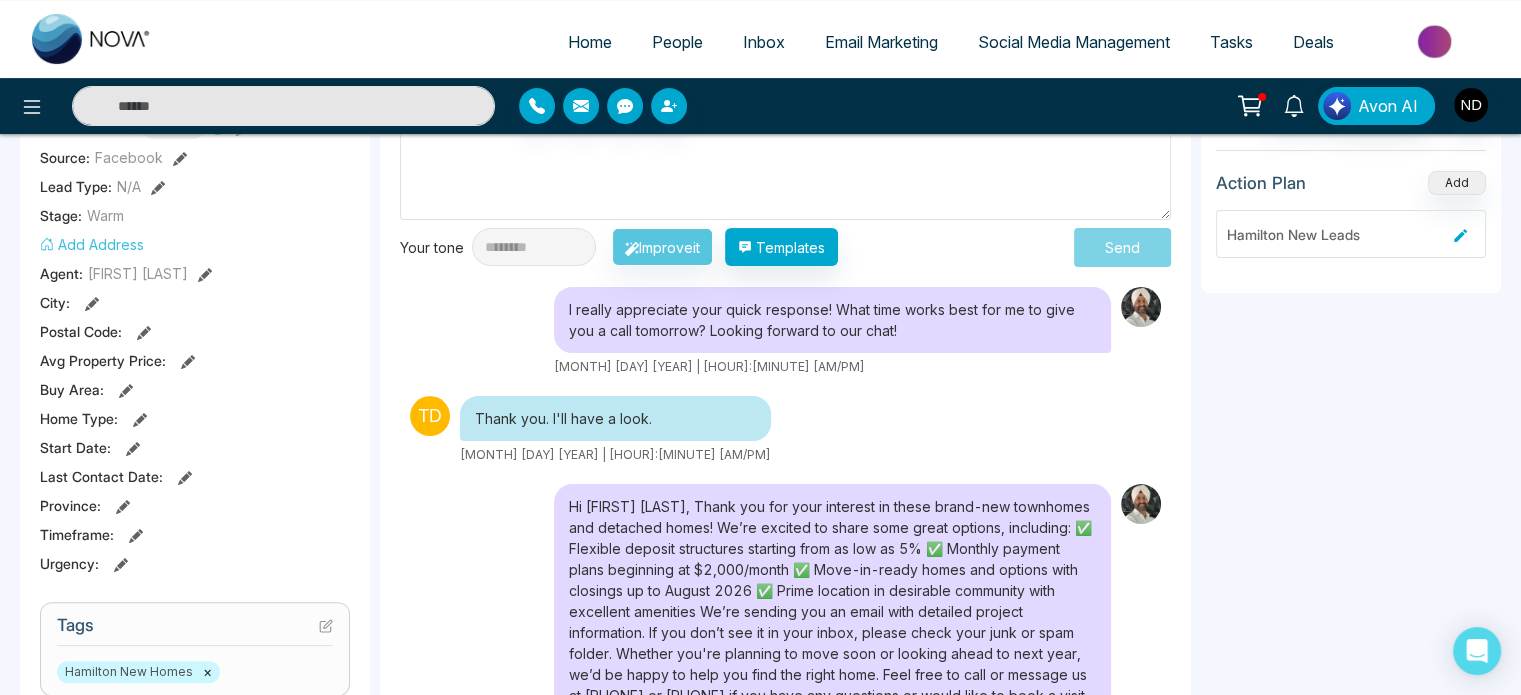 click on "Thank you. I'll have a look. [MONTH] [DAY] [YEAR] | [HOUR]:[MINUTE] [AM/PM]" at bounding box center [708, 430] 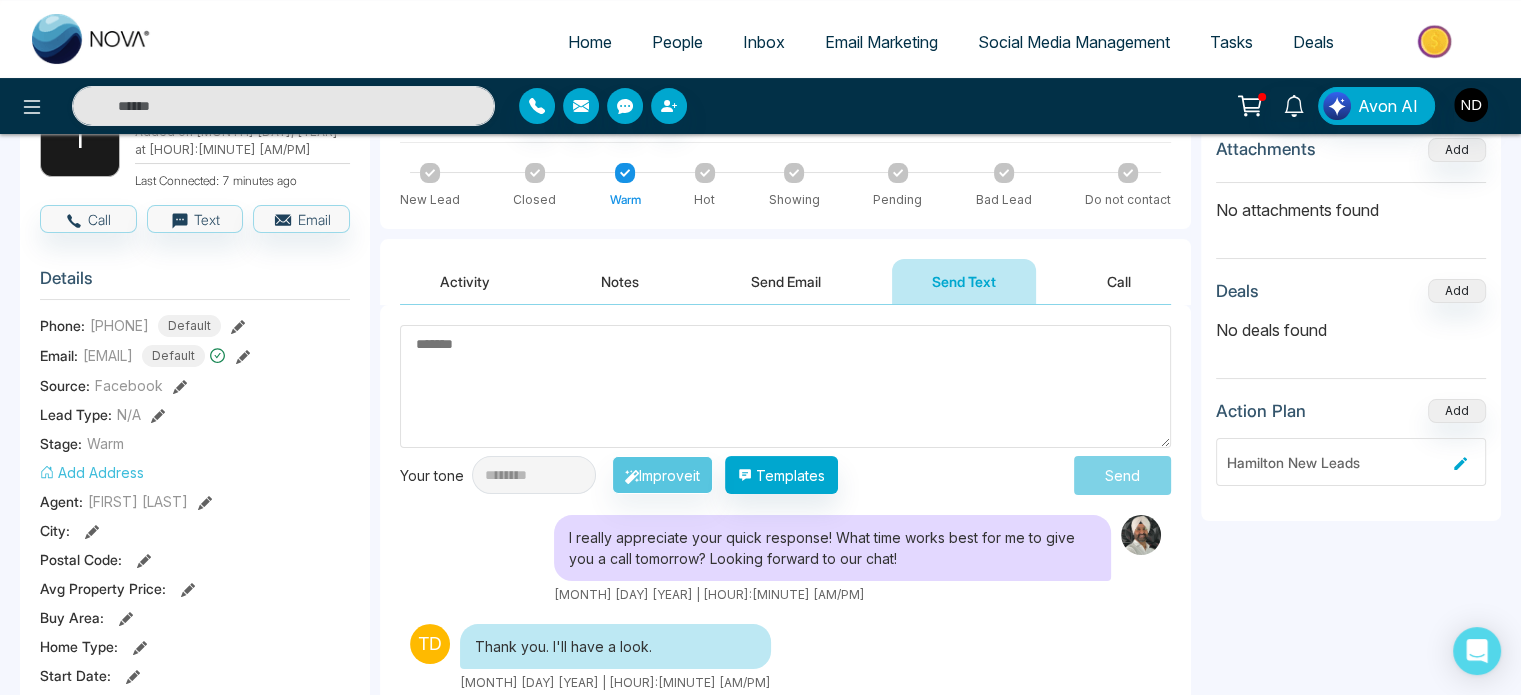 scroll, scrollTop: 0, scrollLeft: 0, axis: both 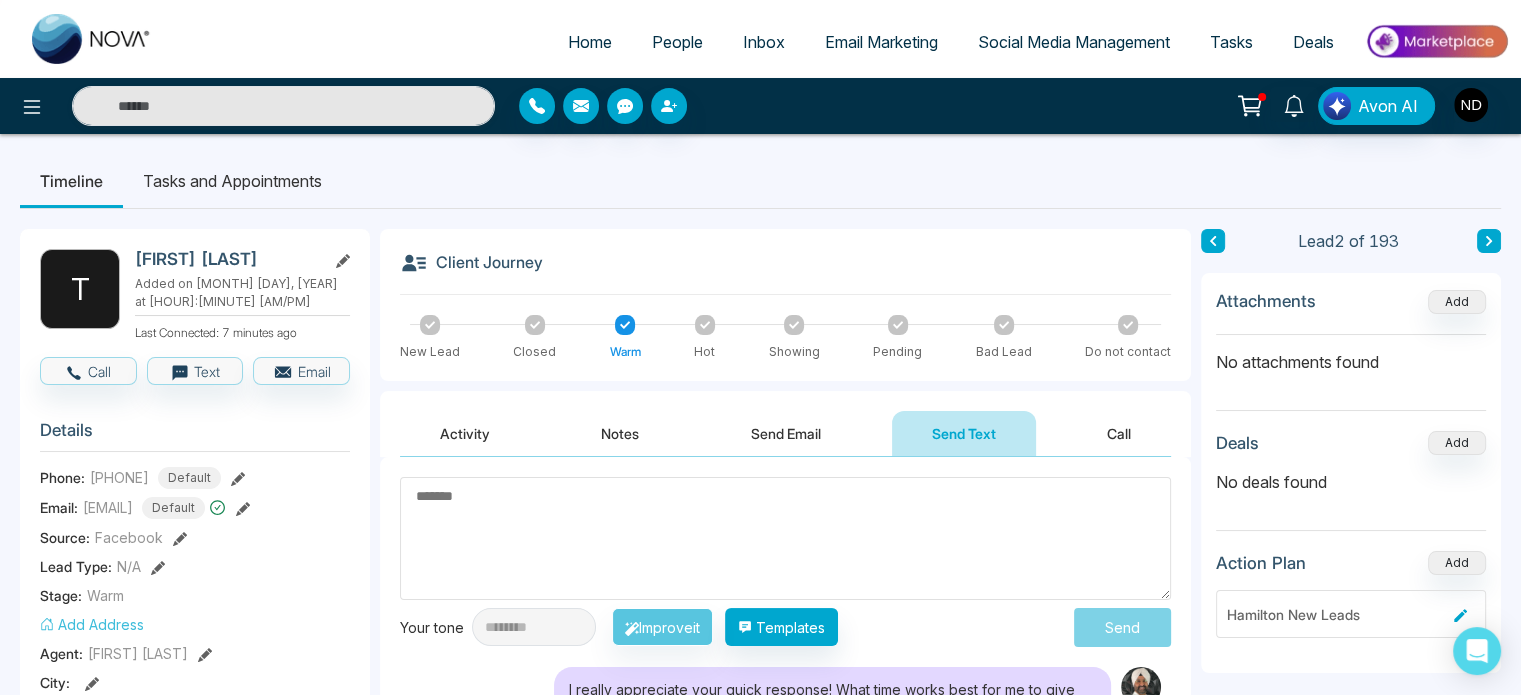click on "People" at bounding box center [677, 42] 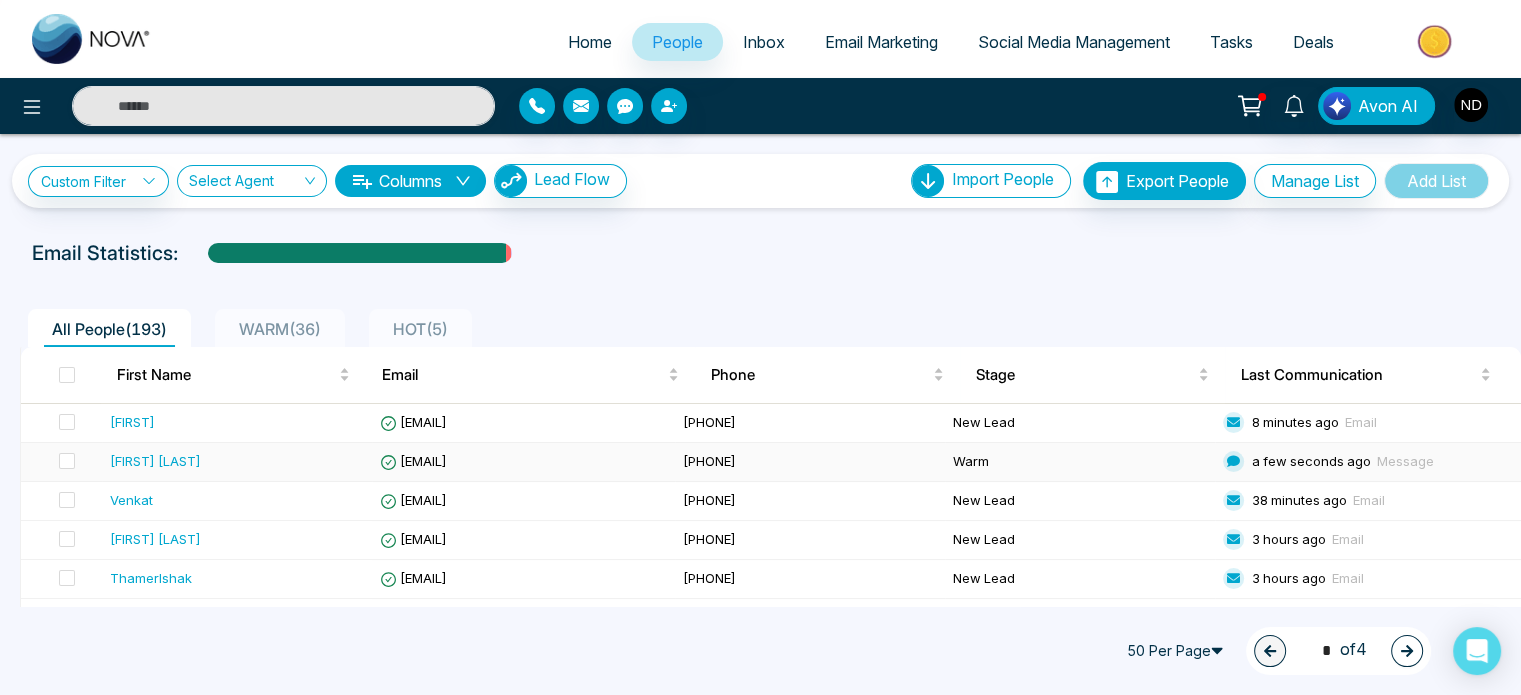 click on "[FIRST] [LAST]" at bounding box center (155, 461) 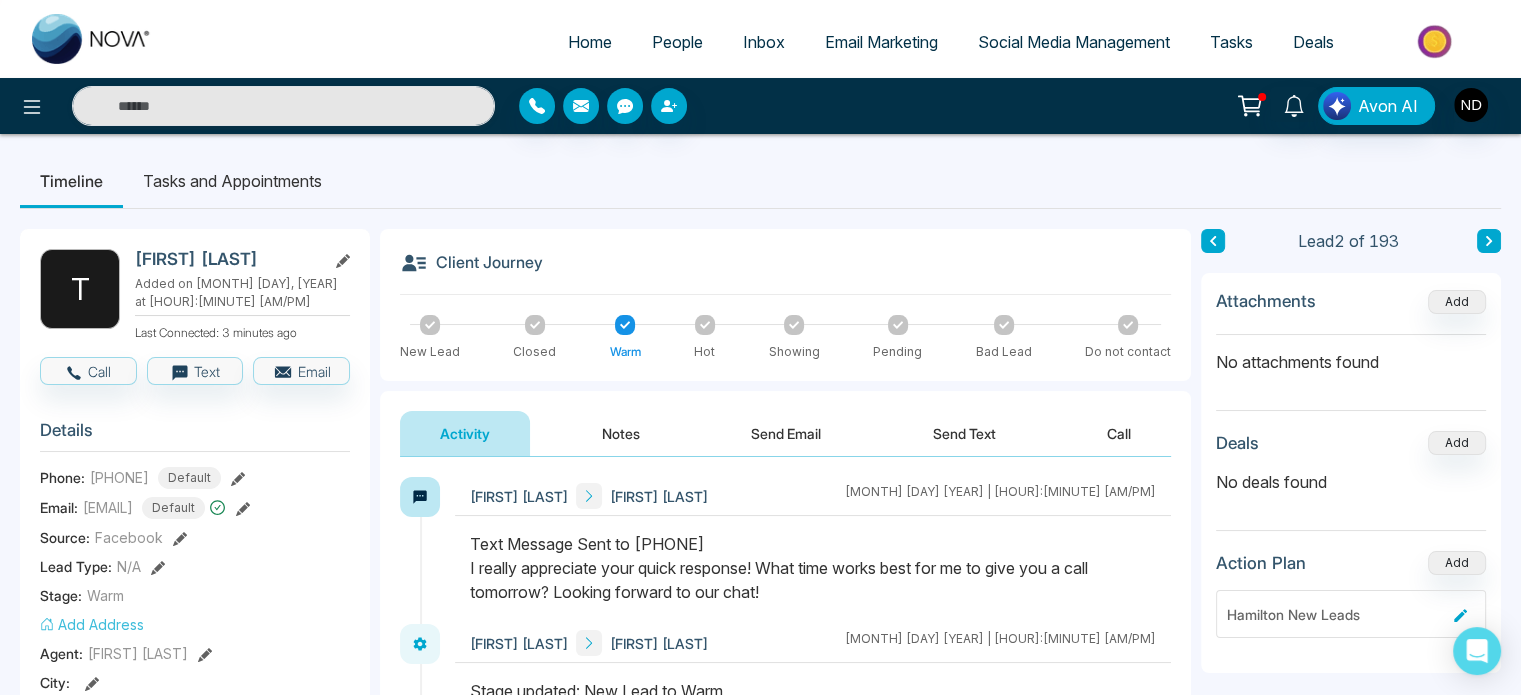 click on "Send Text" at bounding box center [964, 433] 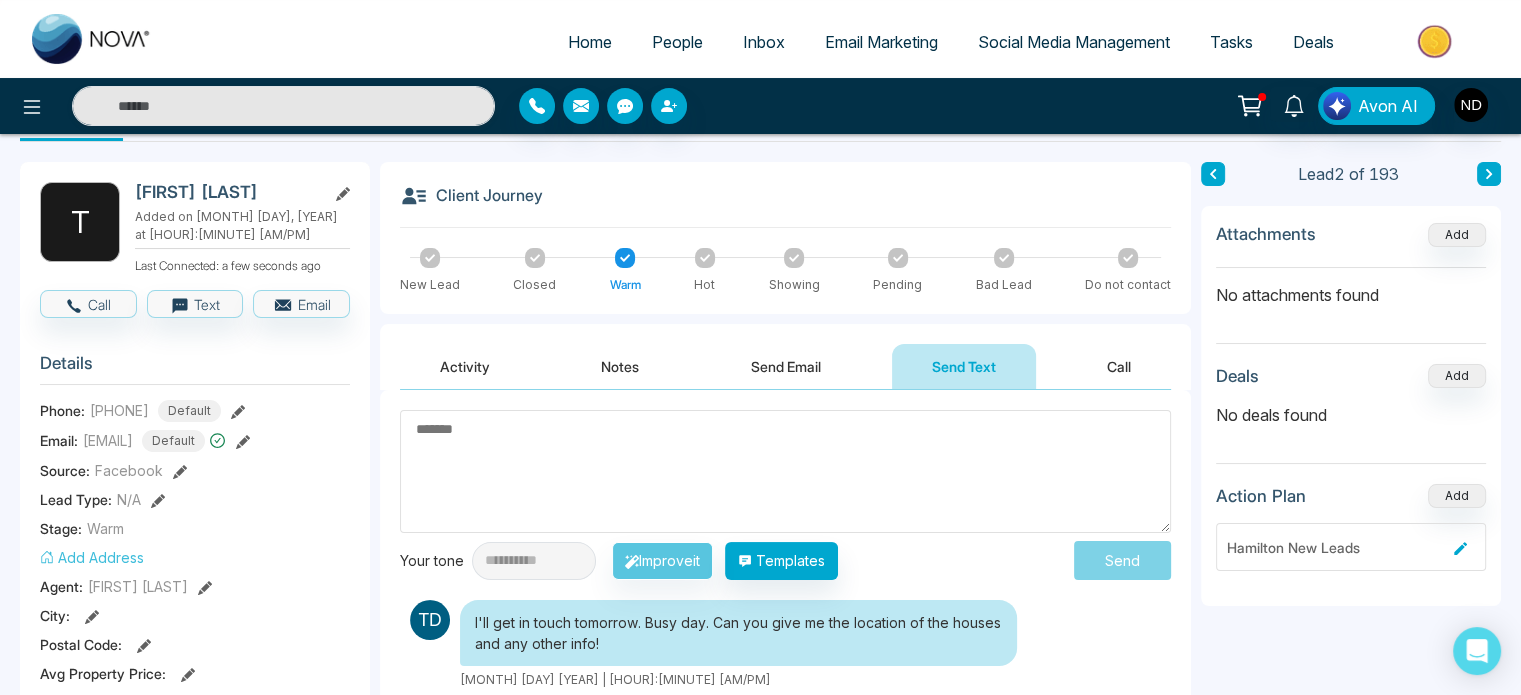 scroll, scrollTop: 57, scrollLeft: 0, axis: vertical 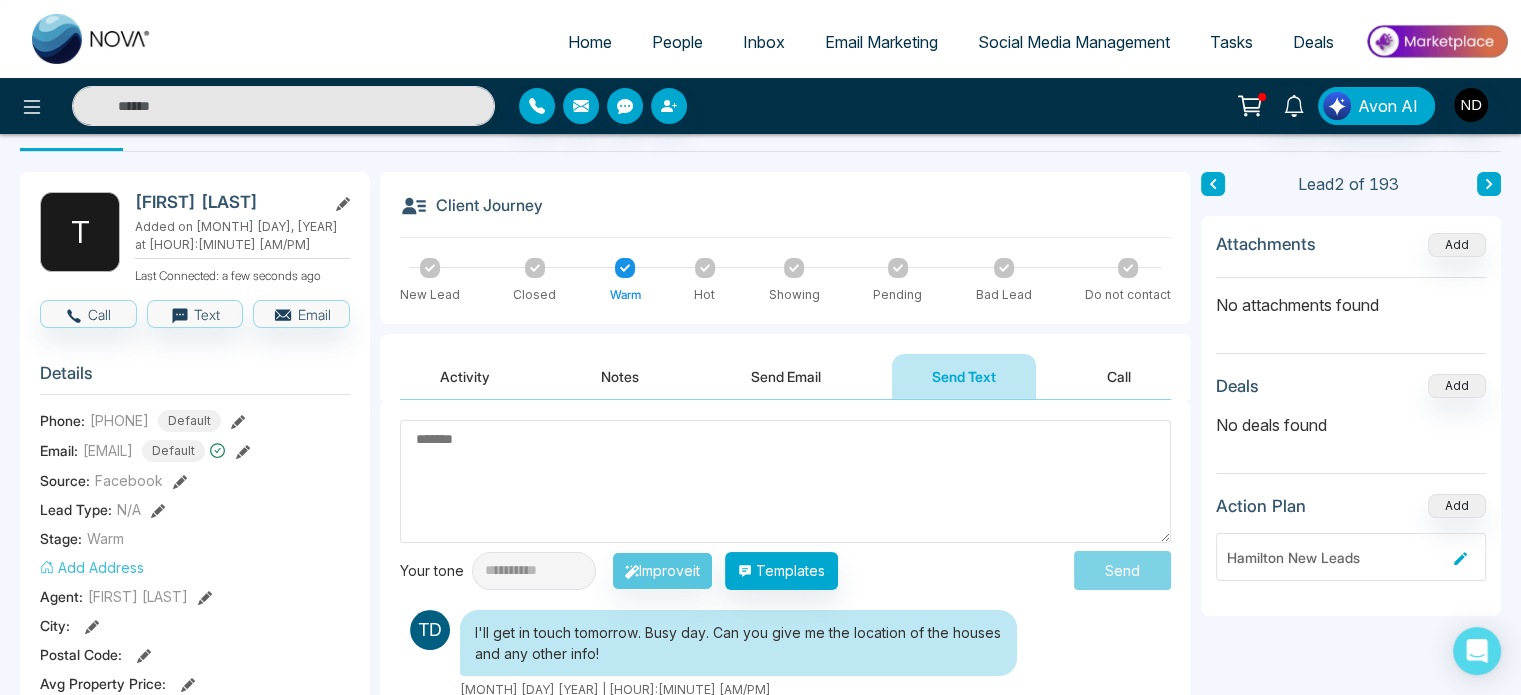 click on "Send Email" at bounding box center [786, 376] 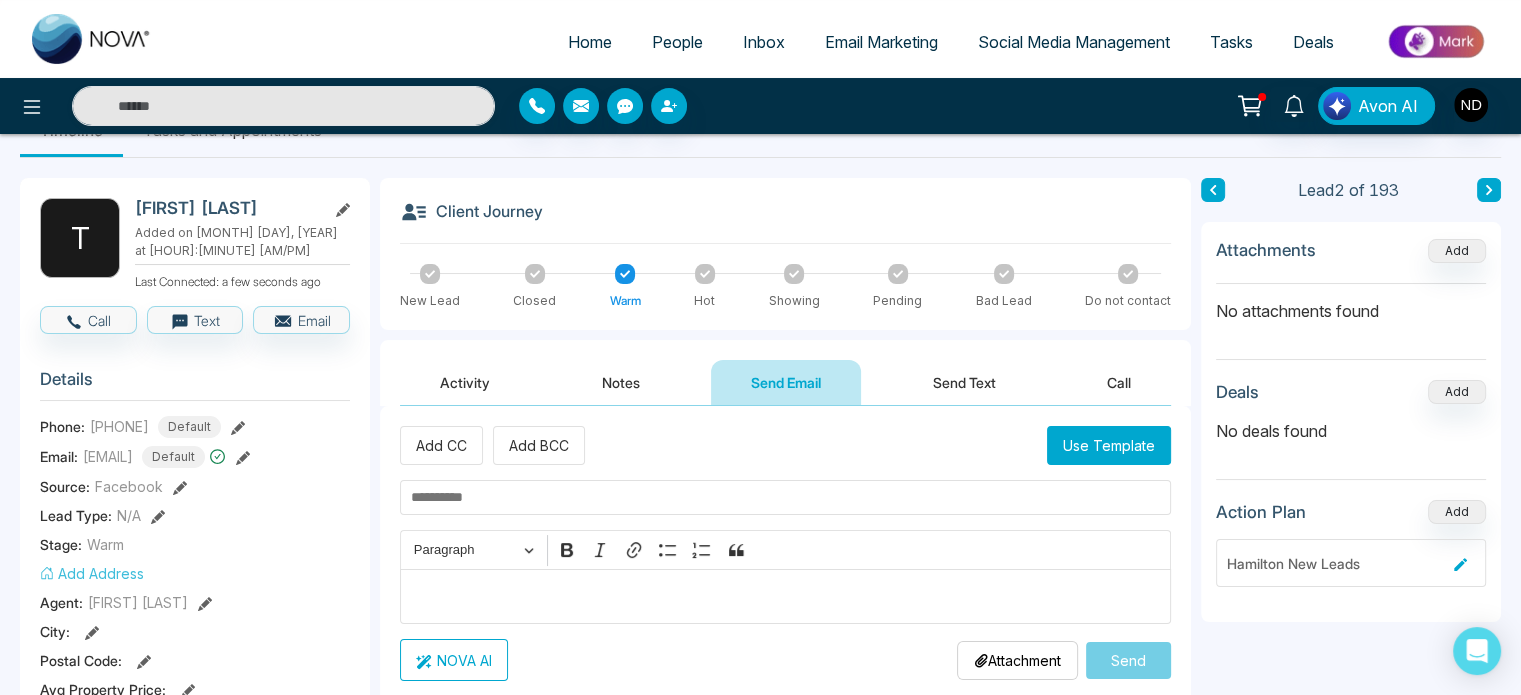 scroll, scrollTop: 49, scrollLeft: 0, axis: vertical 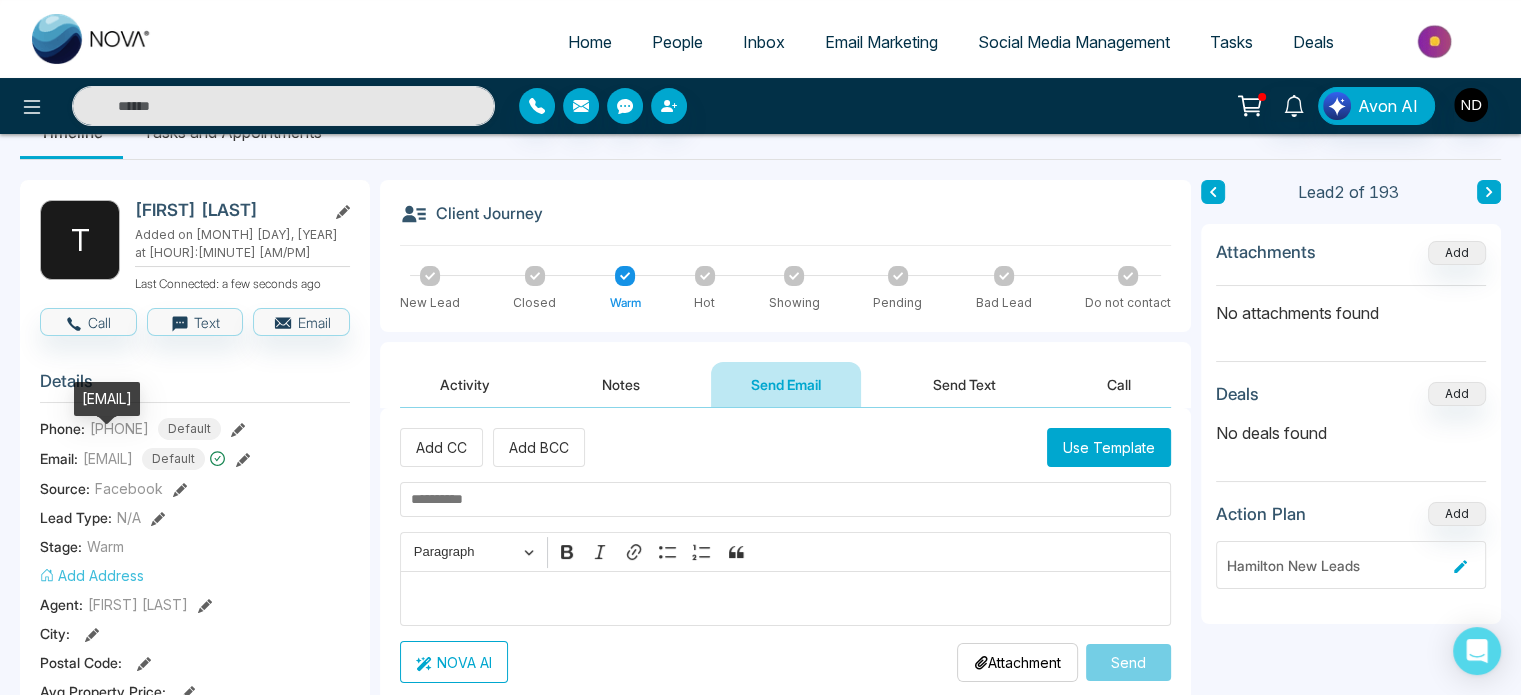 drag, startPoint x: 84, startPoint y: 396, endPoint x: 237, endPoint y: 399, distance: 153.0294 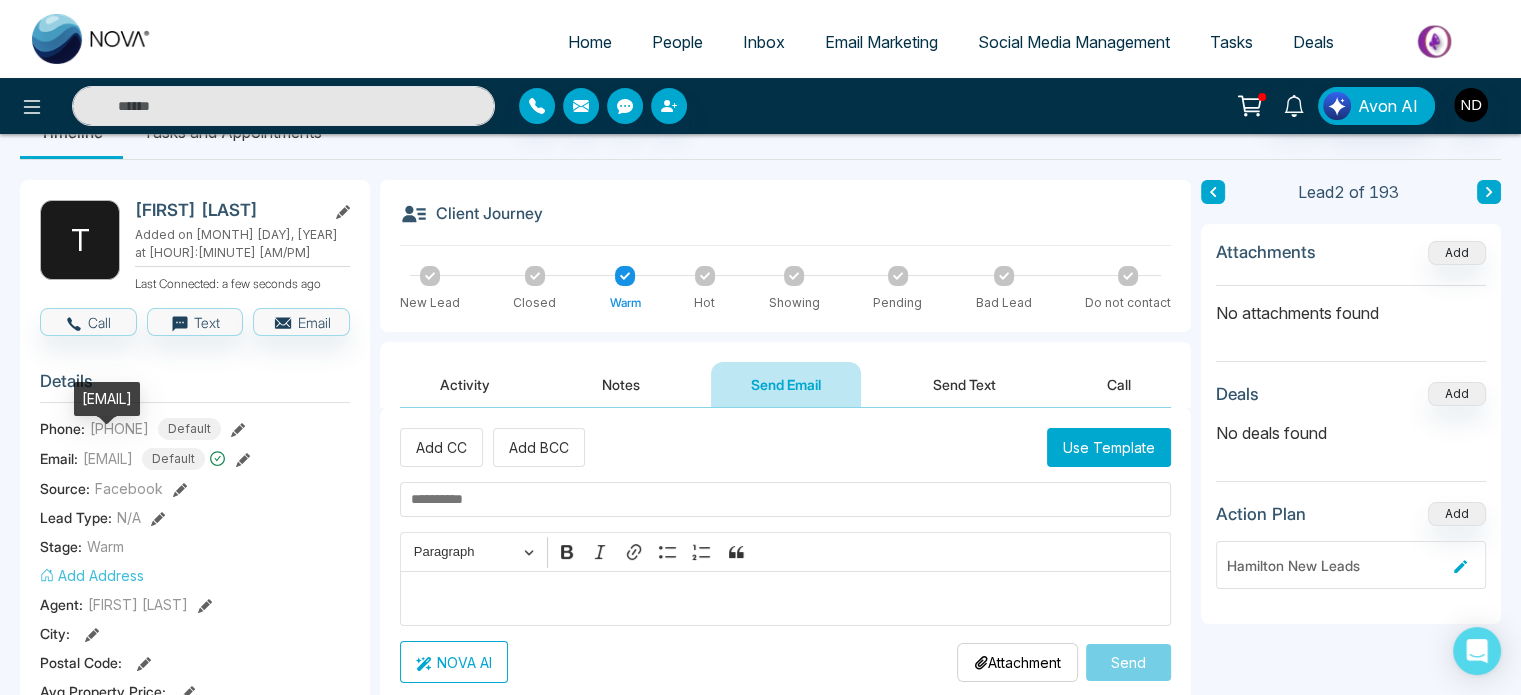 click on "[EMAIL]" at bounding box center (107, 399) 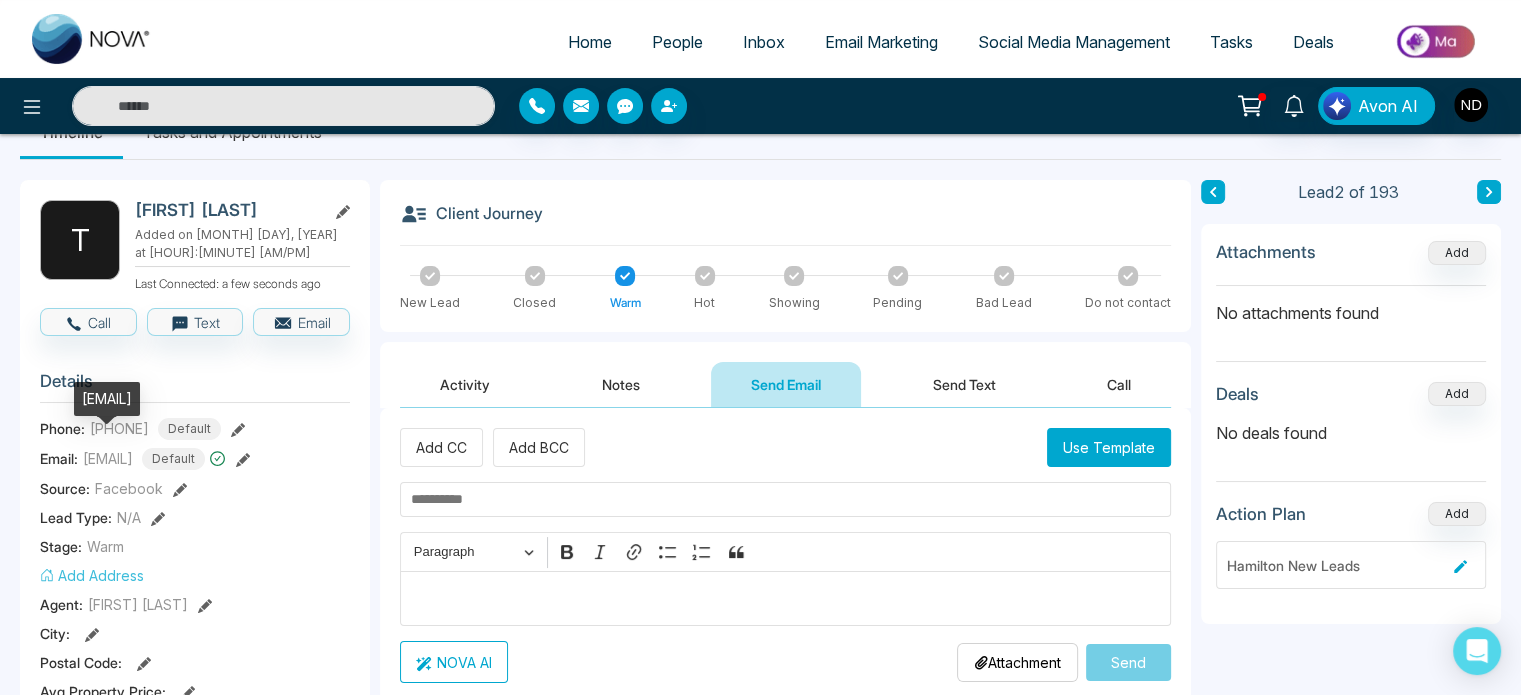 copy on "[EMAIL]" 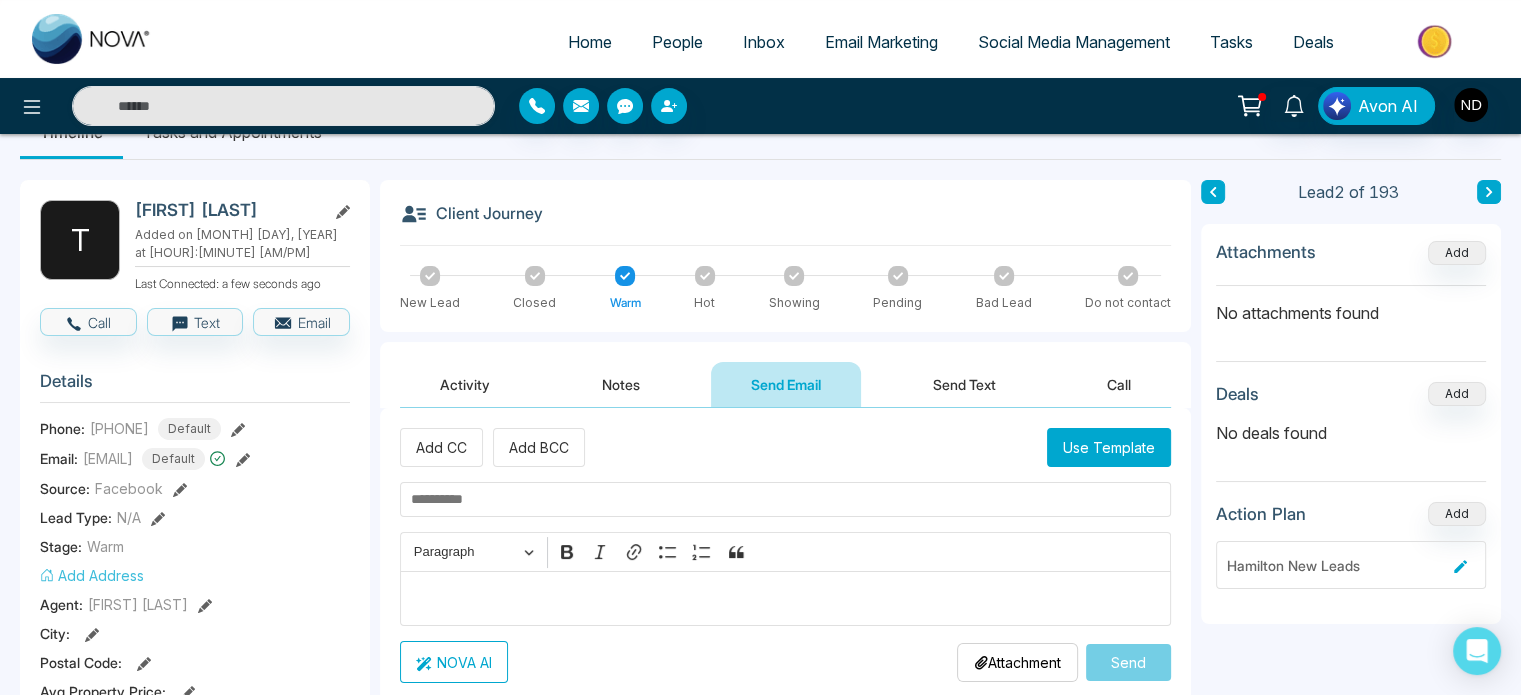 click on "Send Text" at bounding box center (964, 384) 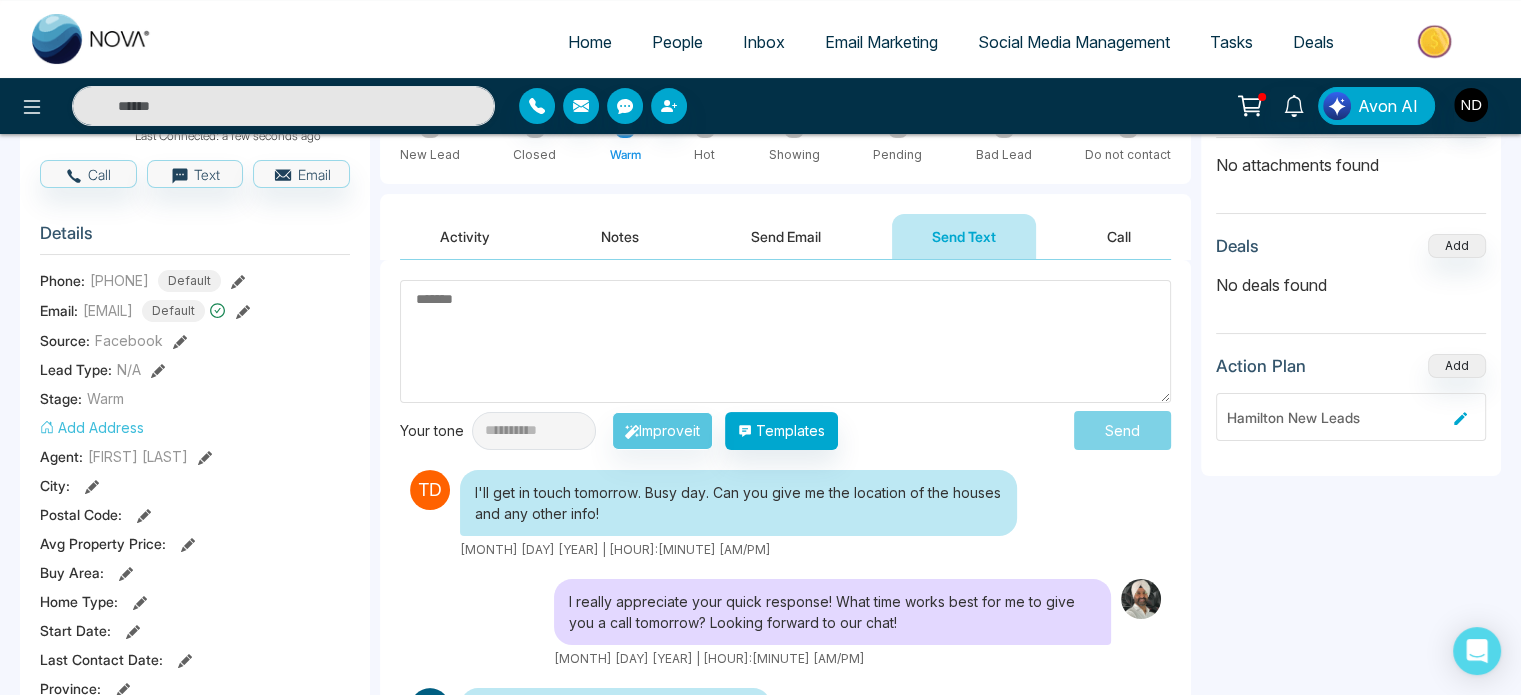 scroll, scrollTop: 204, scrollLeft: 0, axis: vertical 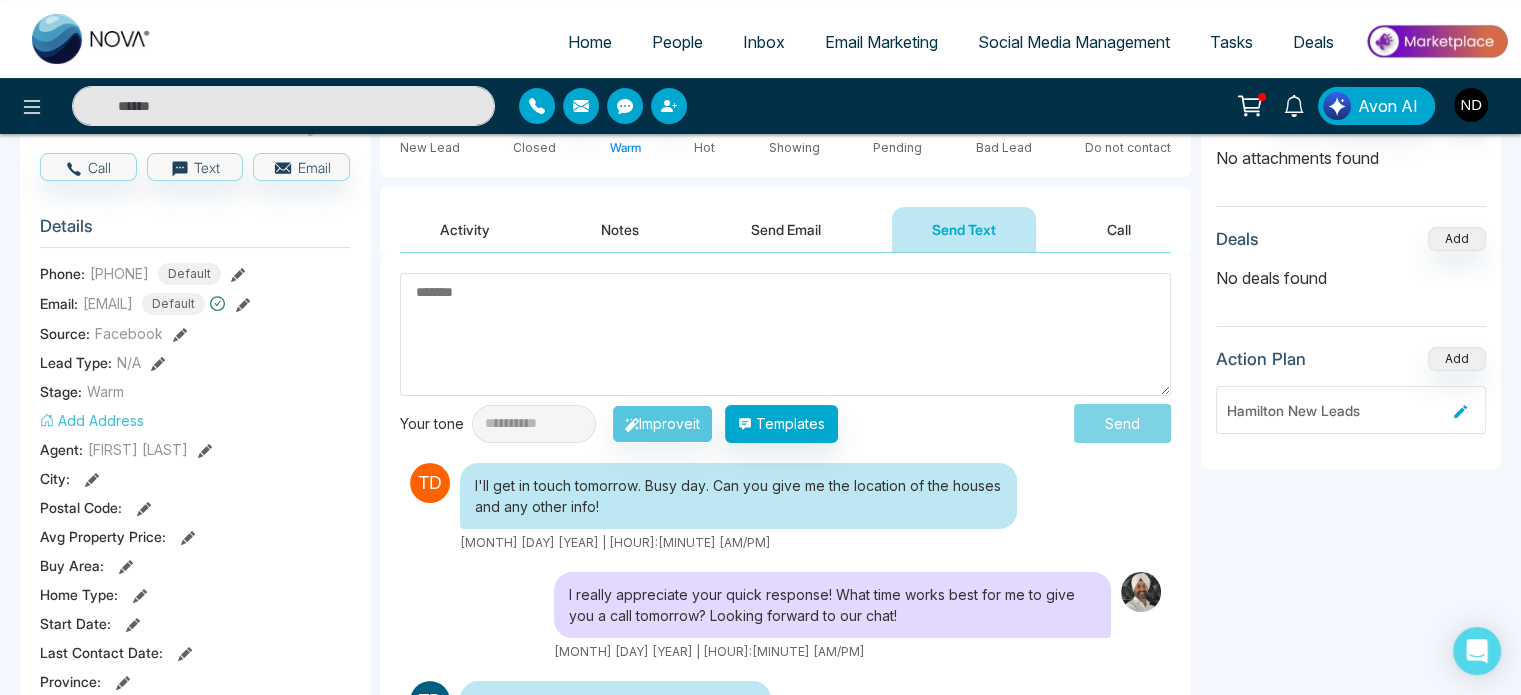 click at bounding box center [785, 334] 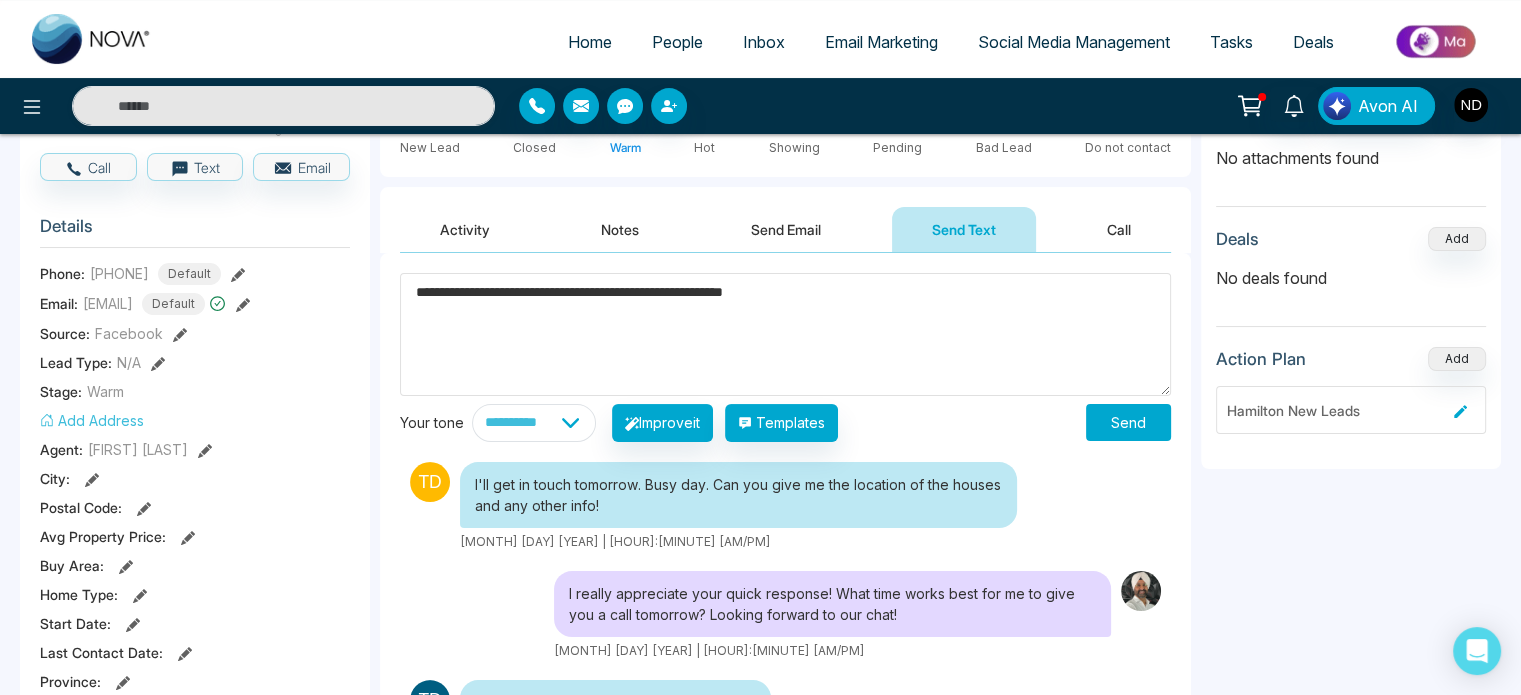 click on "**********" at bounding box center (785, 334) 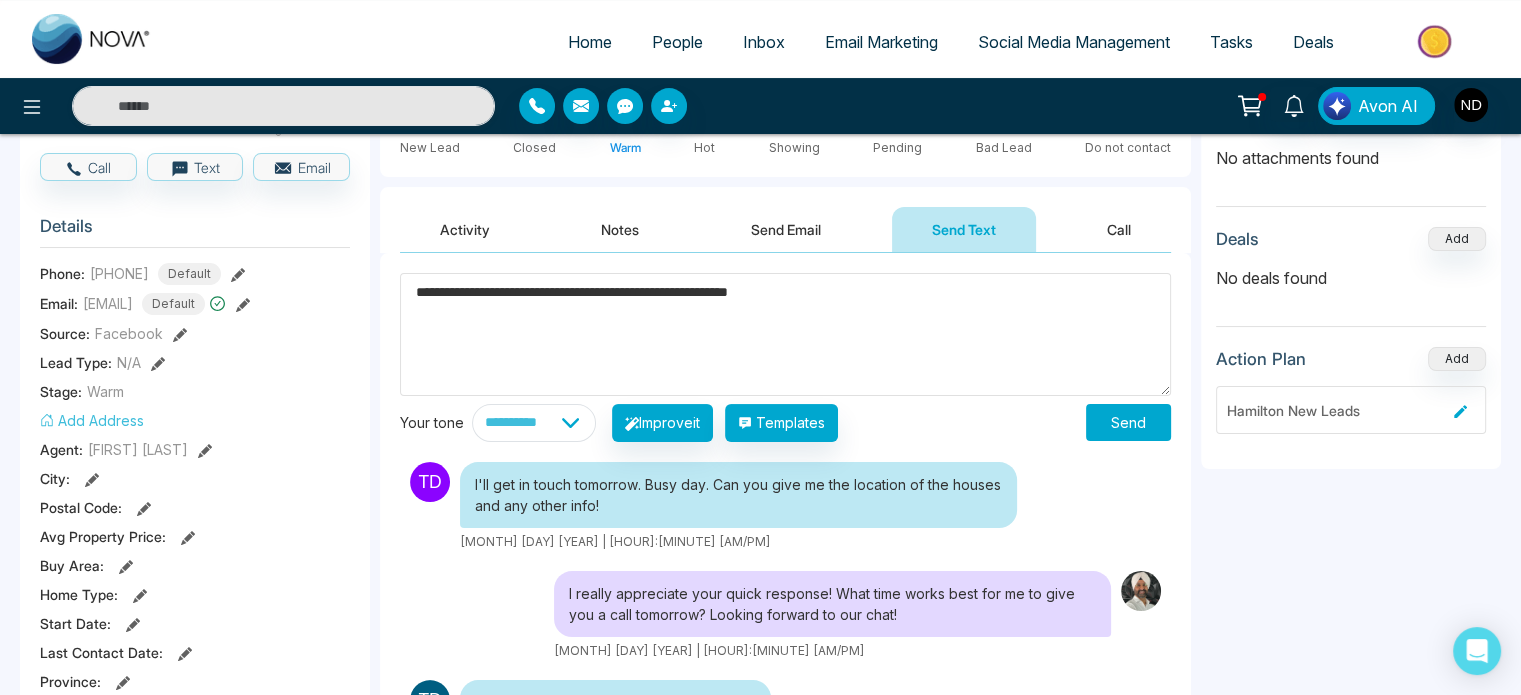 click on "**********" at bounding box center [785, 334] 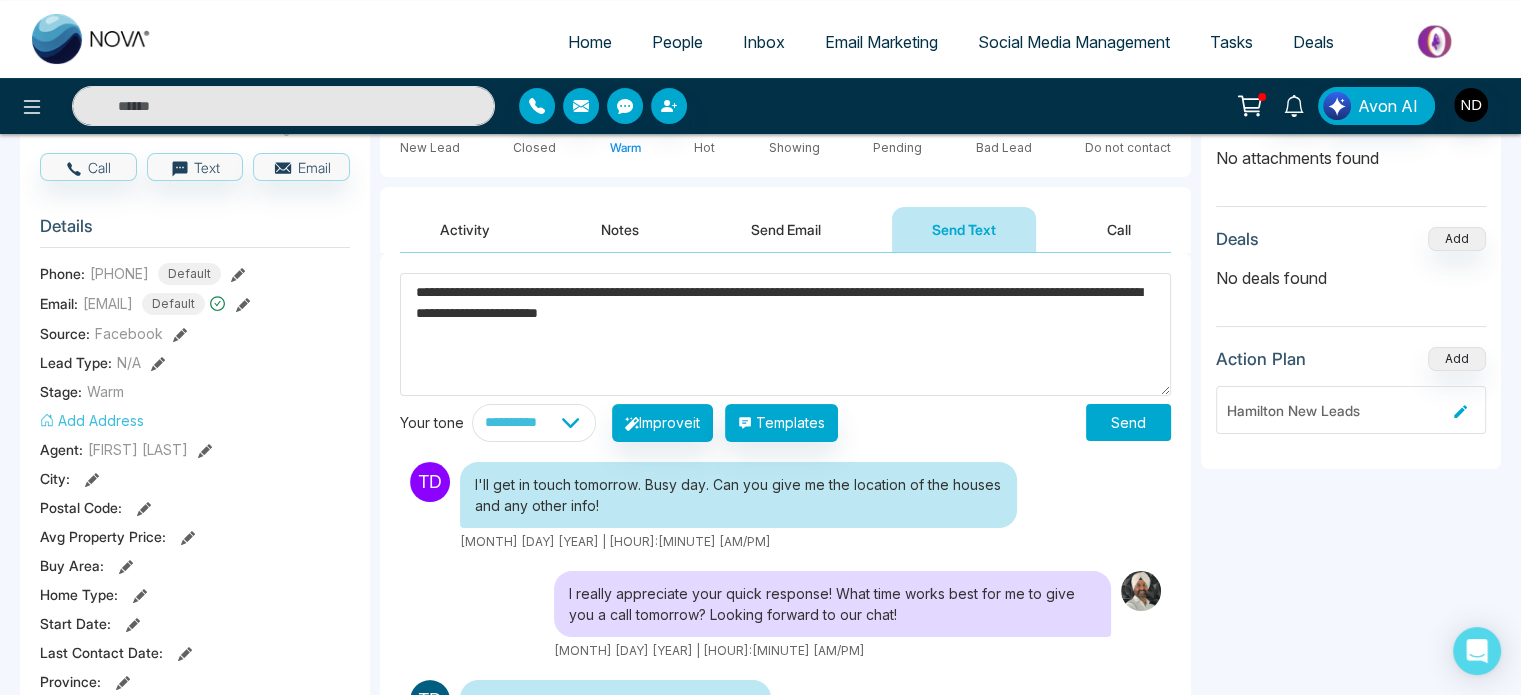 click on "**********" 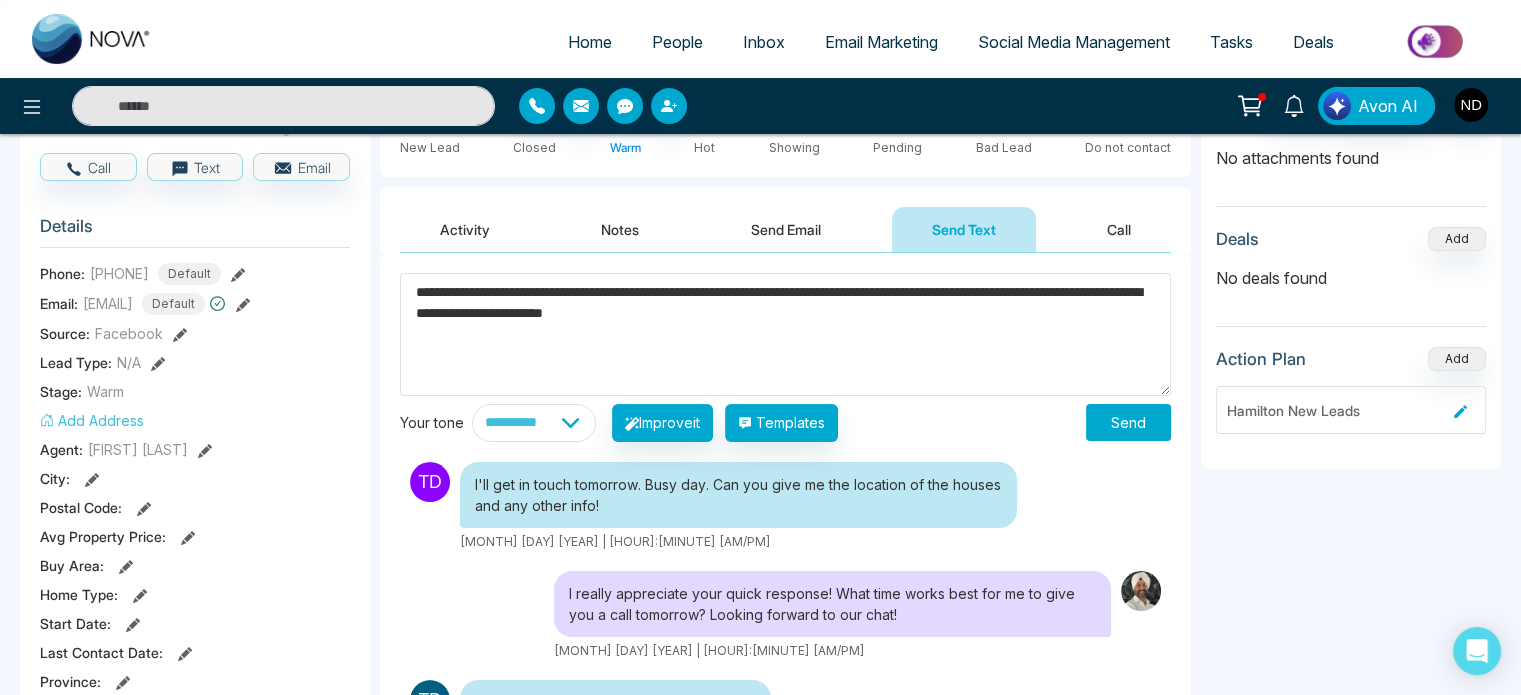 click on "****" 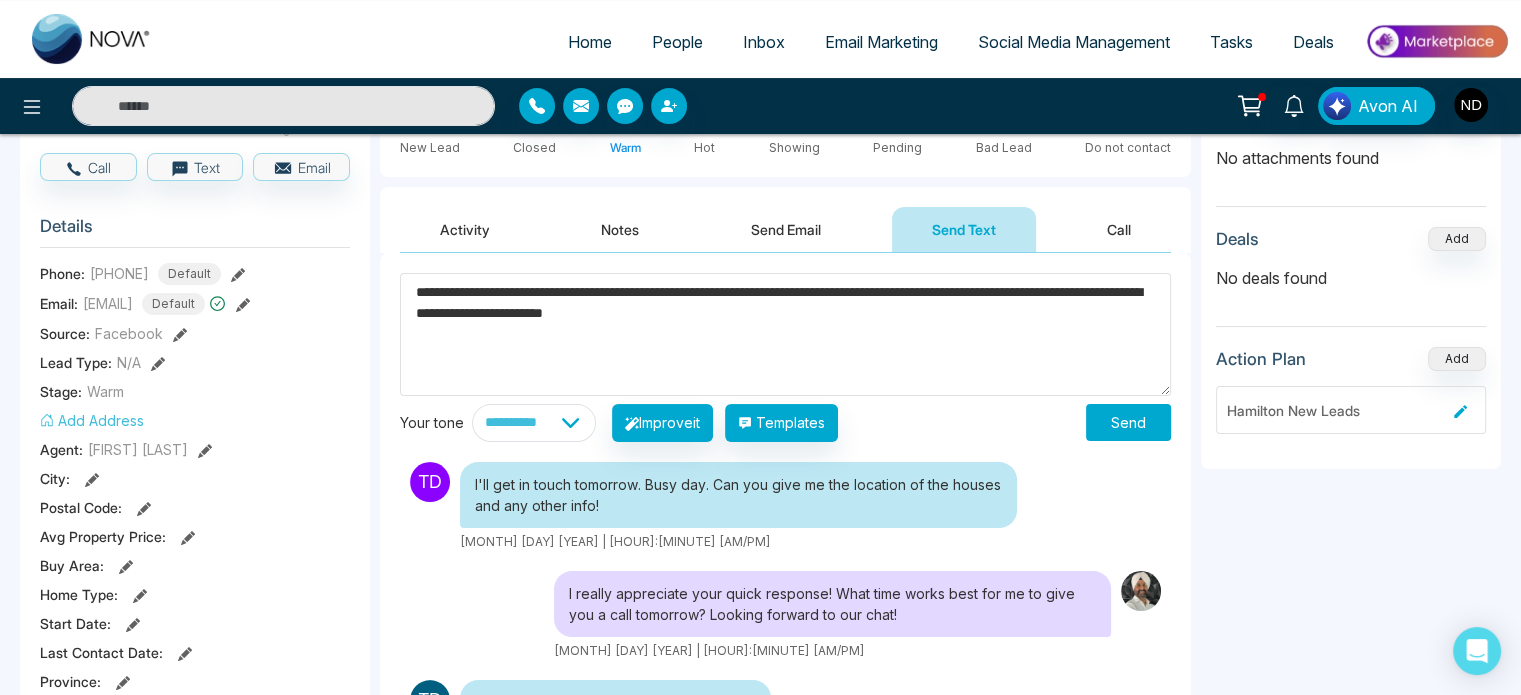 click on "**********" at bounding box center [785, 334] 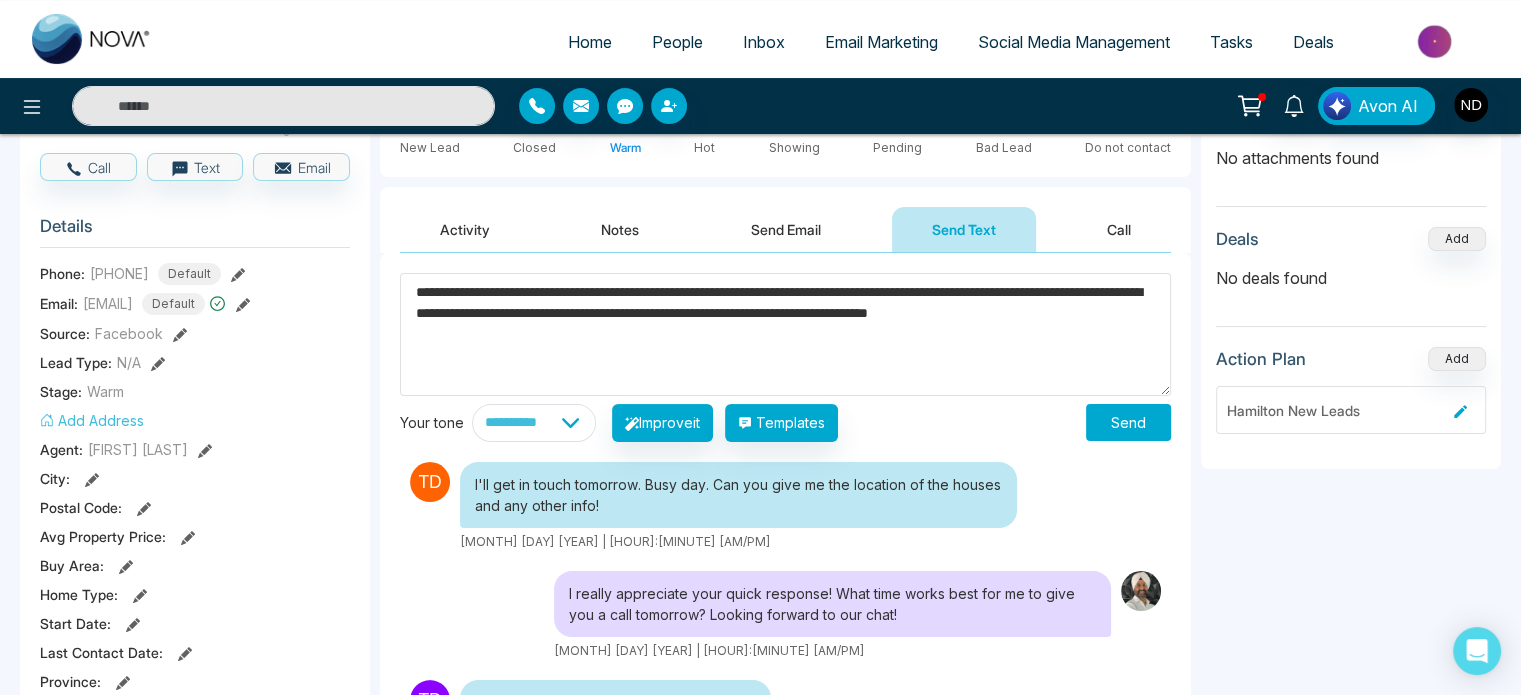 click on "**********" at bounding box center [785, 334] 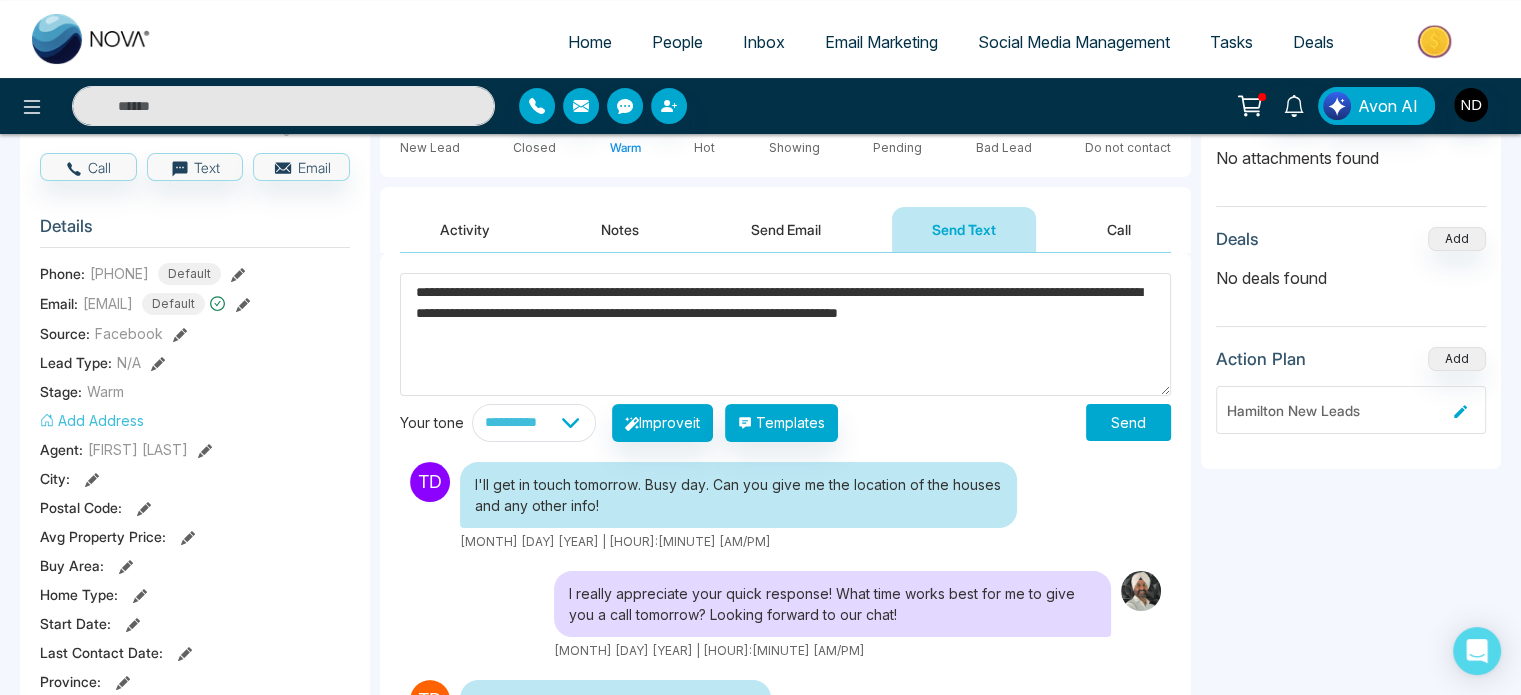 drag, startPoint x: 800, startPoint y: 310, endPoint x: 786, endPoint y: 346, distance: 38.626415 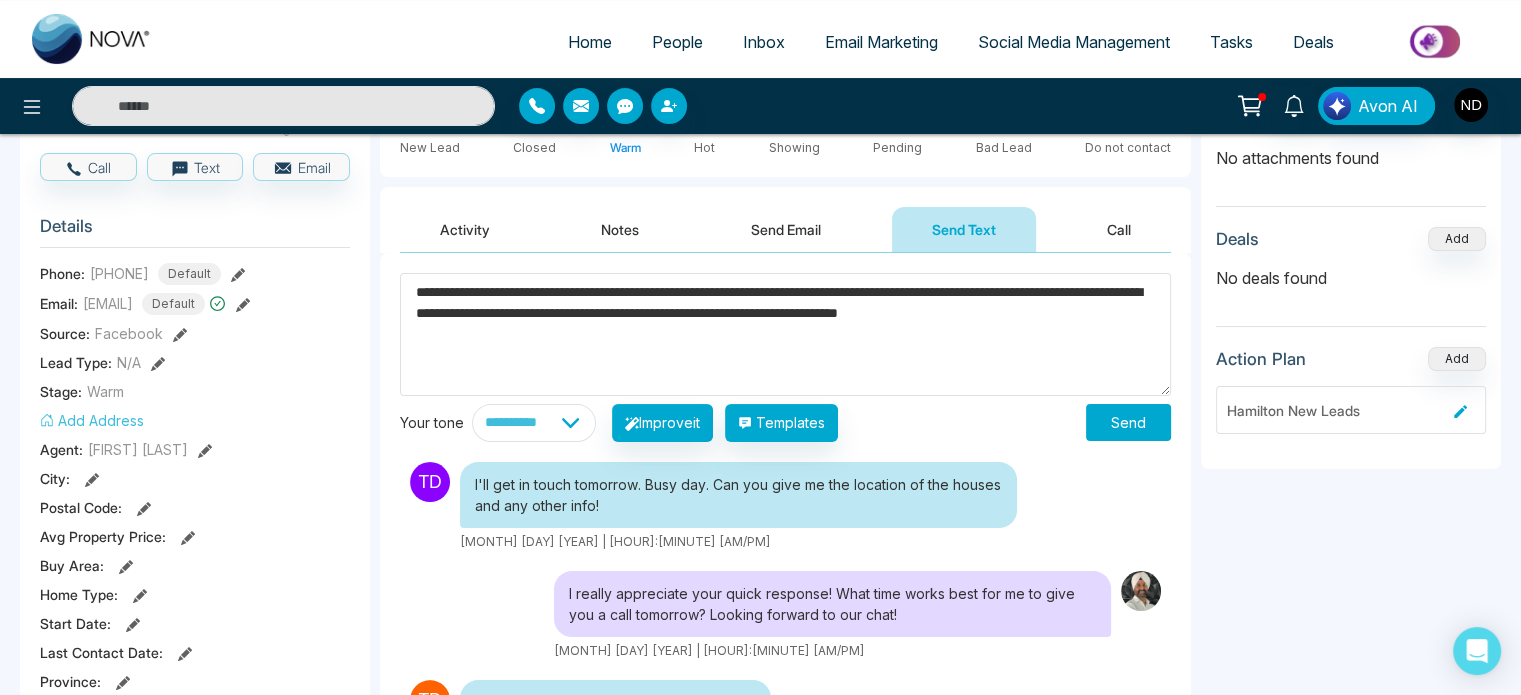 click on "**********" at bounding box center (785, 334) 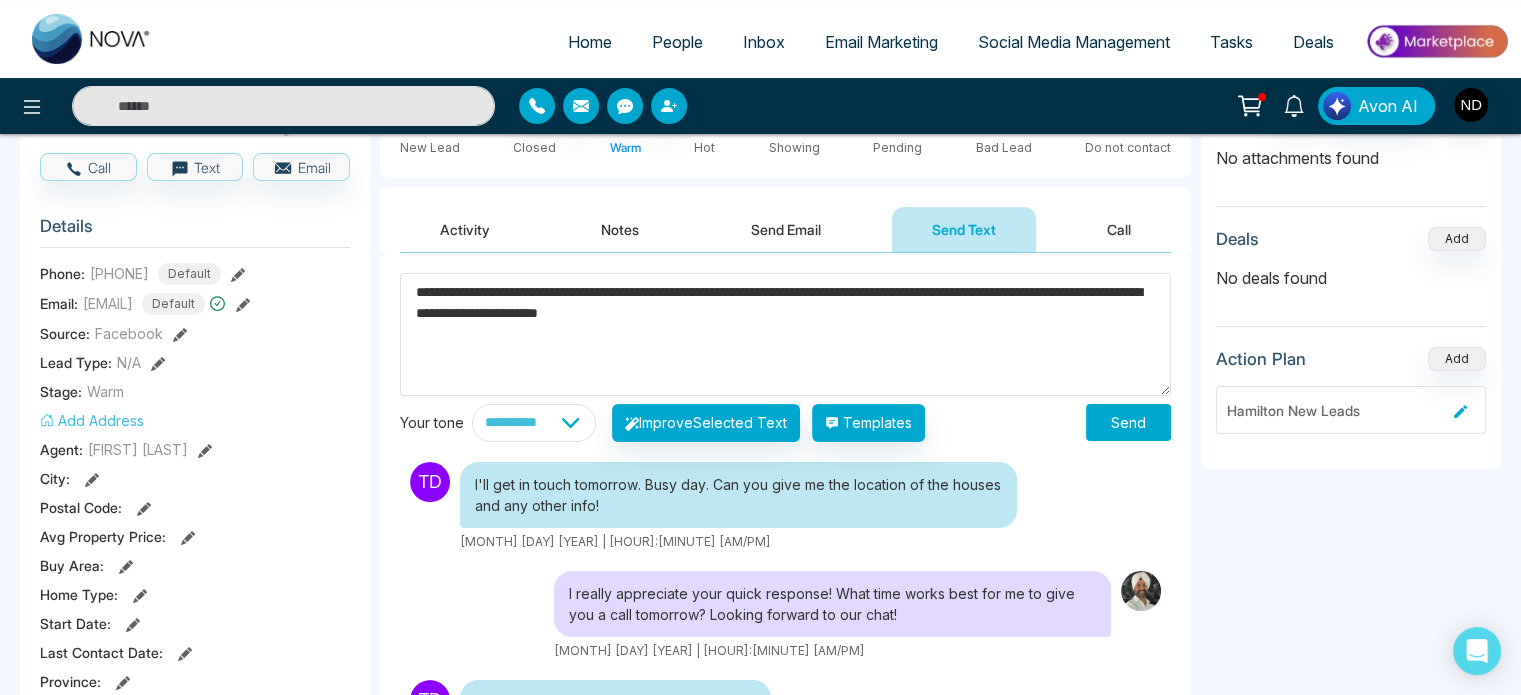type on "**********" 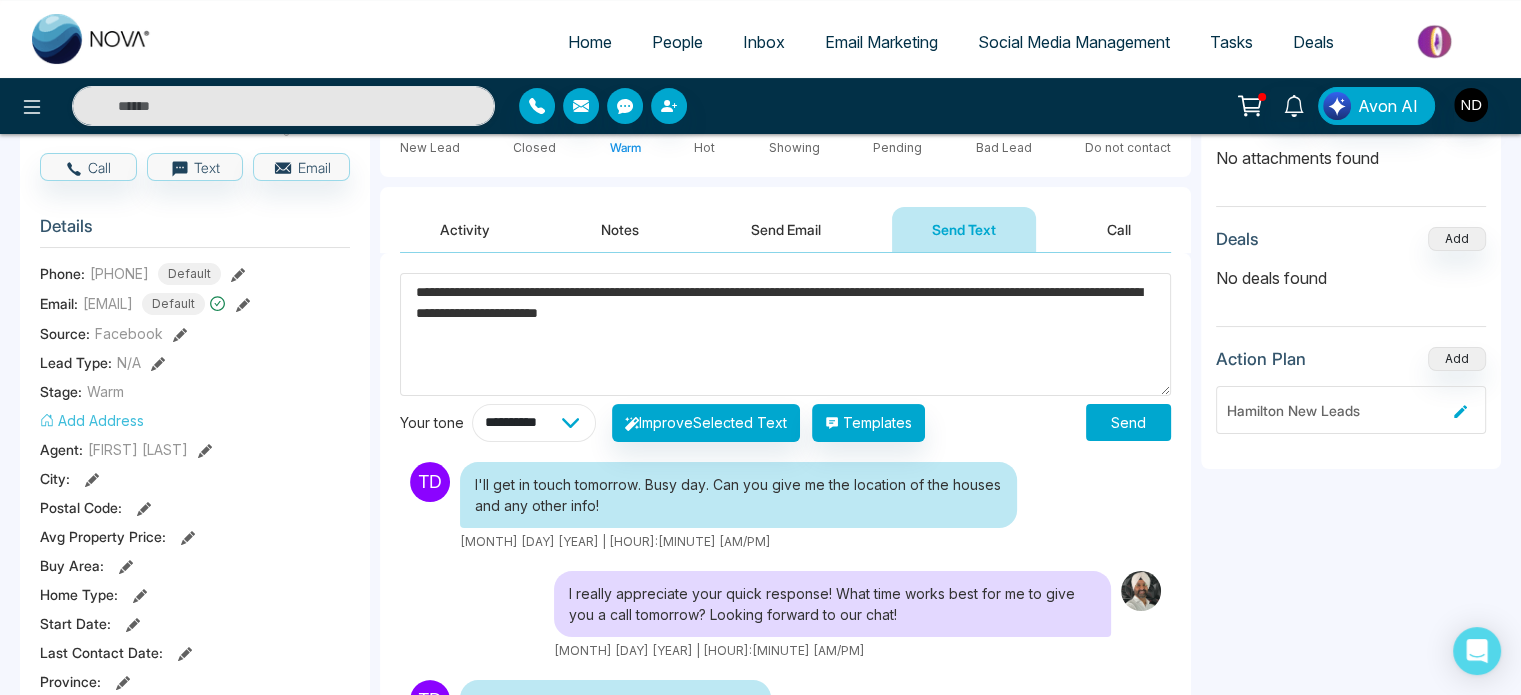 click on "**********" at bounding box center (534, 423) 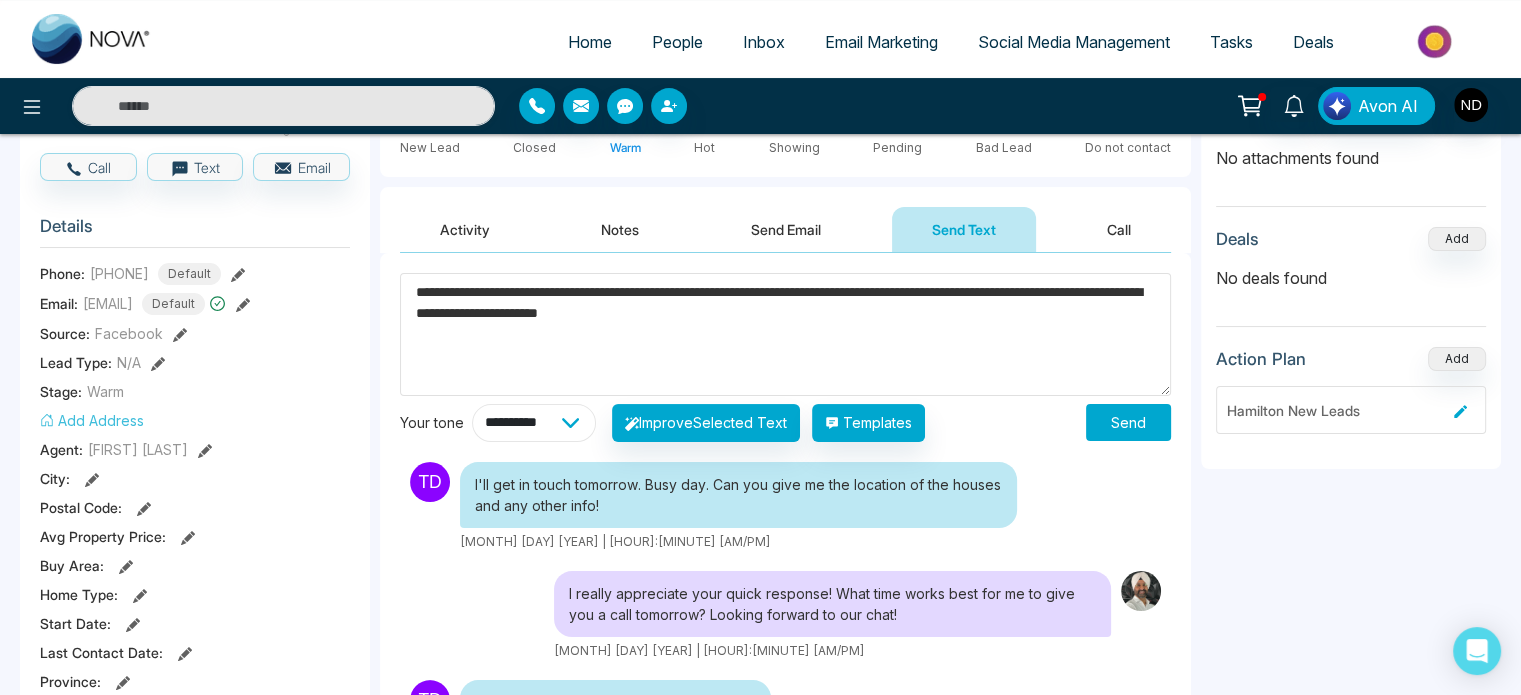 select on "********" 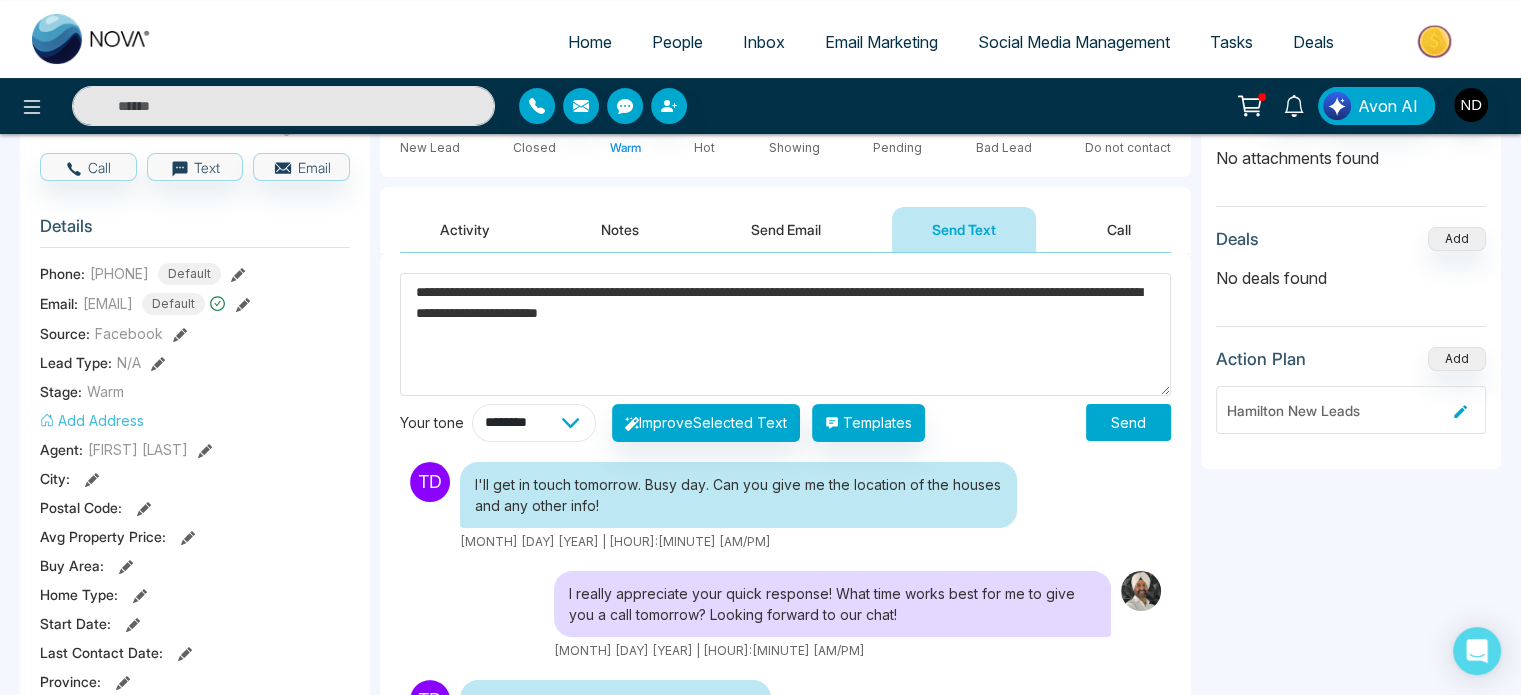 click on "**********" at bounding box center (534, 423) 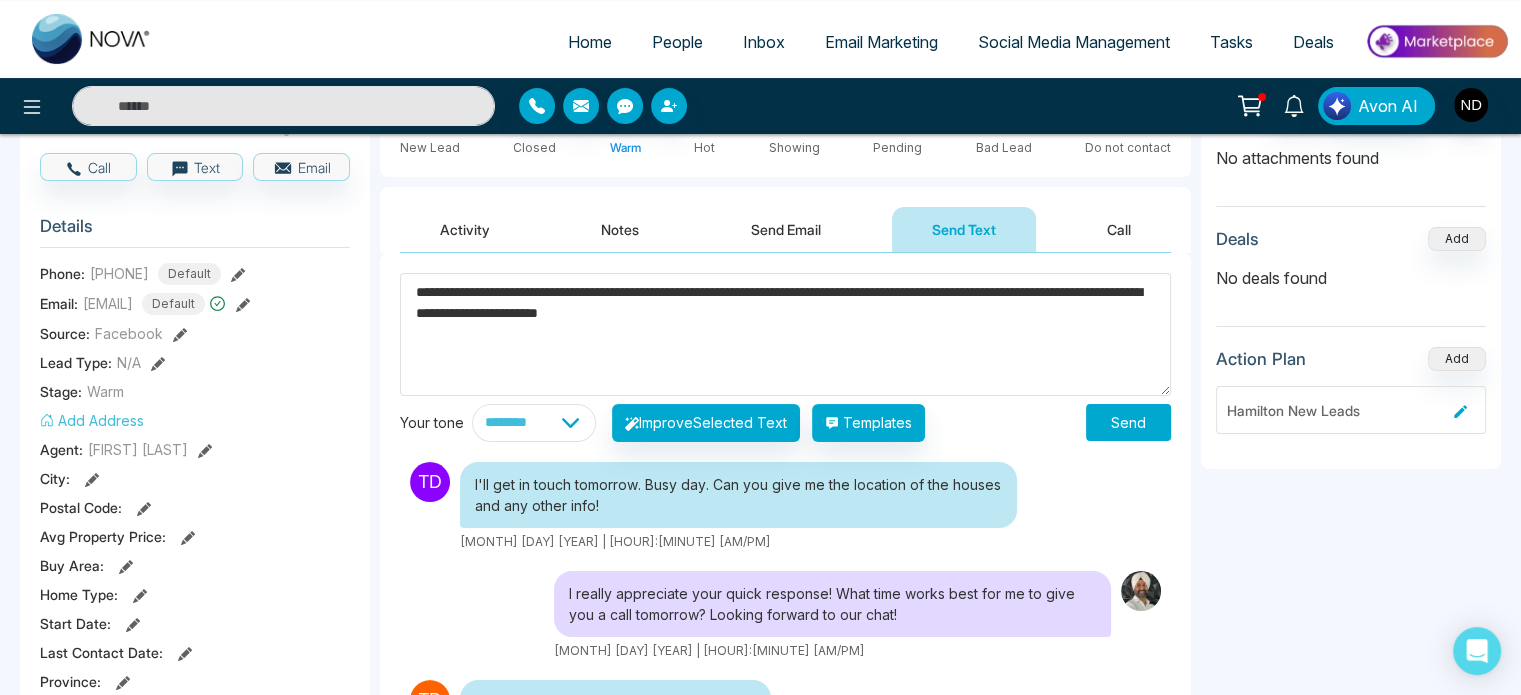 click on "**********" at bounding box center (785, 334) 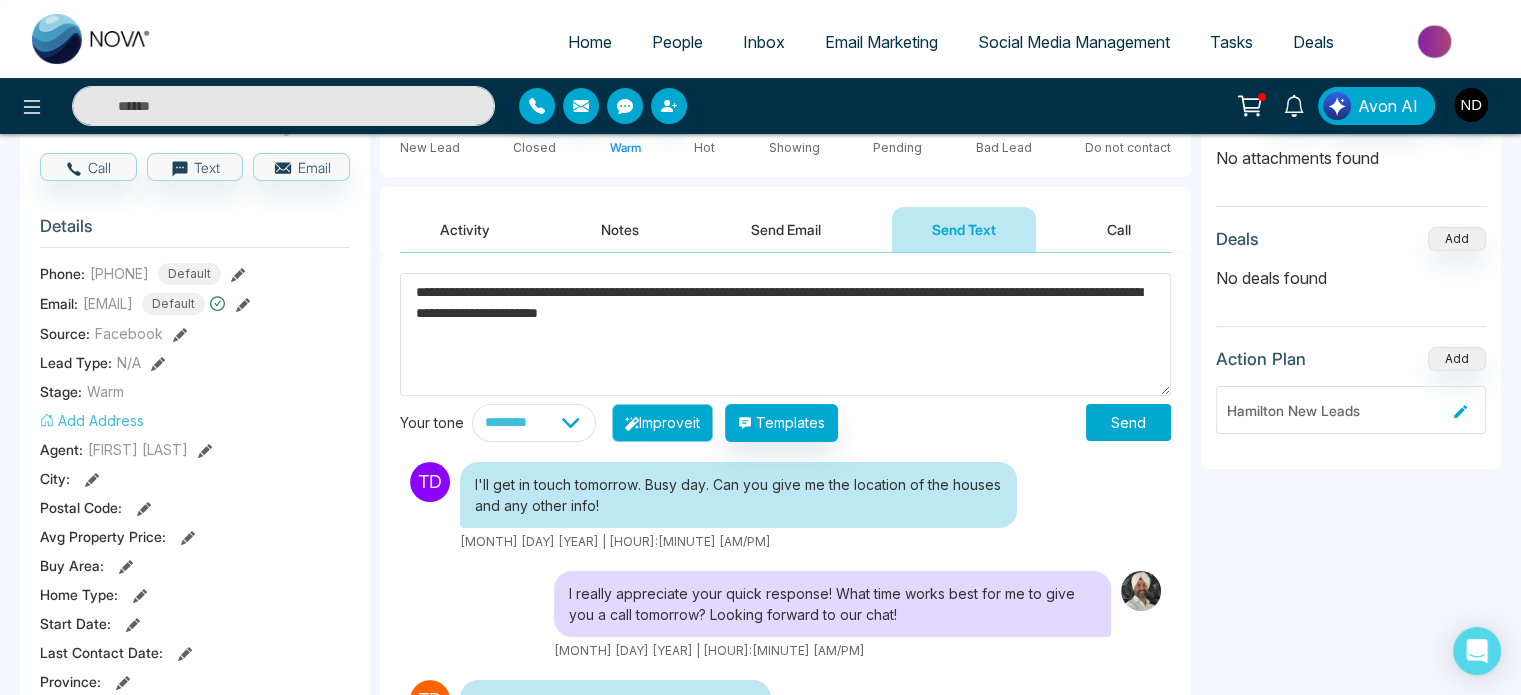 click on "Improve  it" at bounding box center (662, 423) 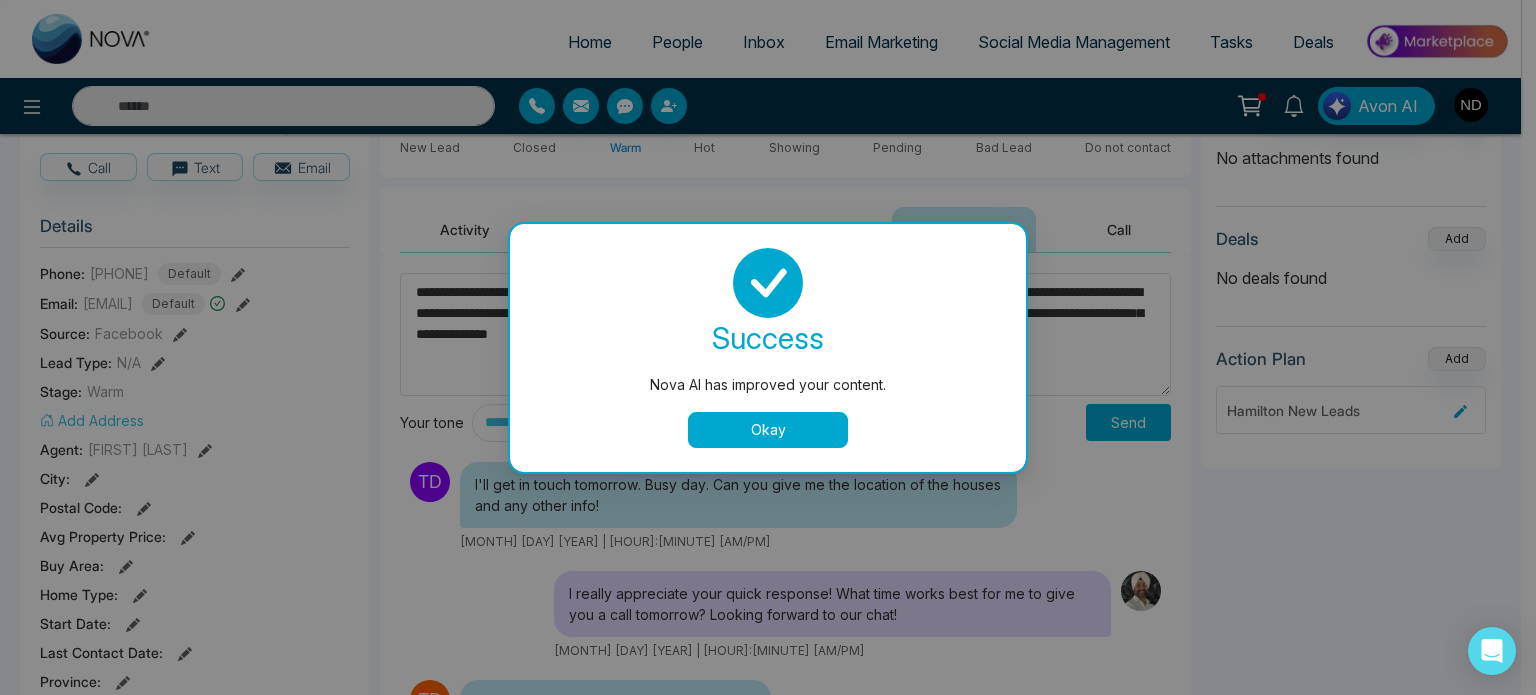 click on "Okay" at bounding box center [768, 430] 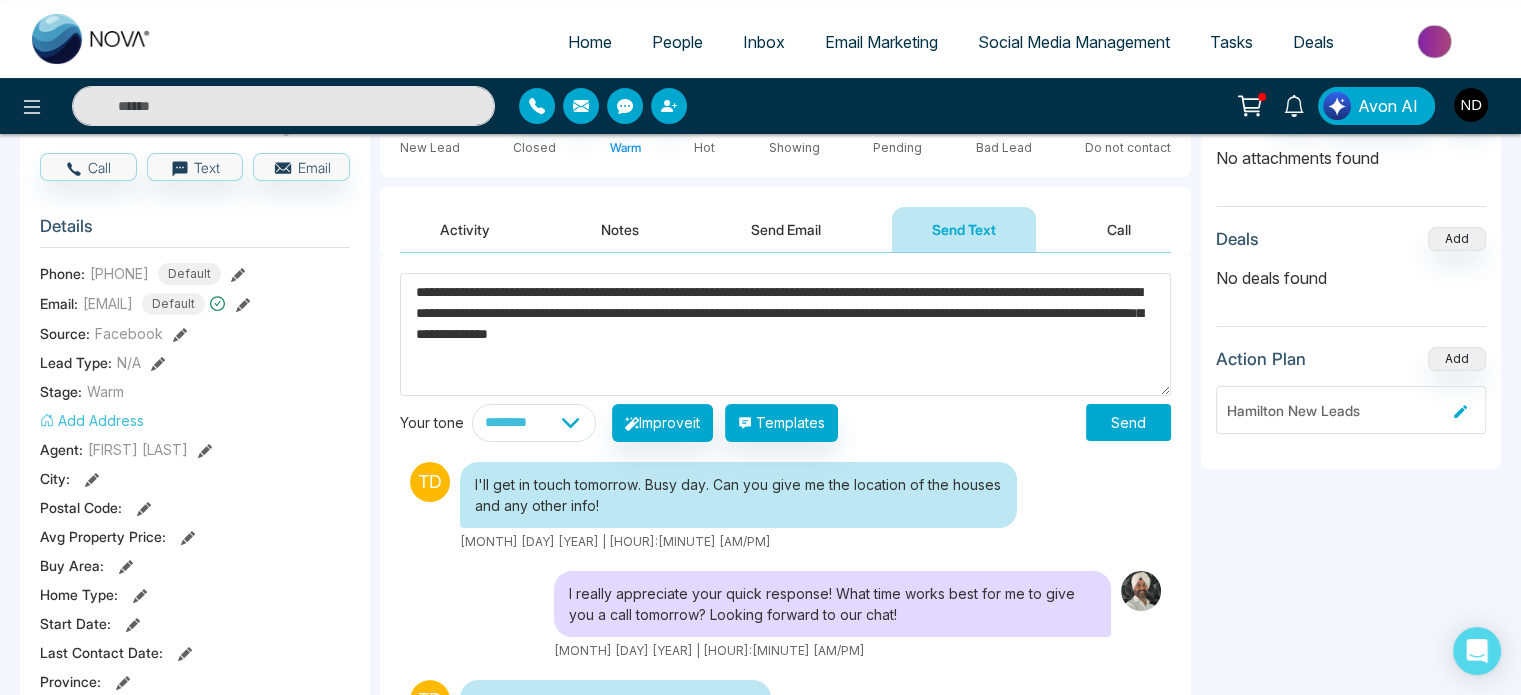 click on "**********" at bounding box center [785, 334] 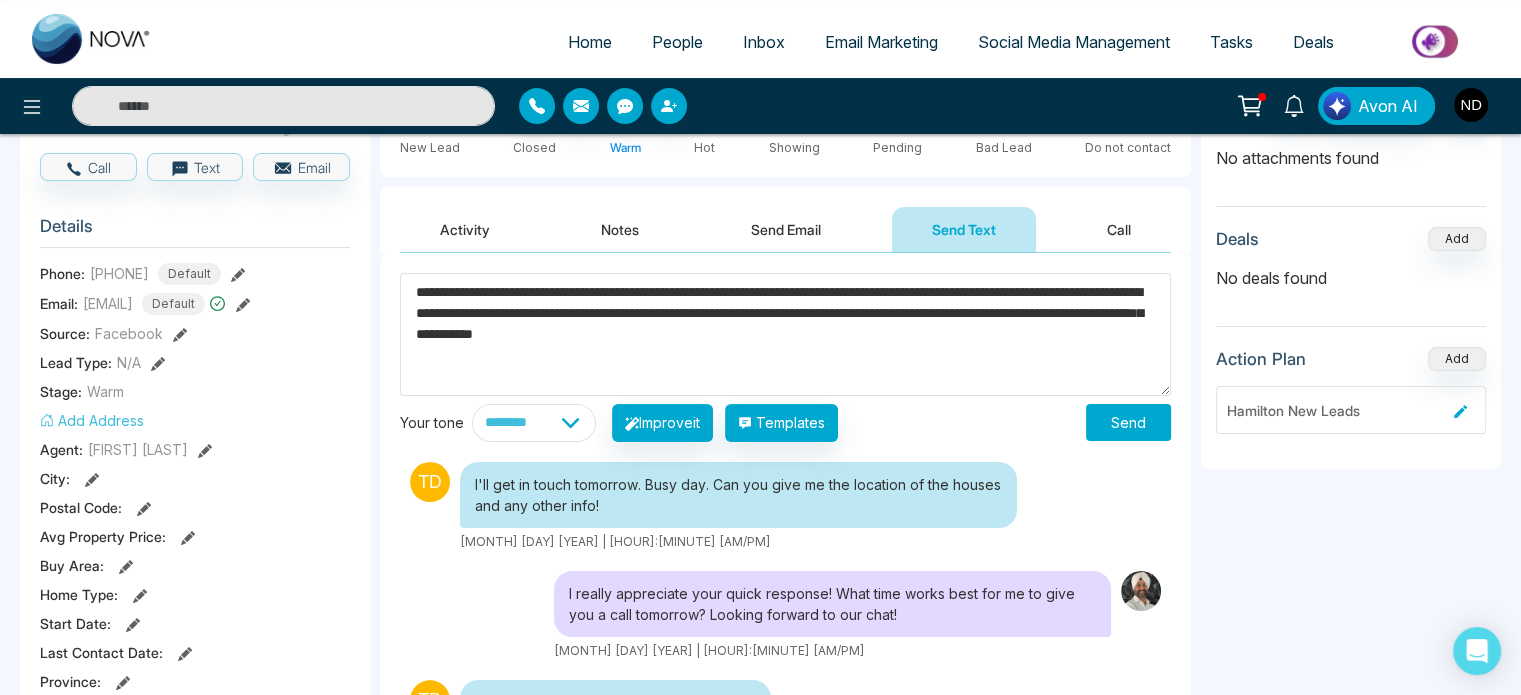 click on "**********" at bounding box center [785, 334] 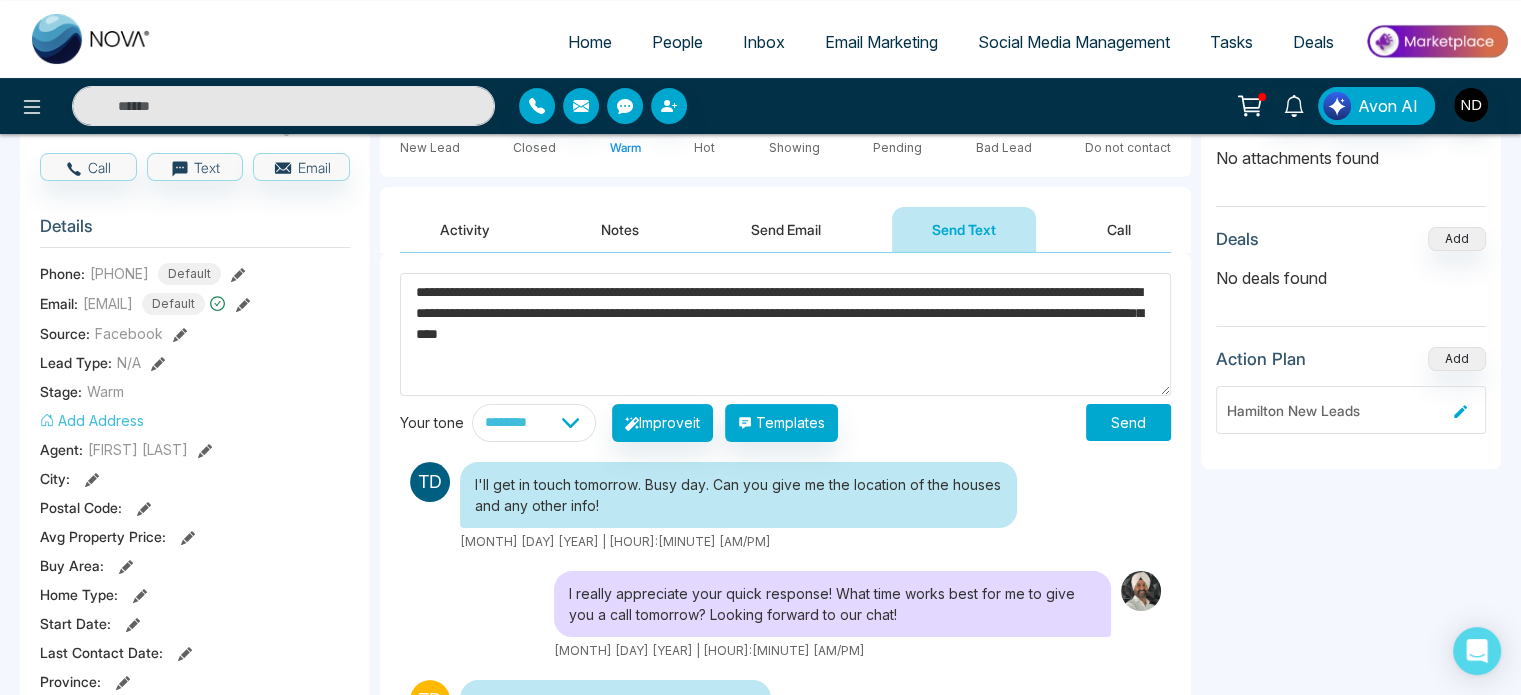 click on "**********" at bounding box center (785, 334) 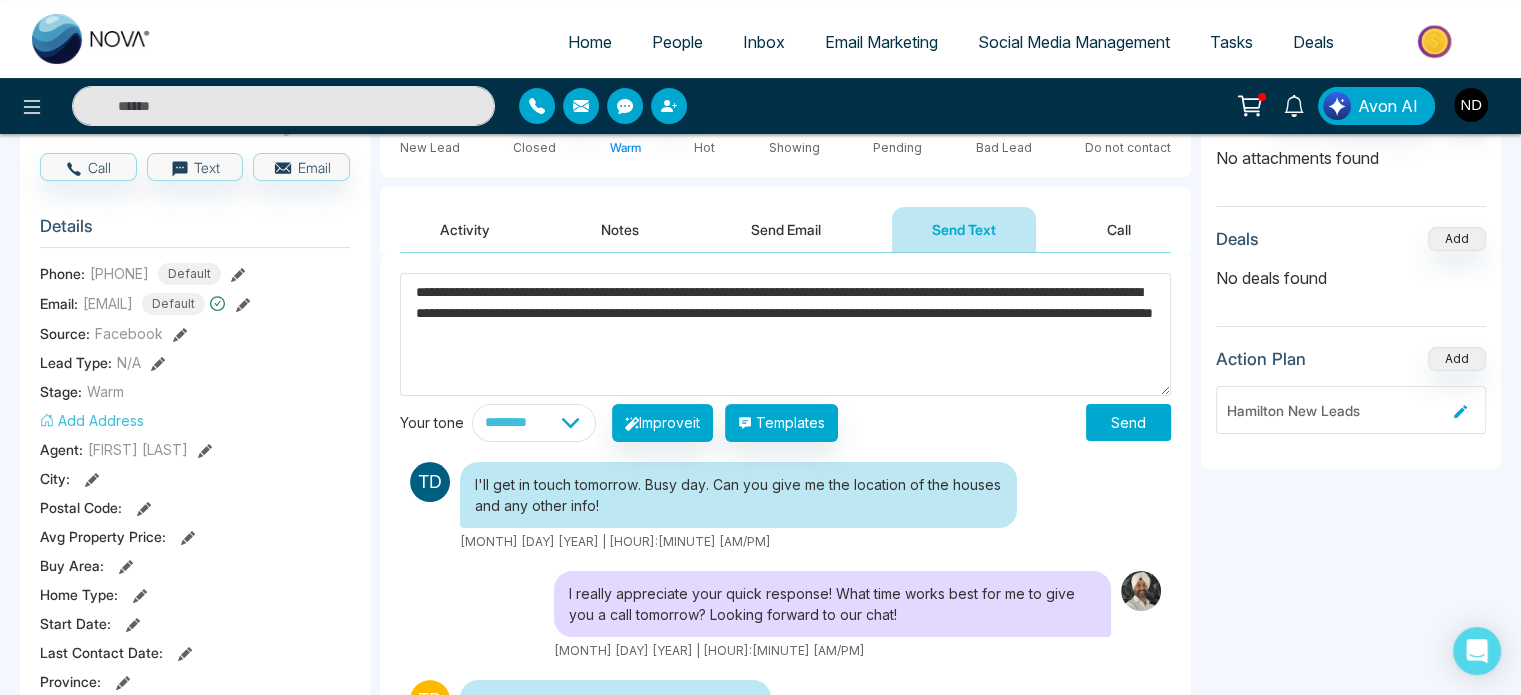 click on "**********" at bounding box center [785, 334] 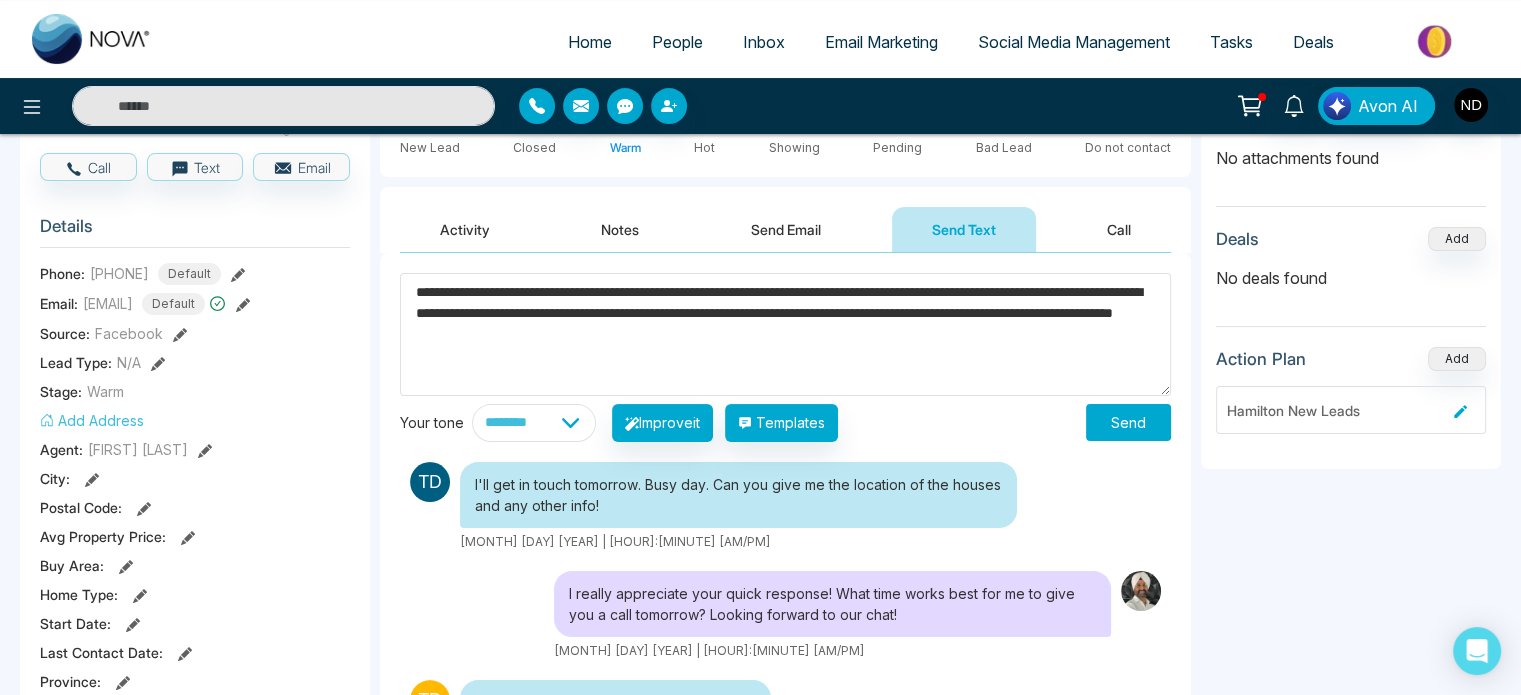 click on "**********" at bounding box center [785, 334] 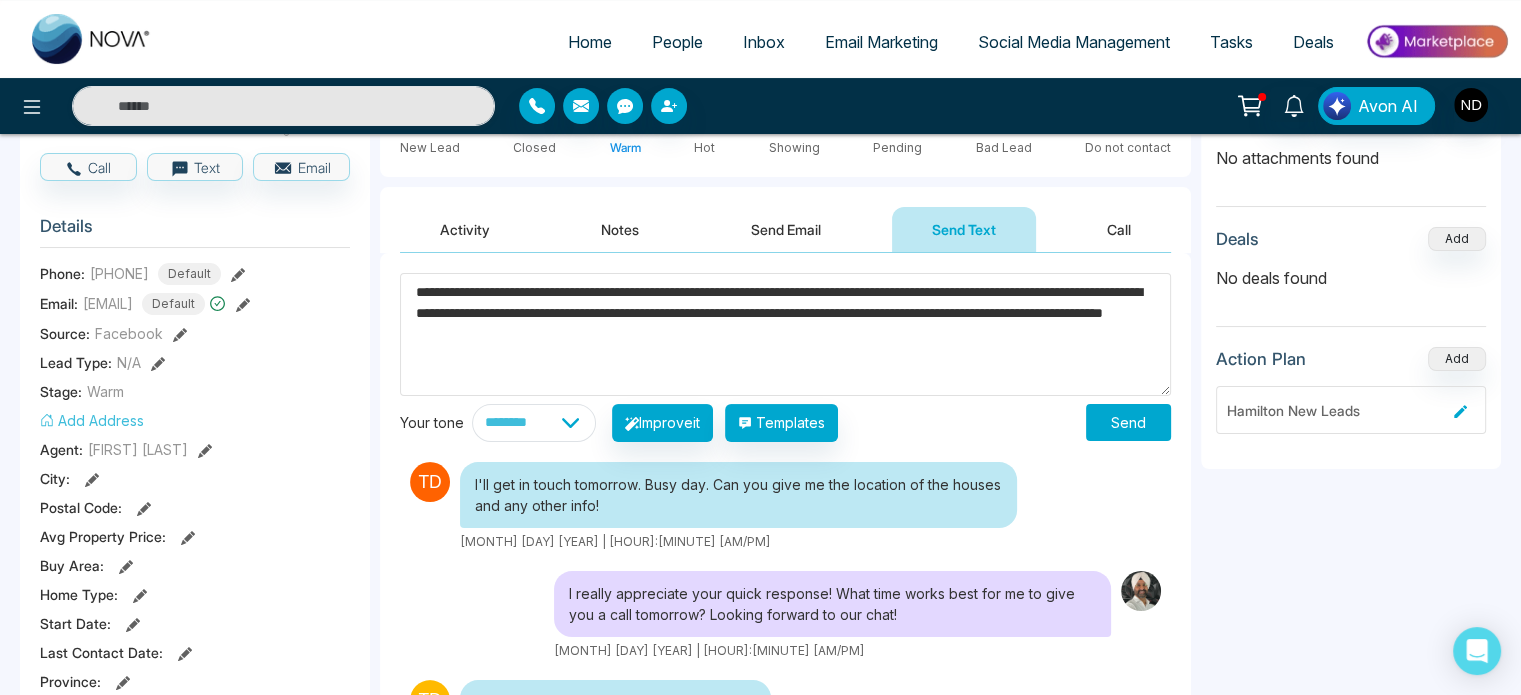 click on "**********" at bounding box center [785, 334] 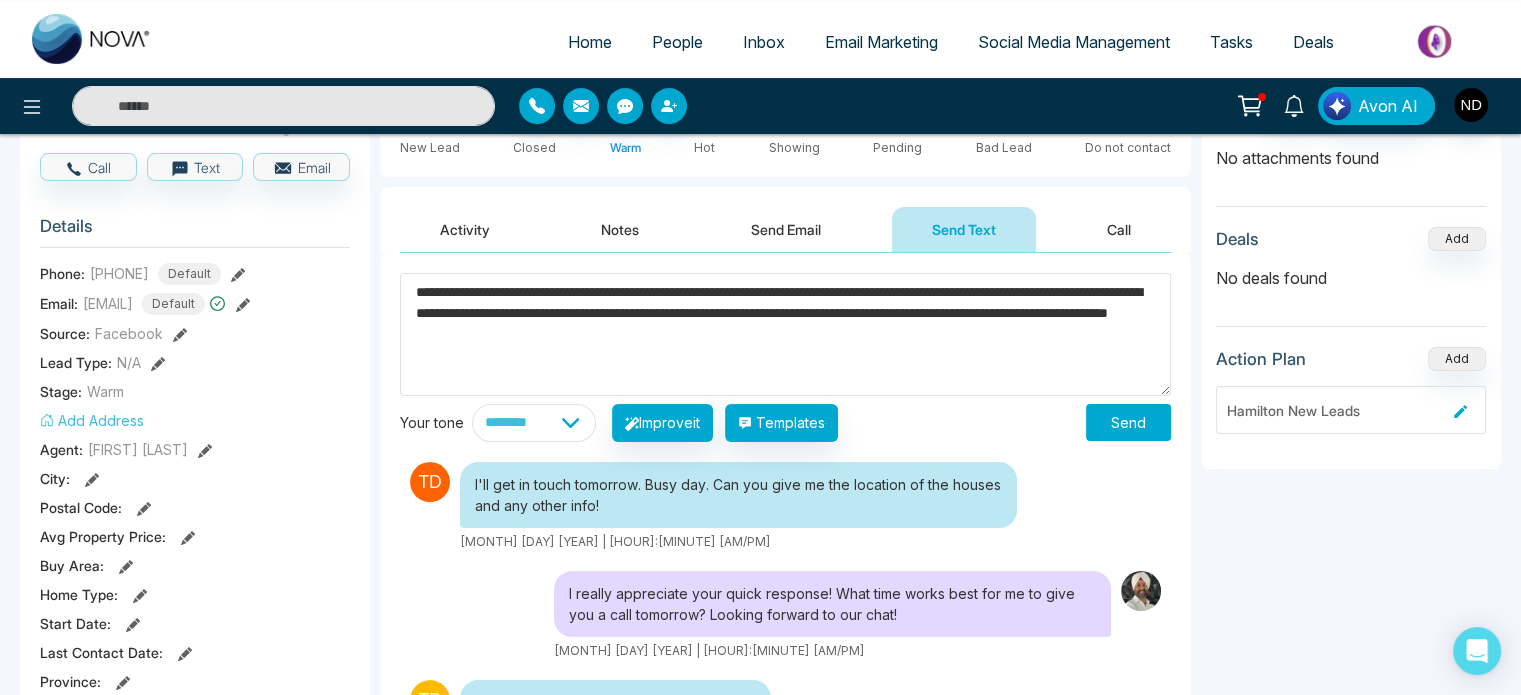click on "**********" at bounding box center [785, 334] 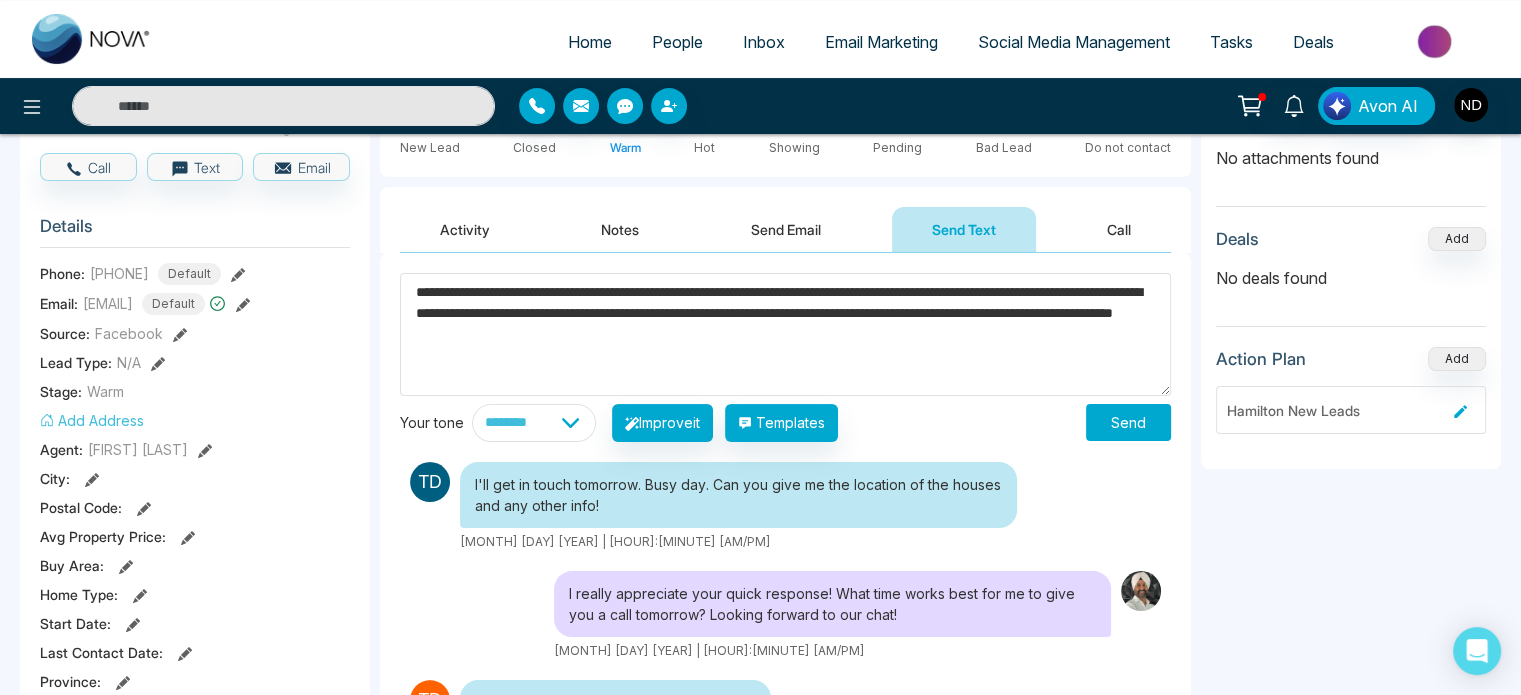 drag, startPoint x: 936, startPoint y: 315, endPoint x: 511, endPoint y: 347, distance: 426.203 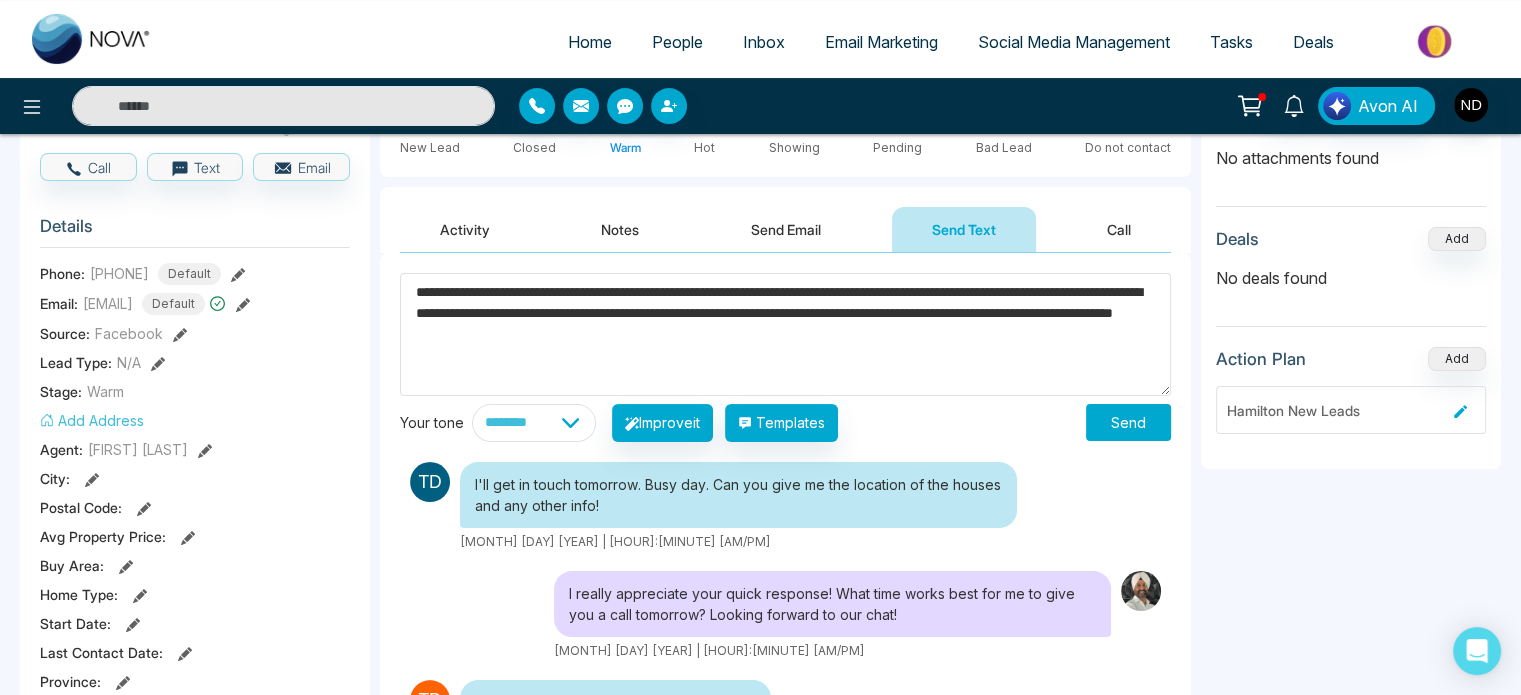 click on "**********" at bounding box center [785, 334] 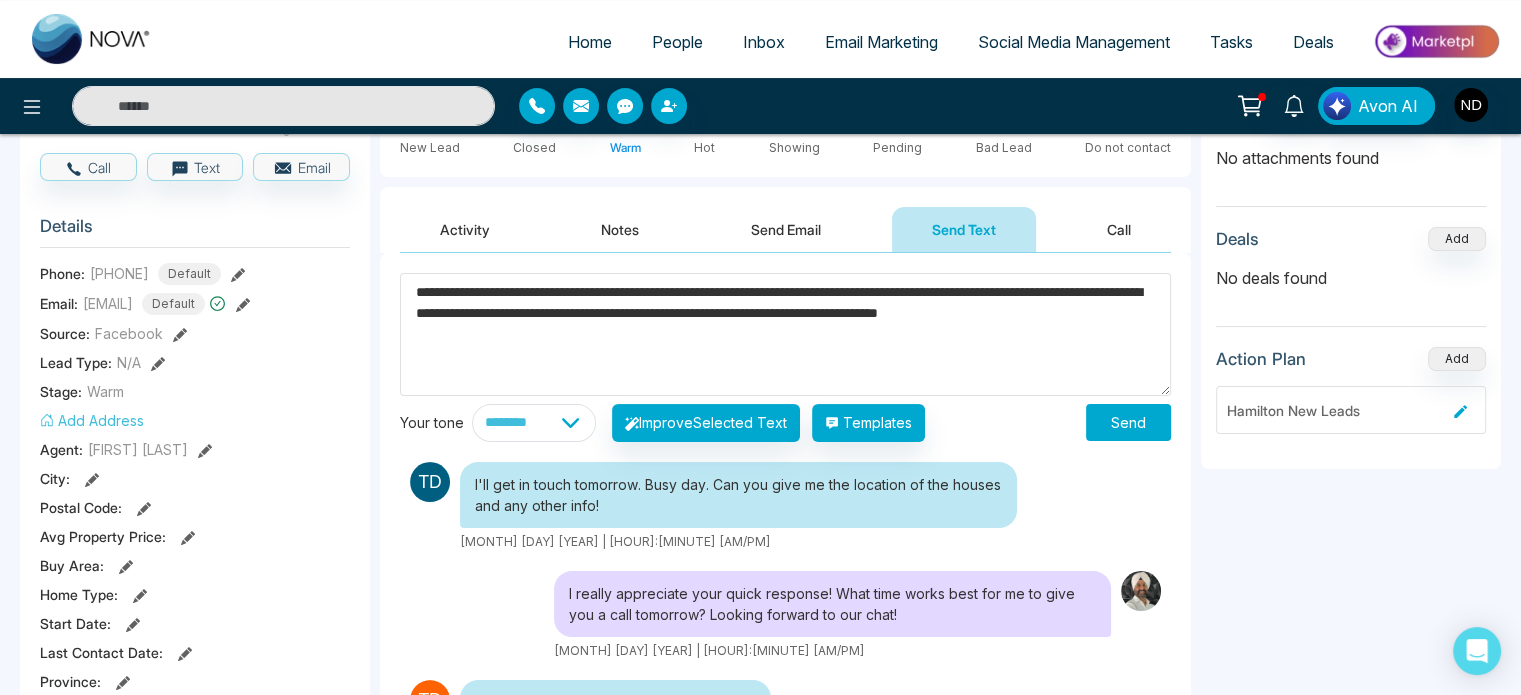 drag, startPoint x: 512, startPoint y: 335, endPoint x: 418, endPoint y: 335, distance: 94 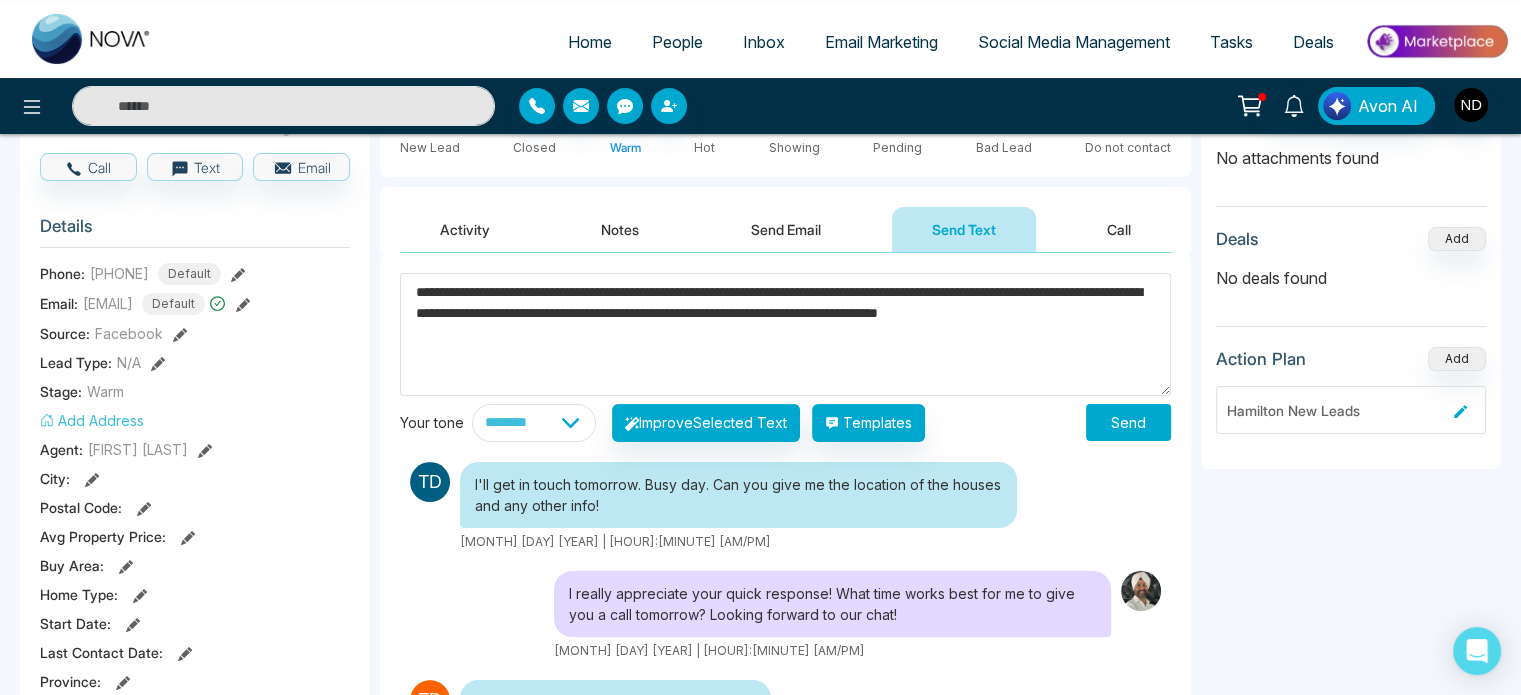 click on "**********" at bounding box center [785, 334] 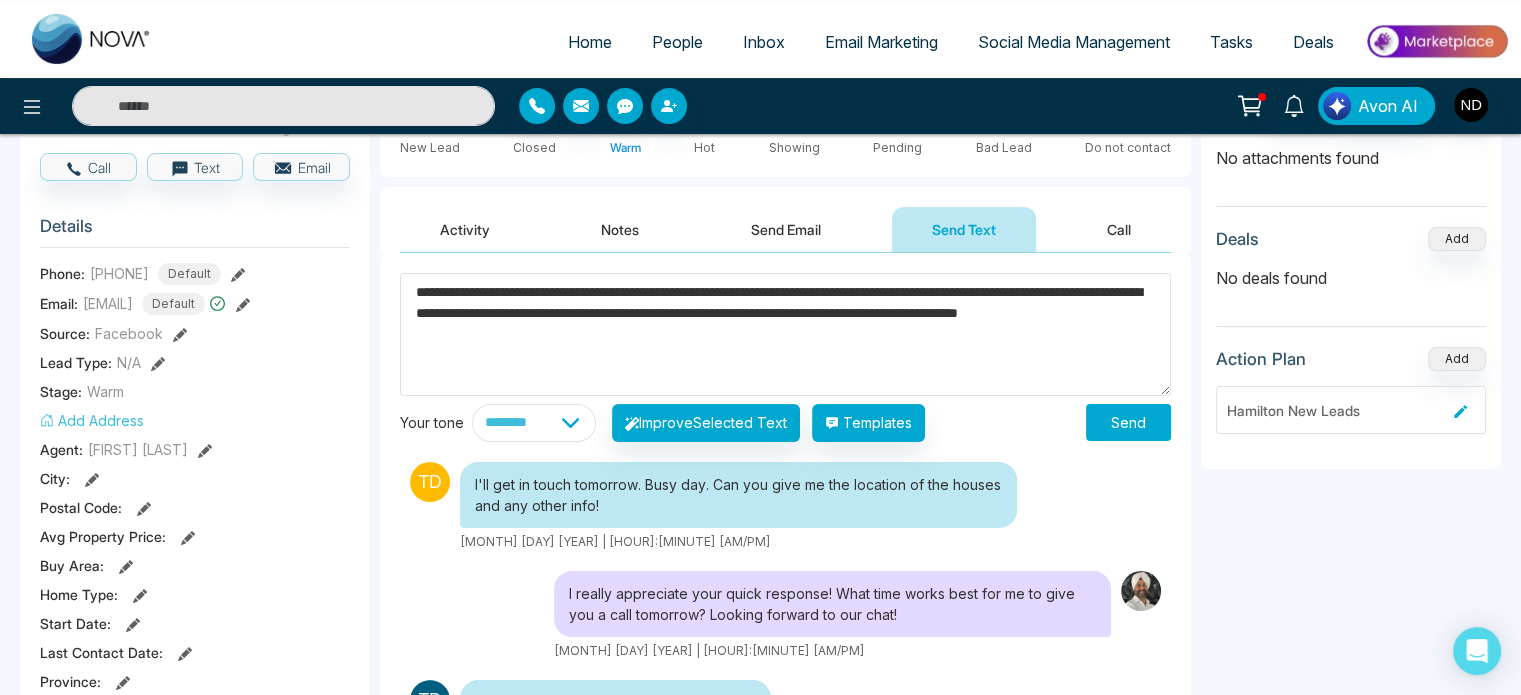 click on "****" 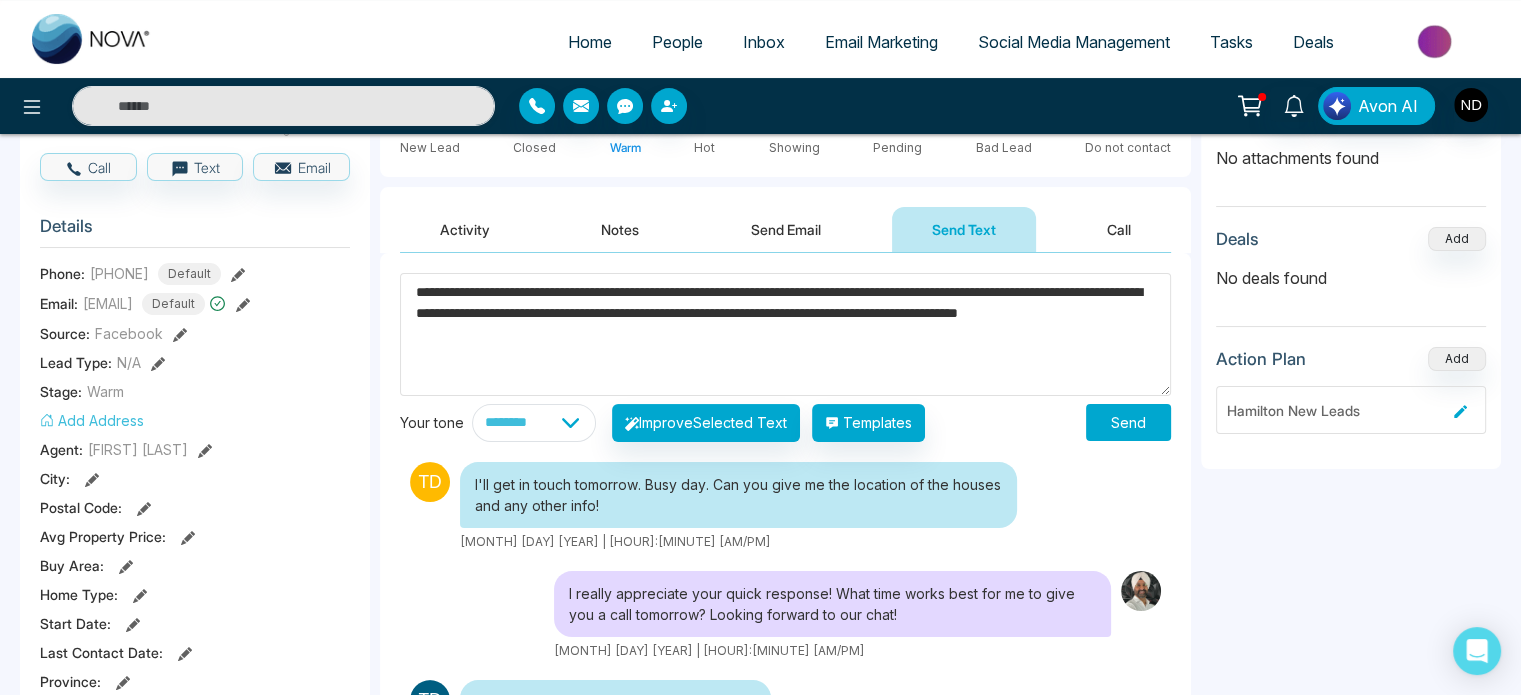 click on "**********" at bounding box center [785, 334] 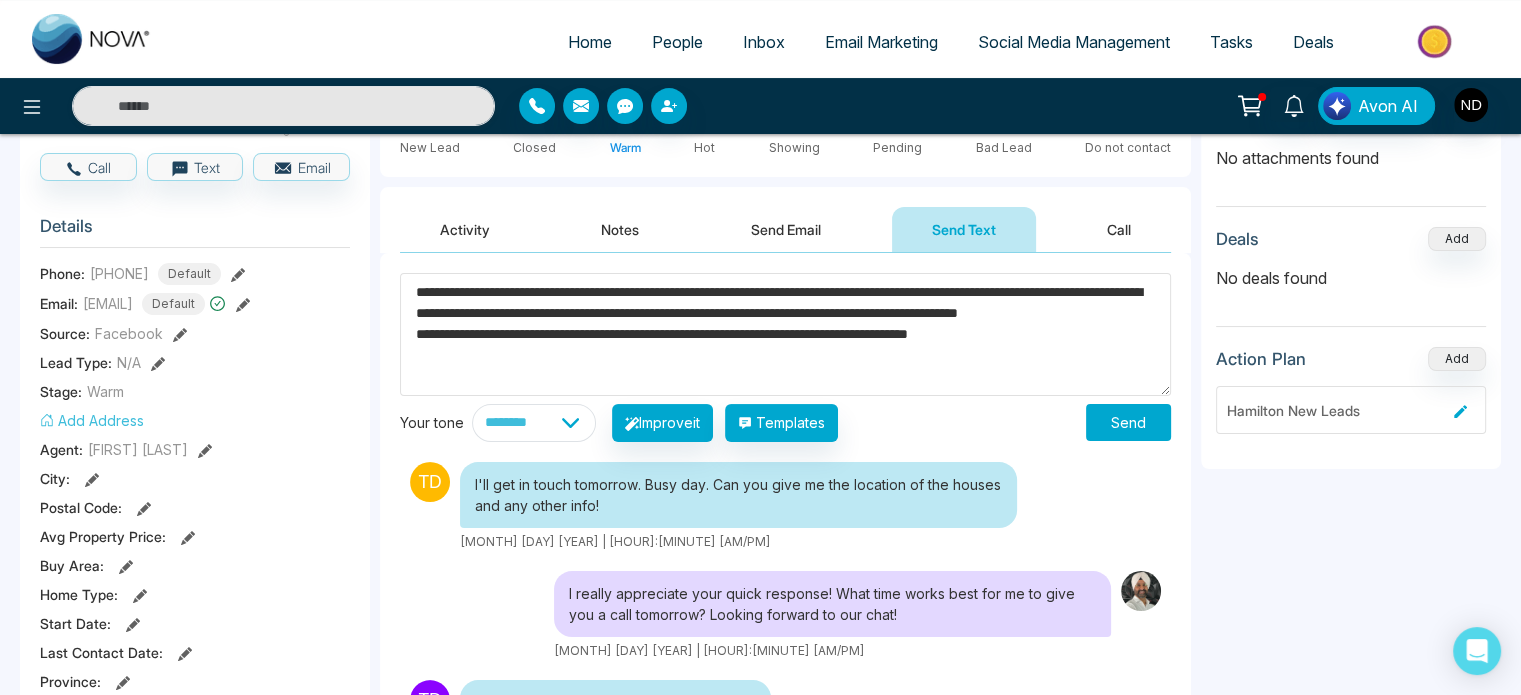 type on "**********" 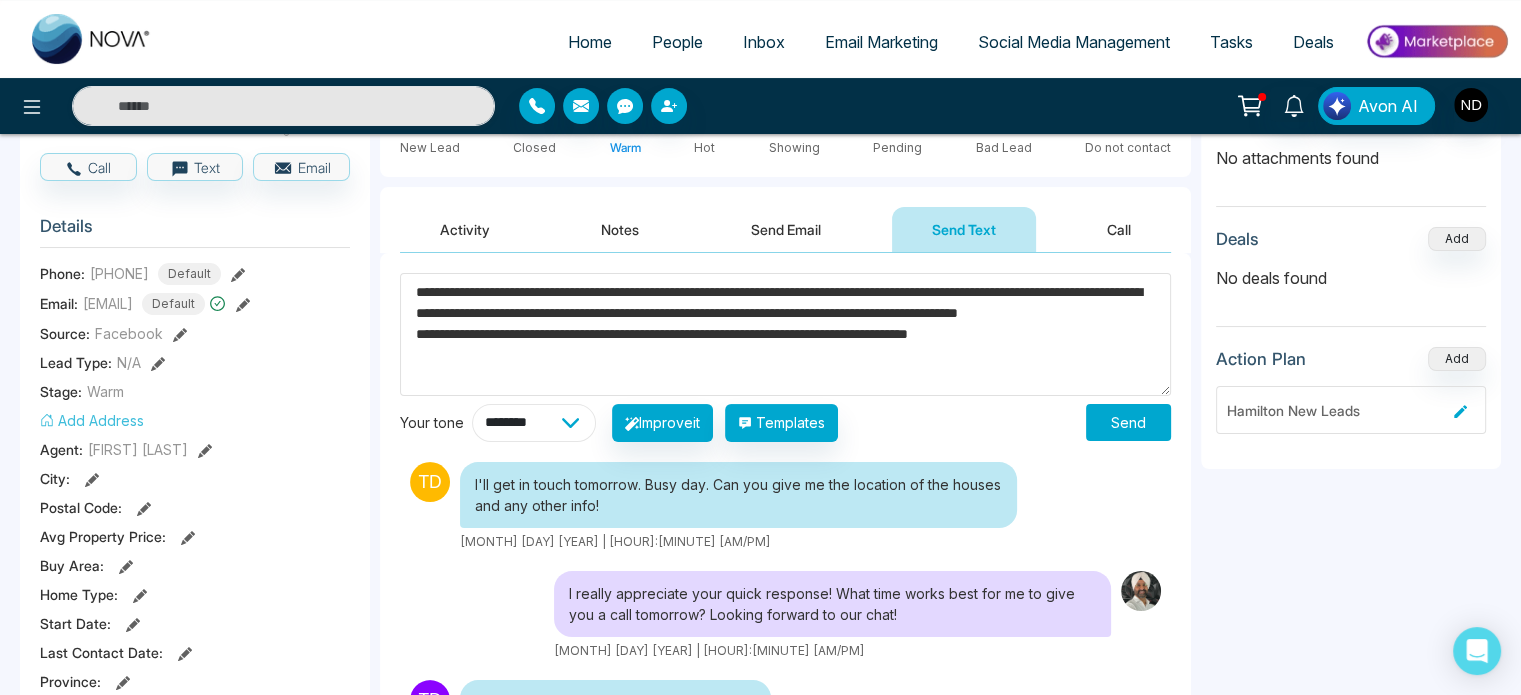 click on "**********" at bounding box center (534, 423) 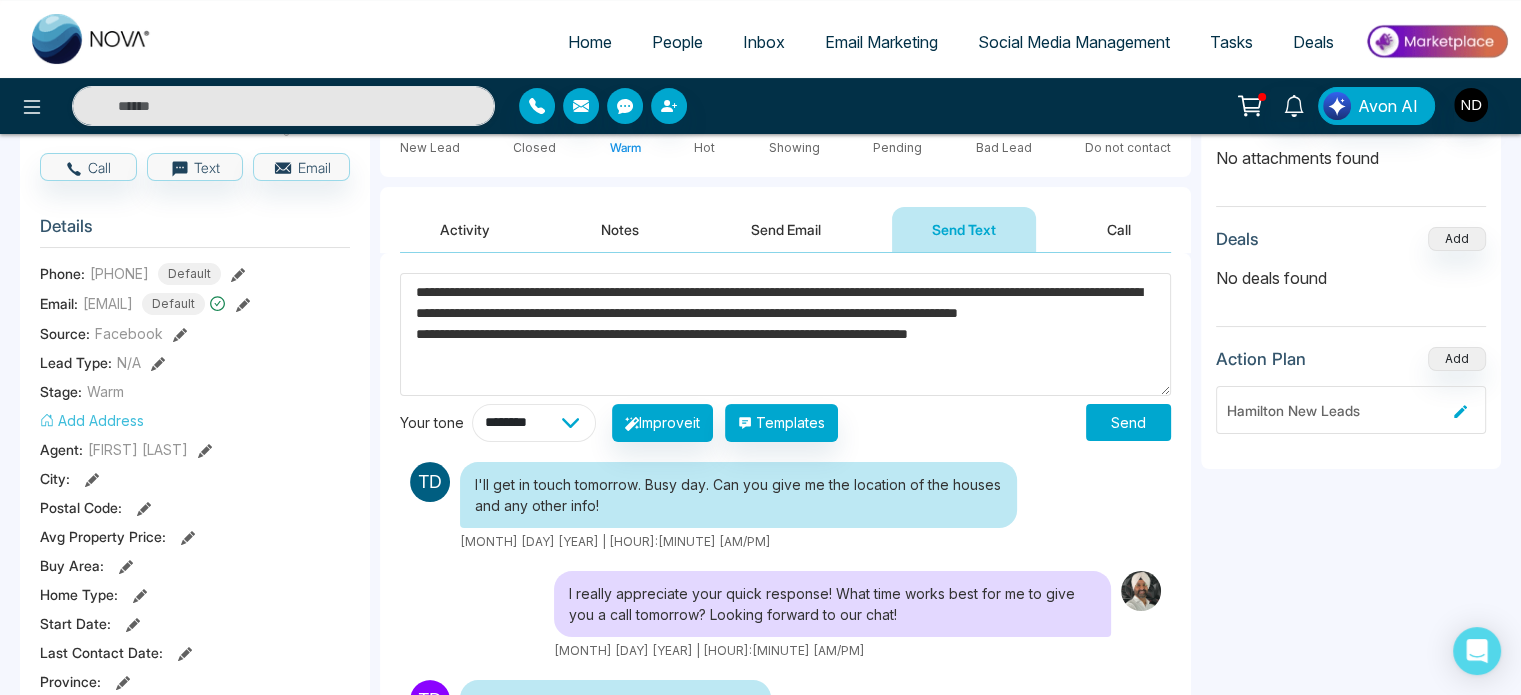 select on "**********" 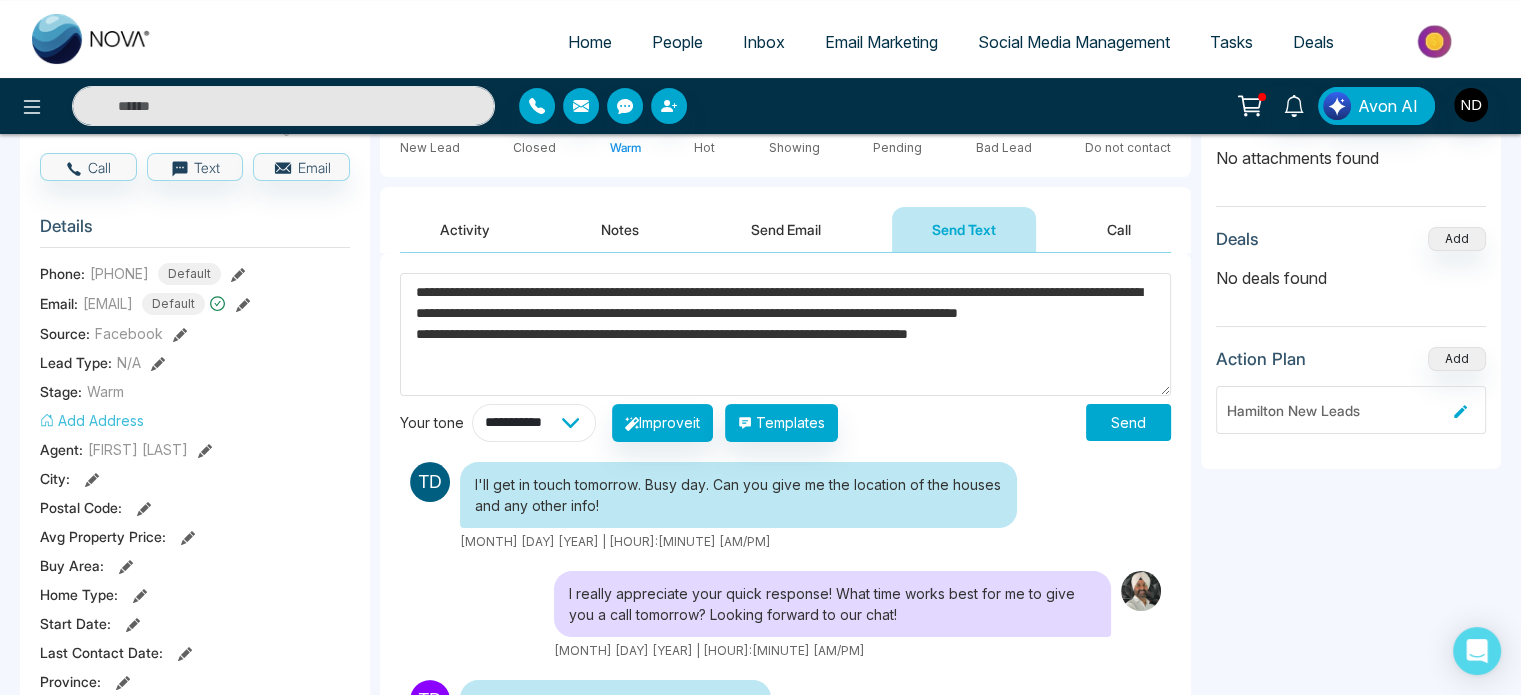 click on "**********" at bounding box center (534, 423) 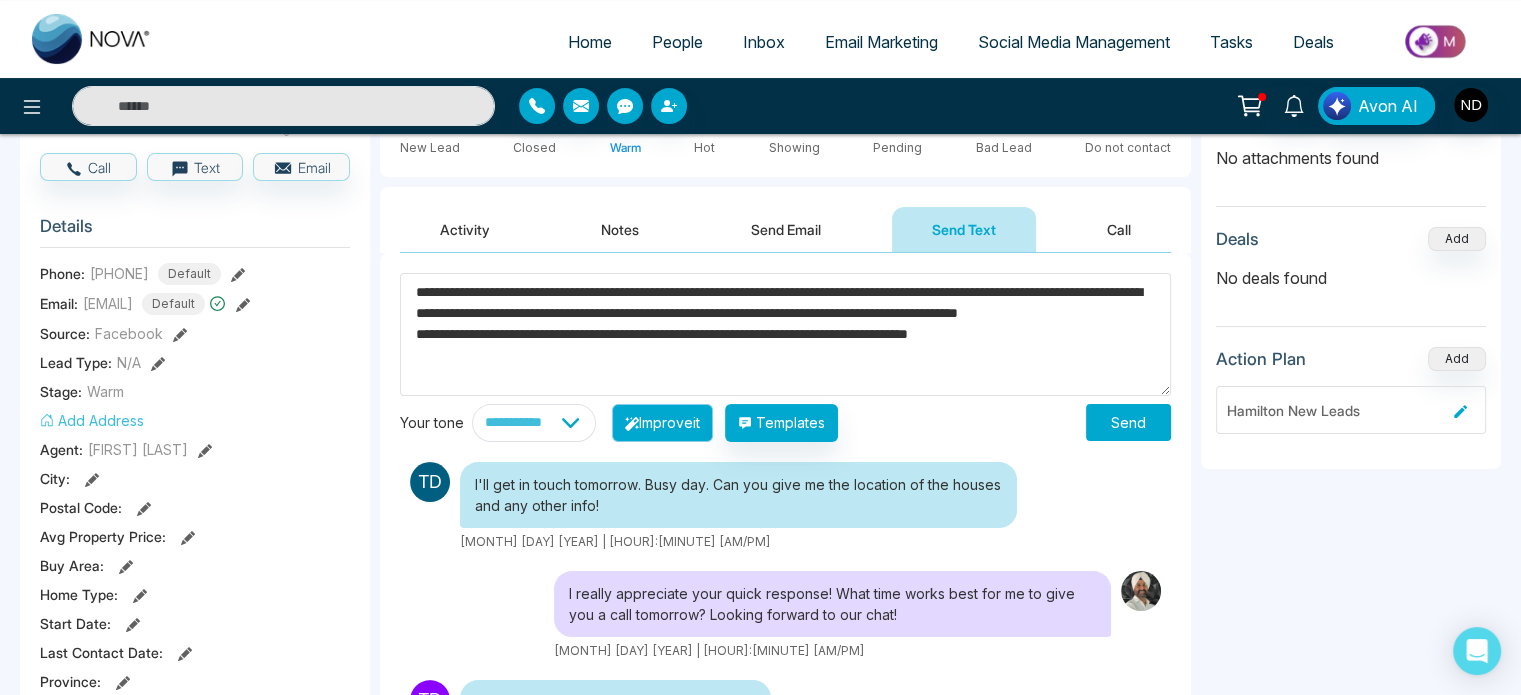 click on "Improve  it" at bounding box center [662, 423] 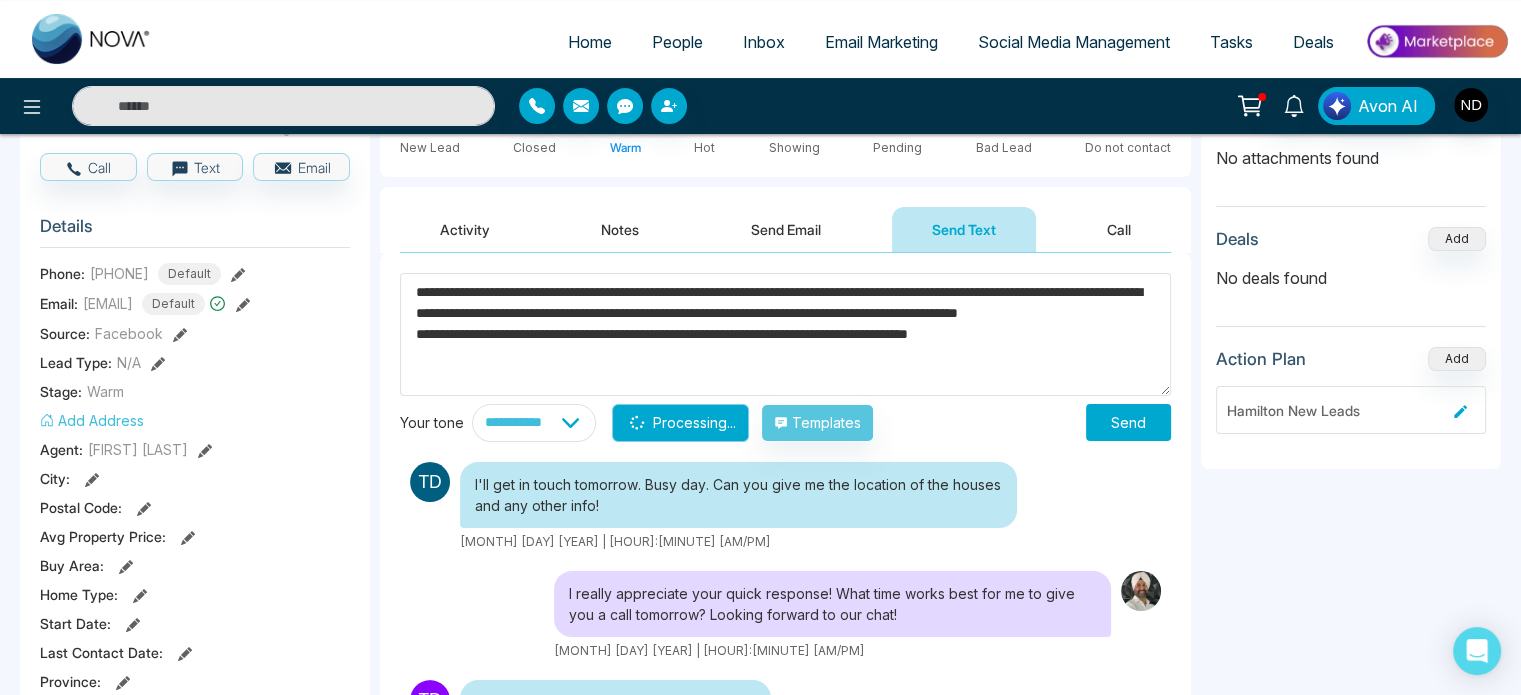 type on "**********" 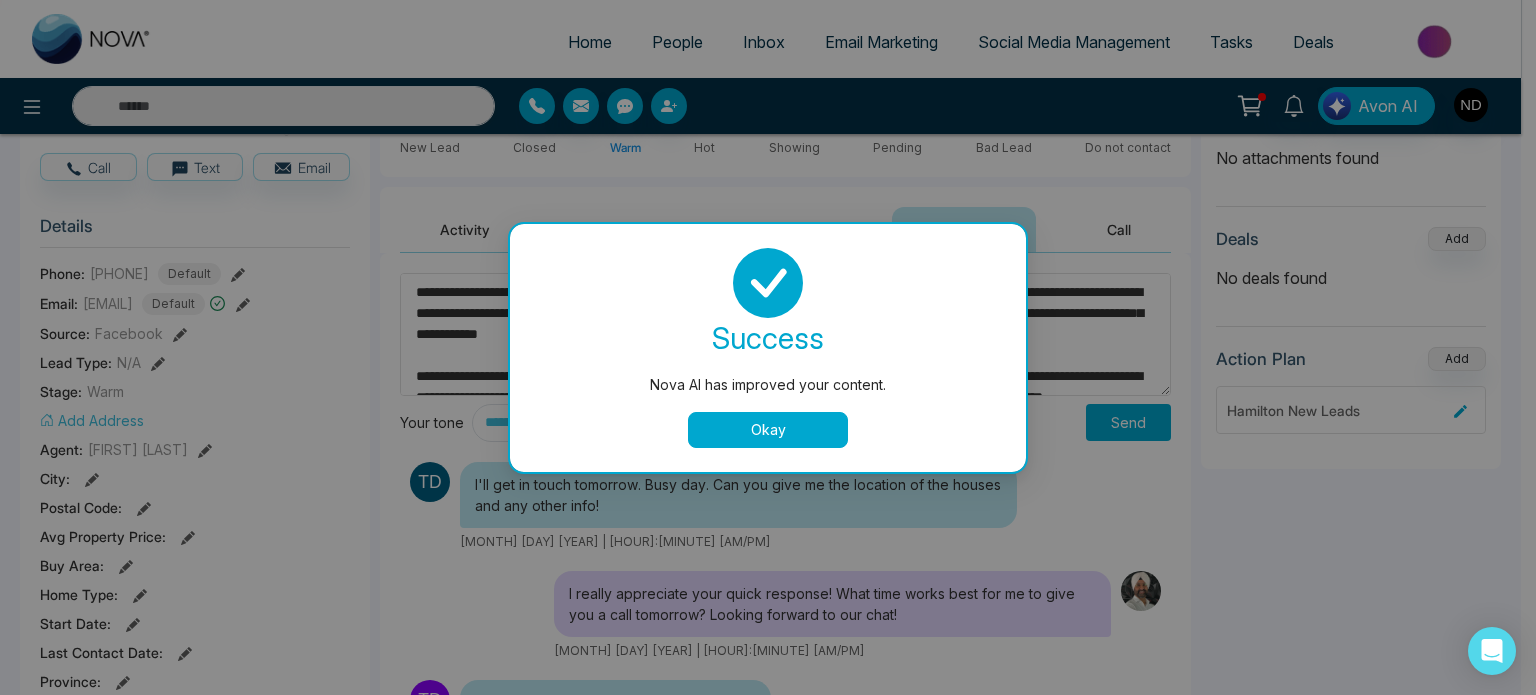 click on "Okay" at bounding box center [768, 430] 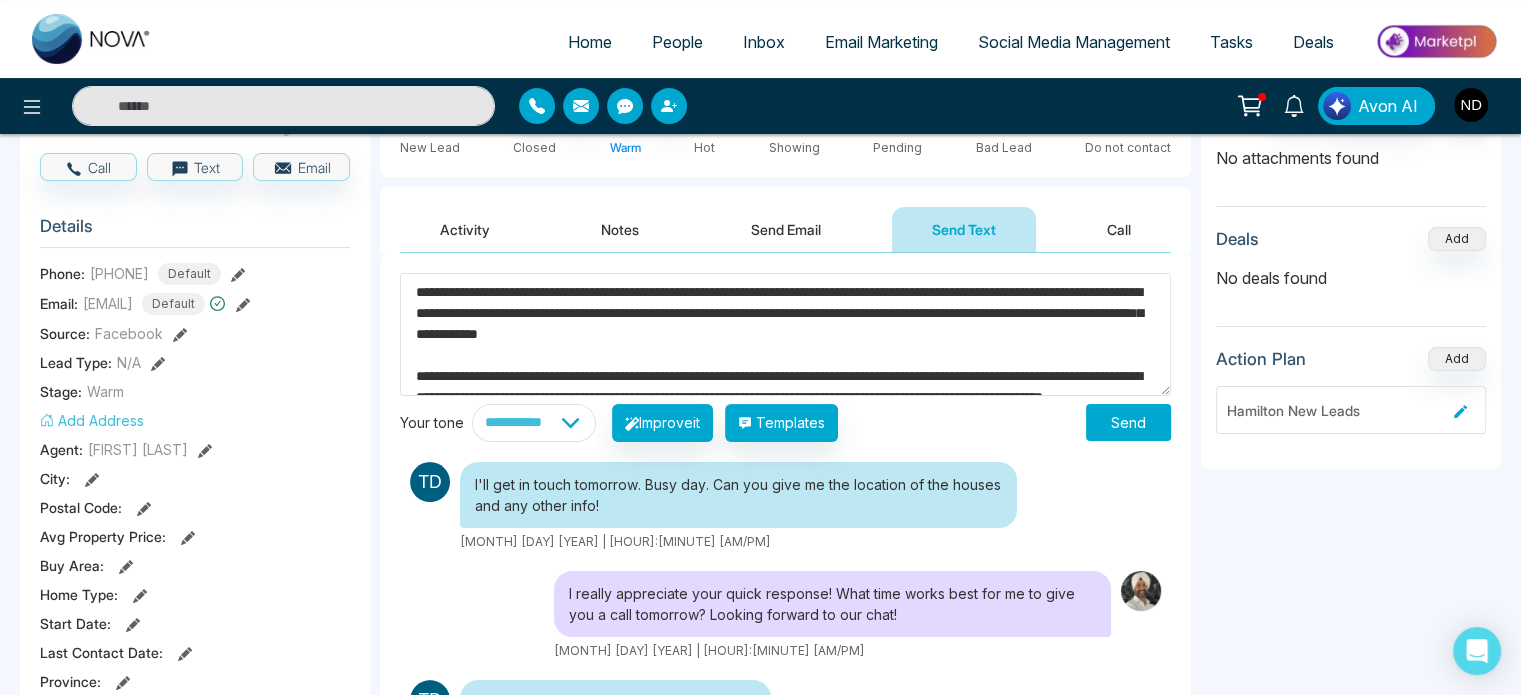 click on "**********" at bounding box center (785, 334) 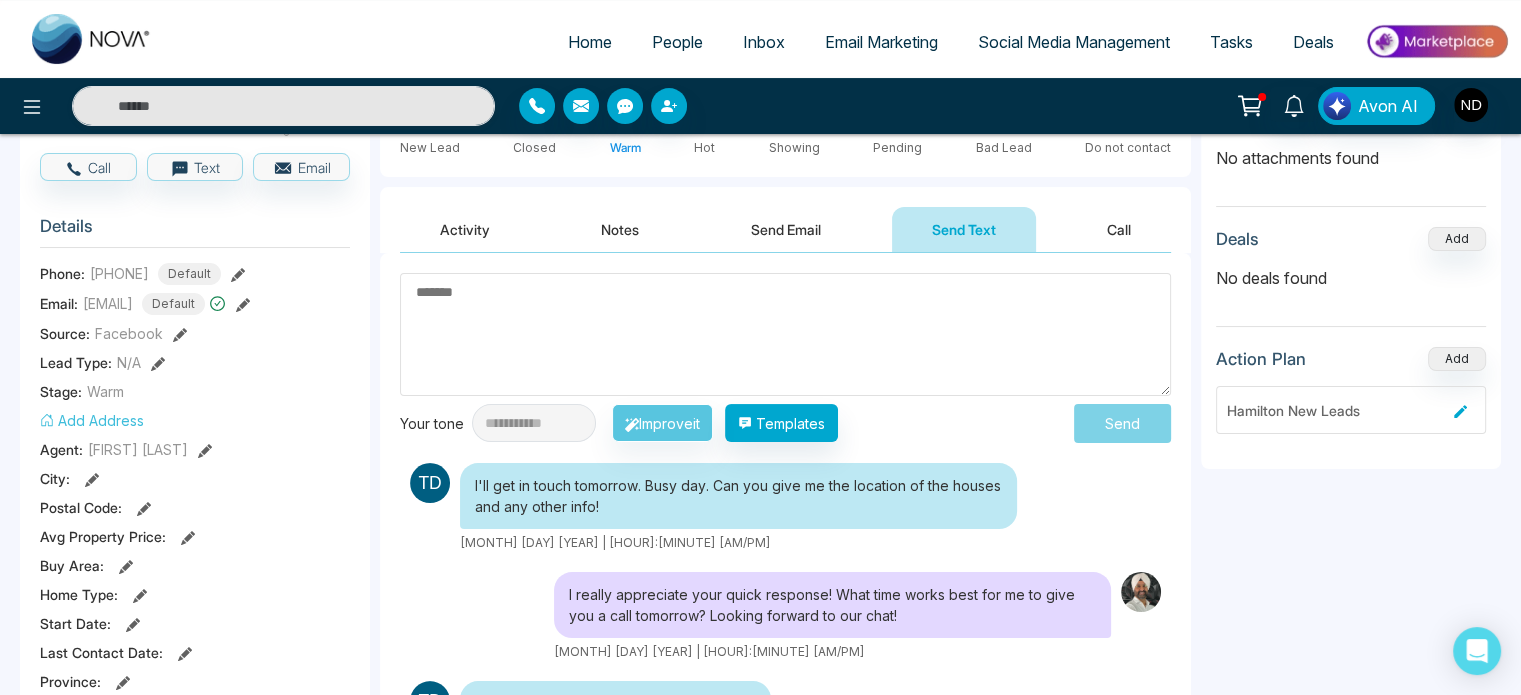 paste on "**********" 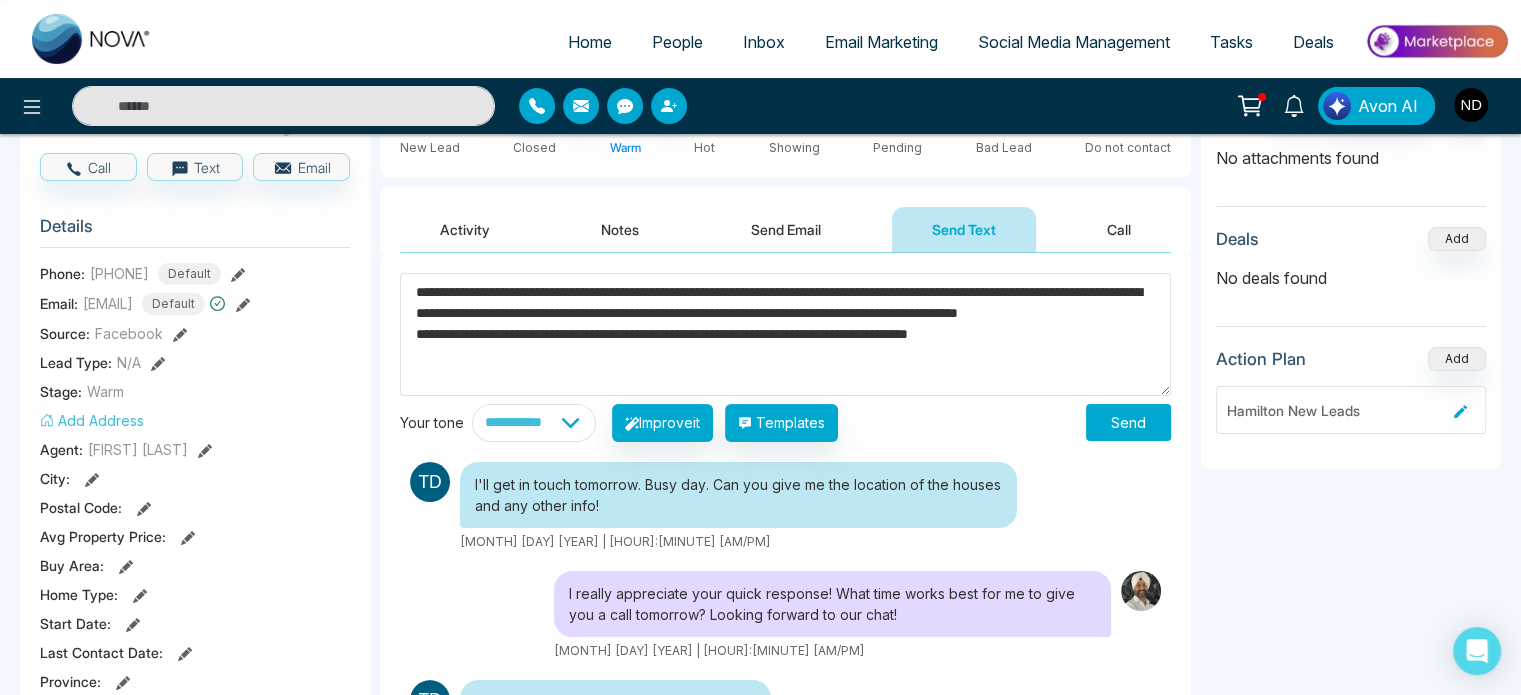 type on "**********" 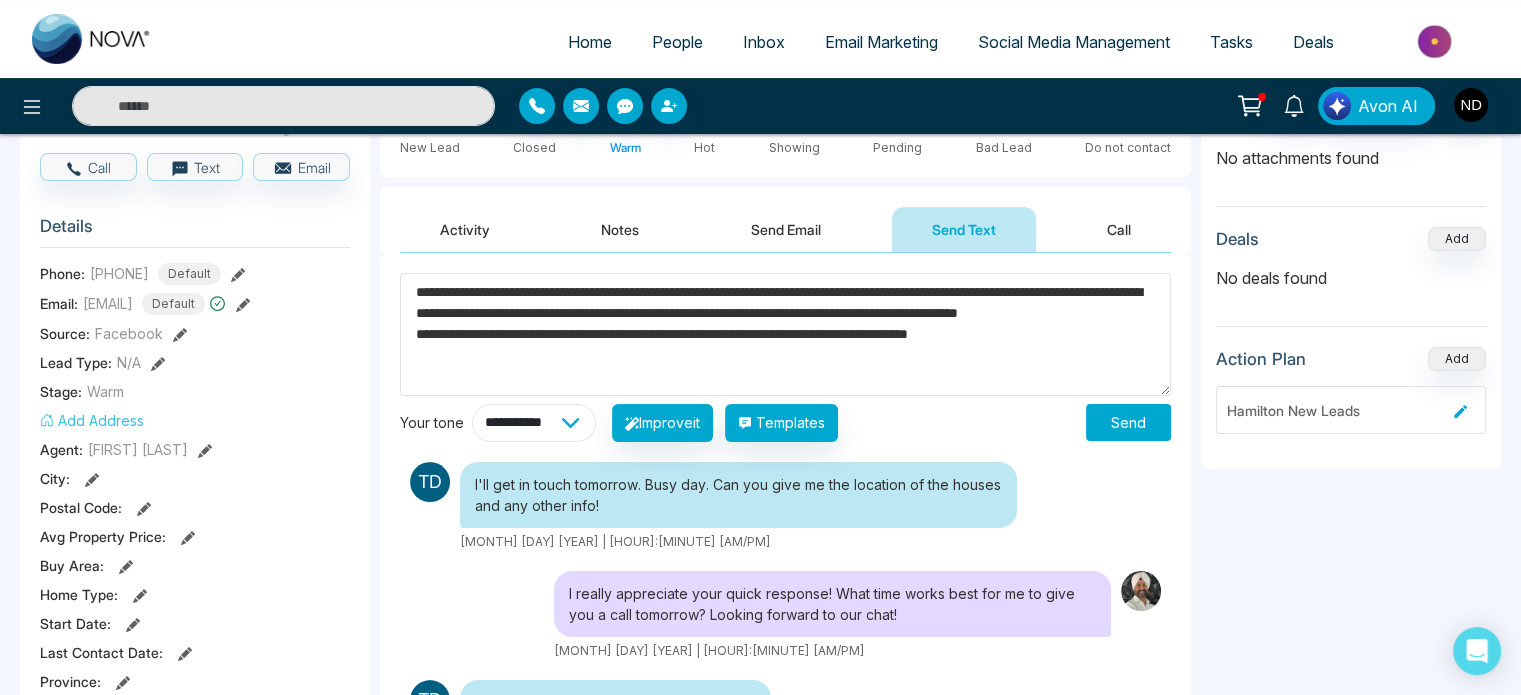 click on "**********" at bounding box center [534, 423] 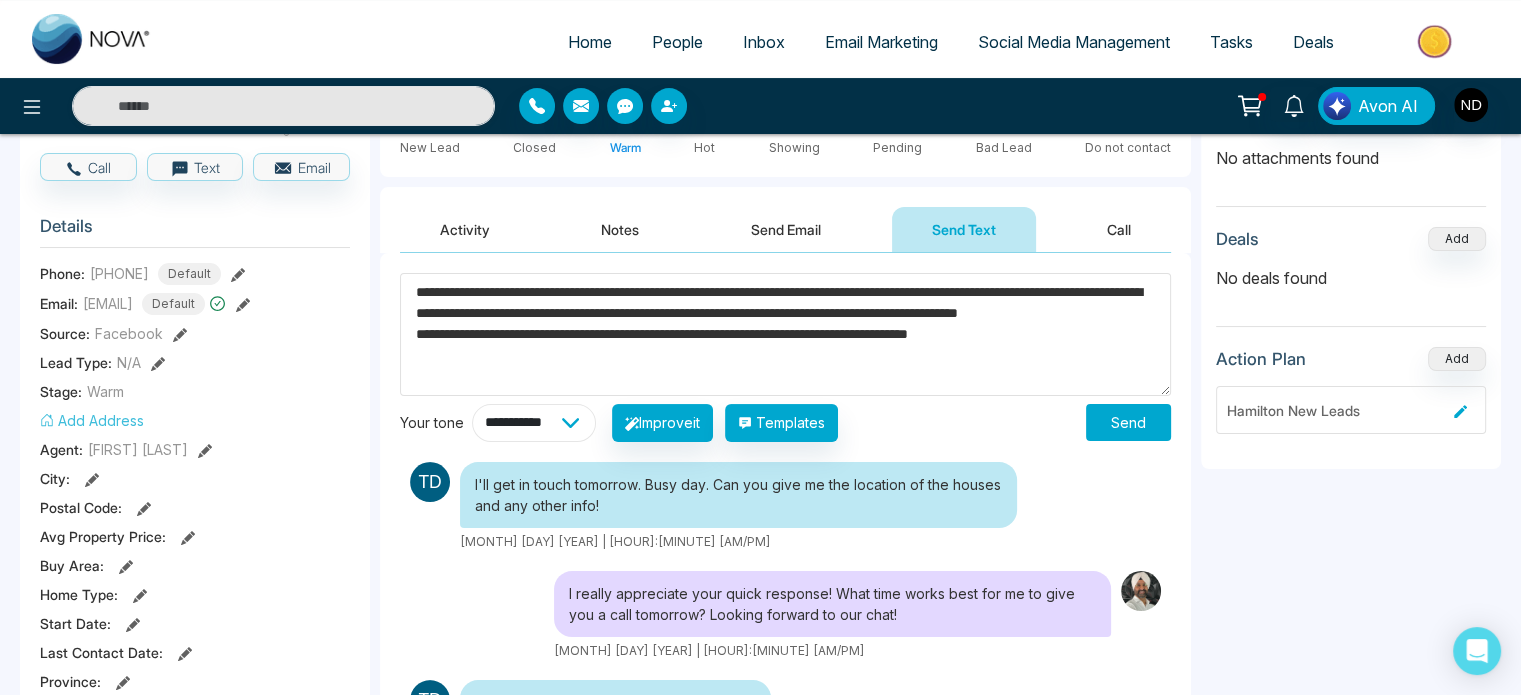 select on "**********" 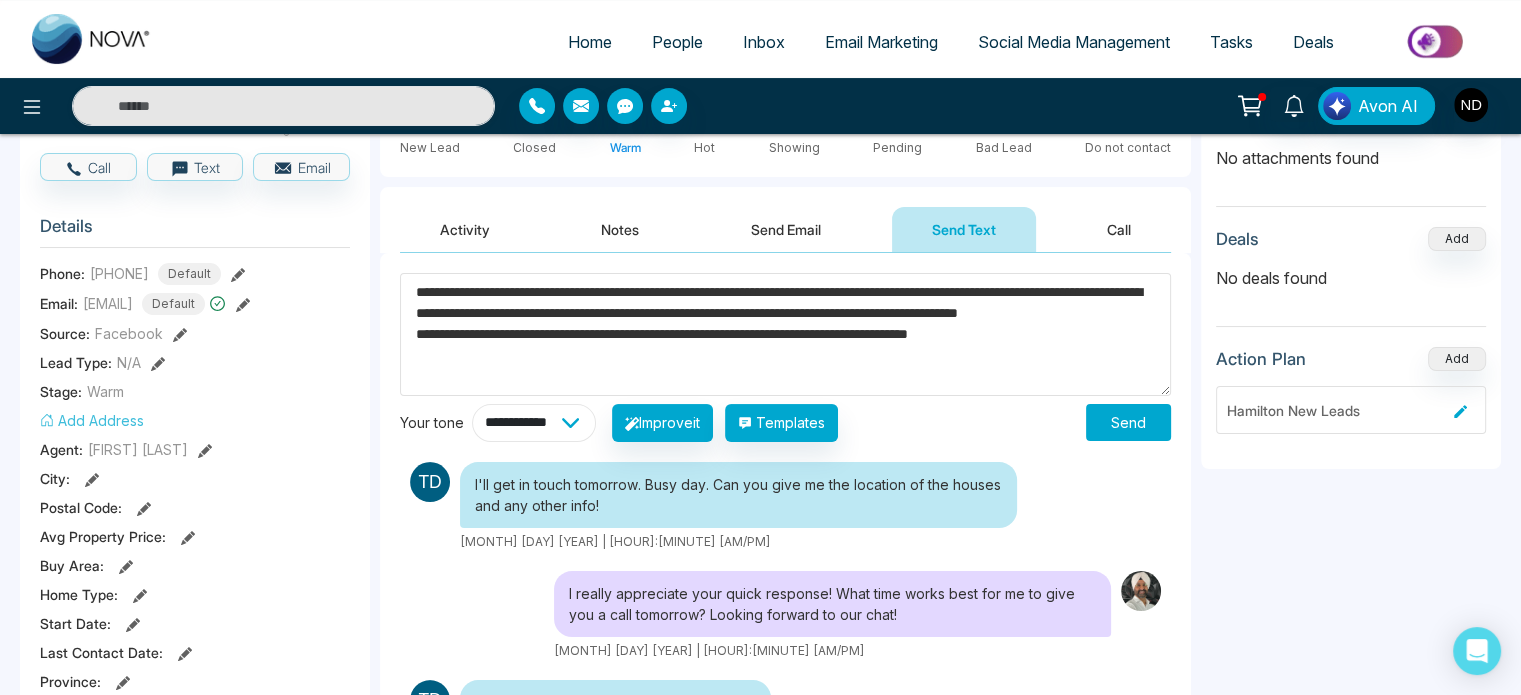 click on "**********" at bounding box center [534, 423] 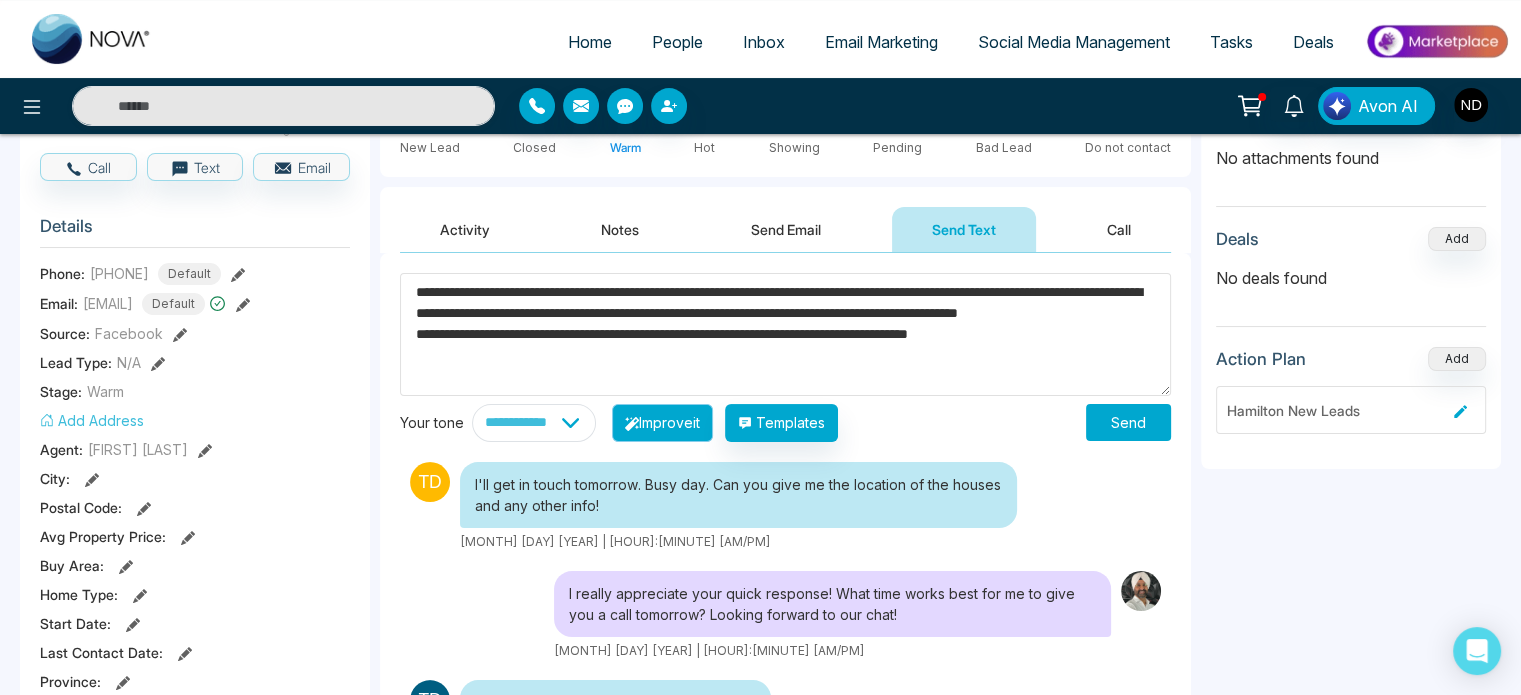 click on "Improve  it" at bounding box center [662, 423] 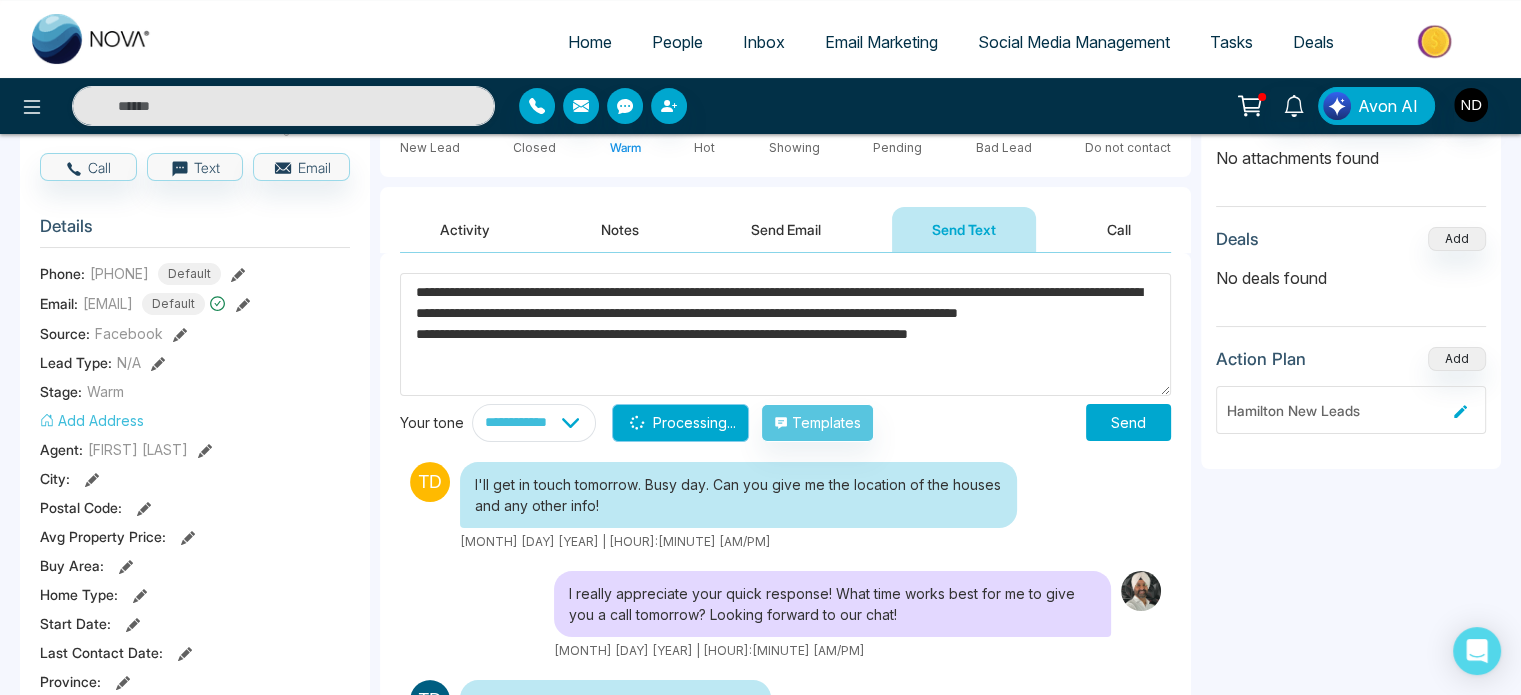 type on "**********" 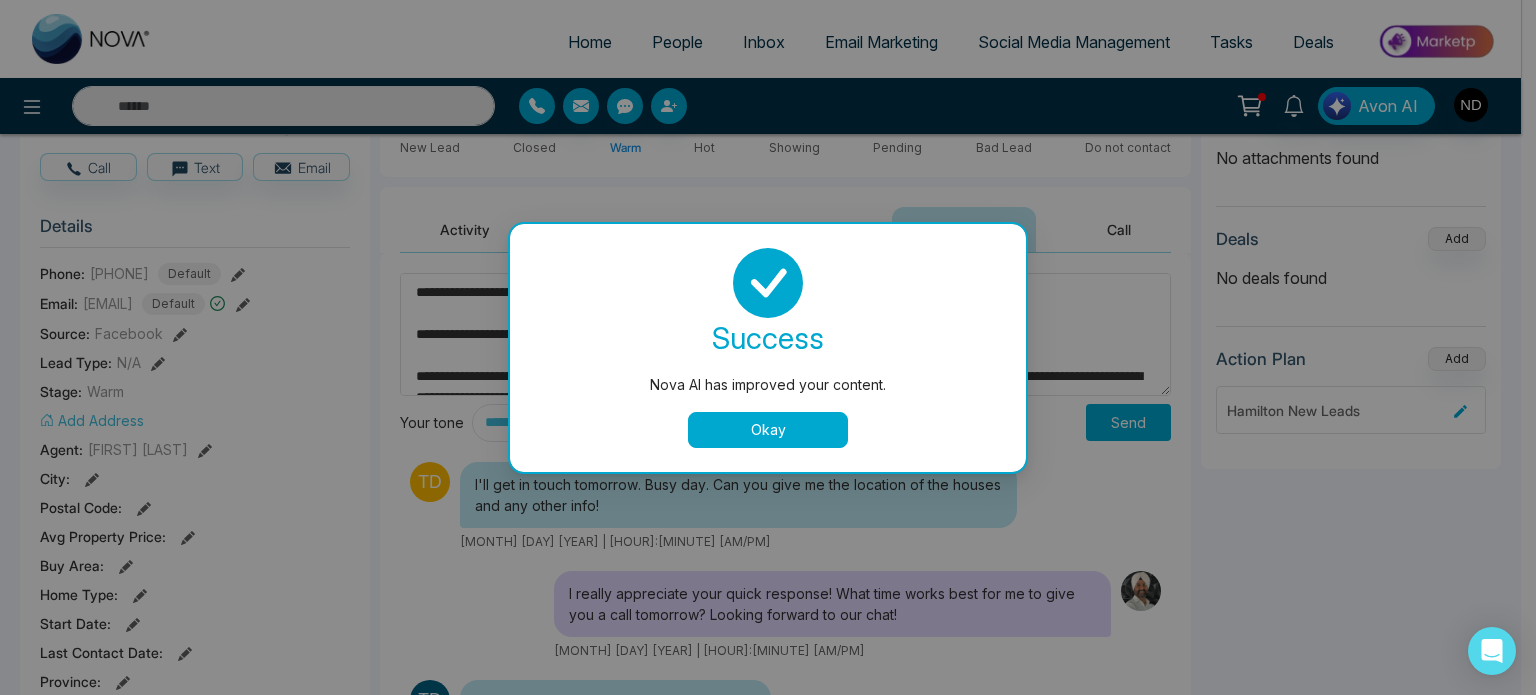 click on "Okay" at bounding box center [768, 430] 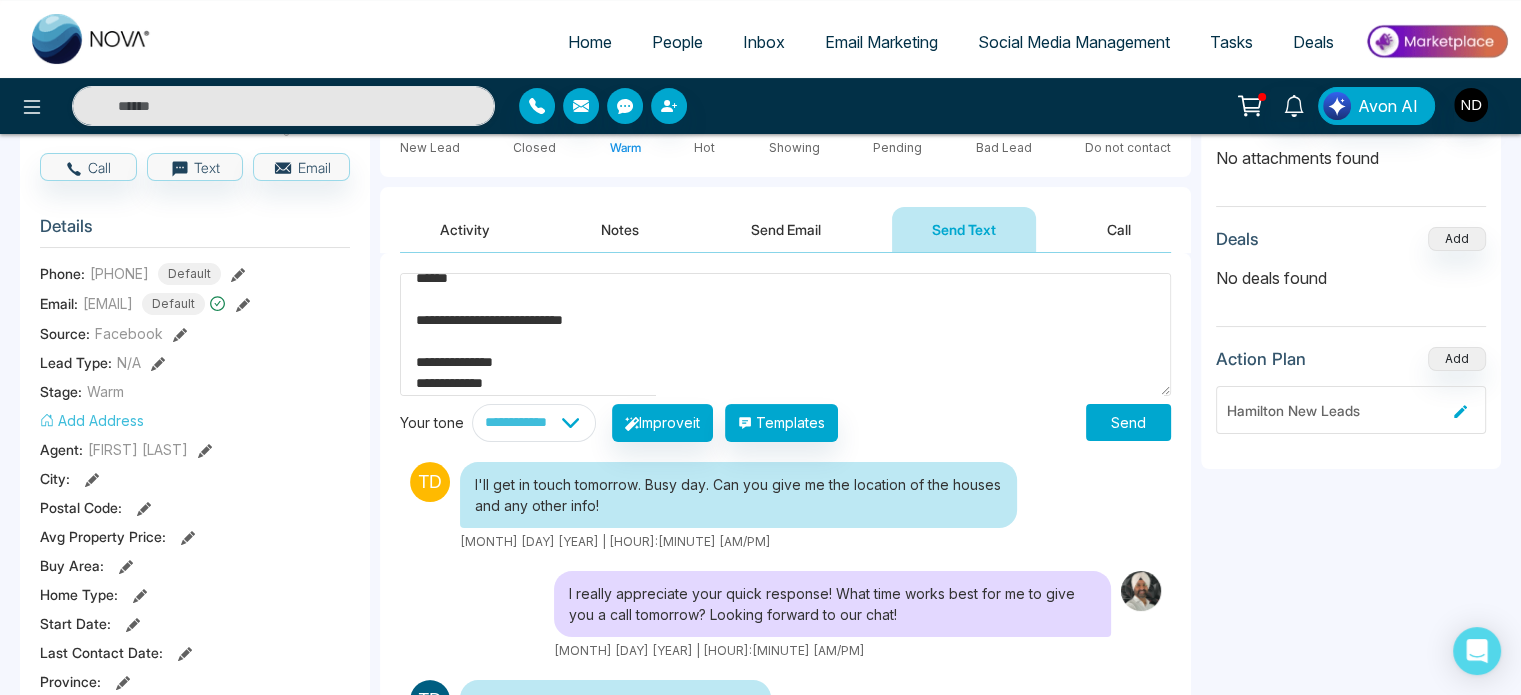 scroll, scrollTop: 228, scrollLeft: 0, axis: vertical 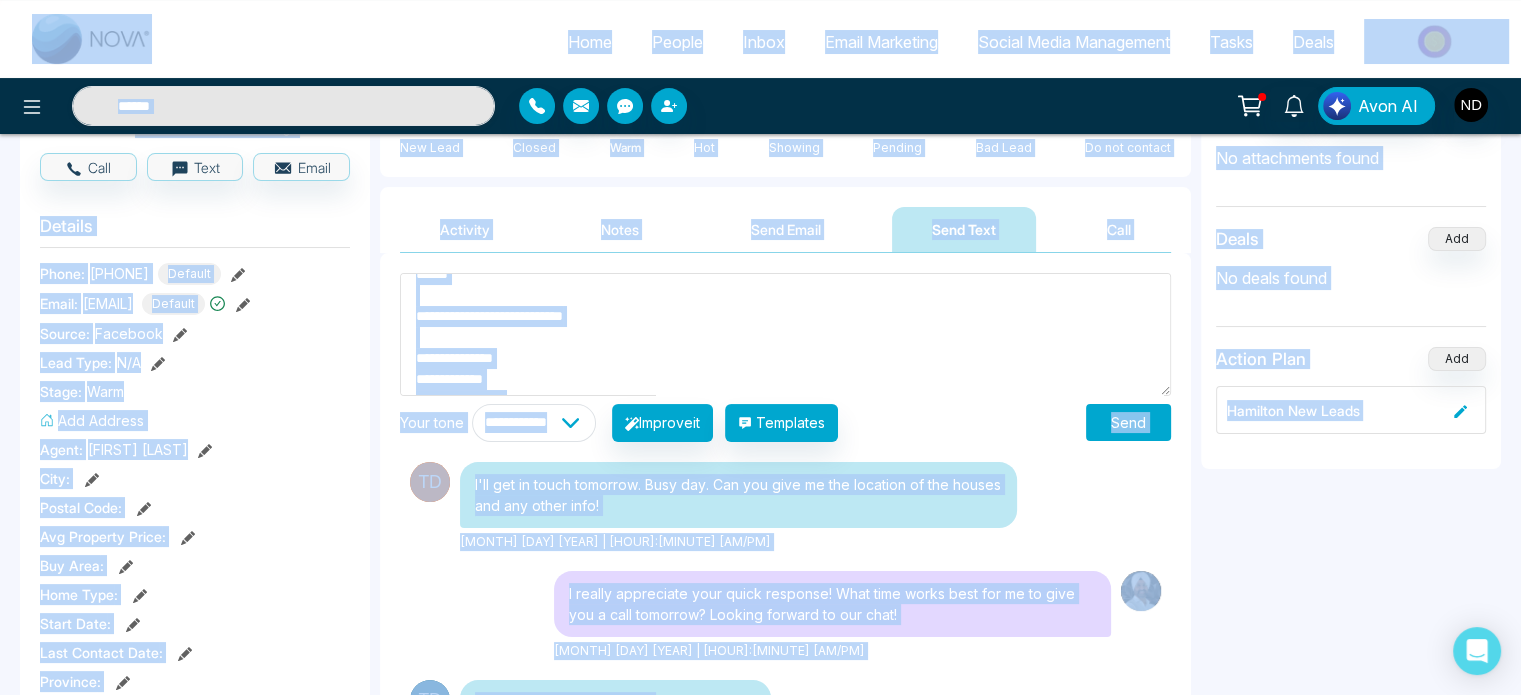 click on "**********" at bounding box center [785, 334] 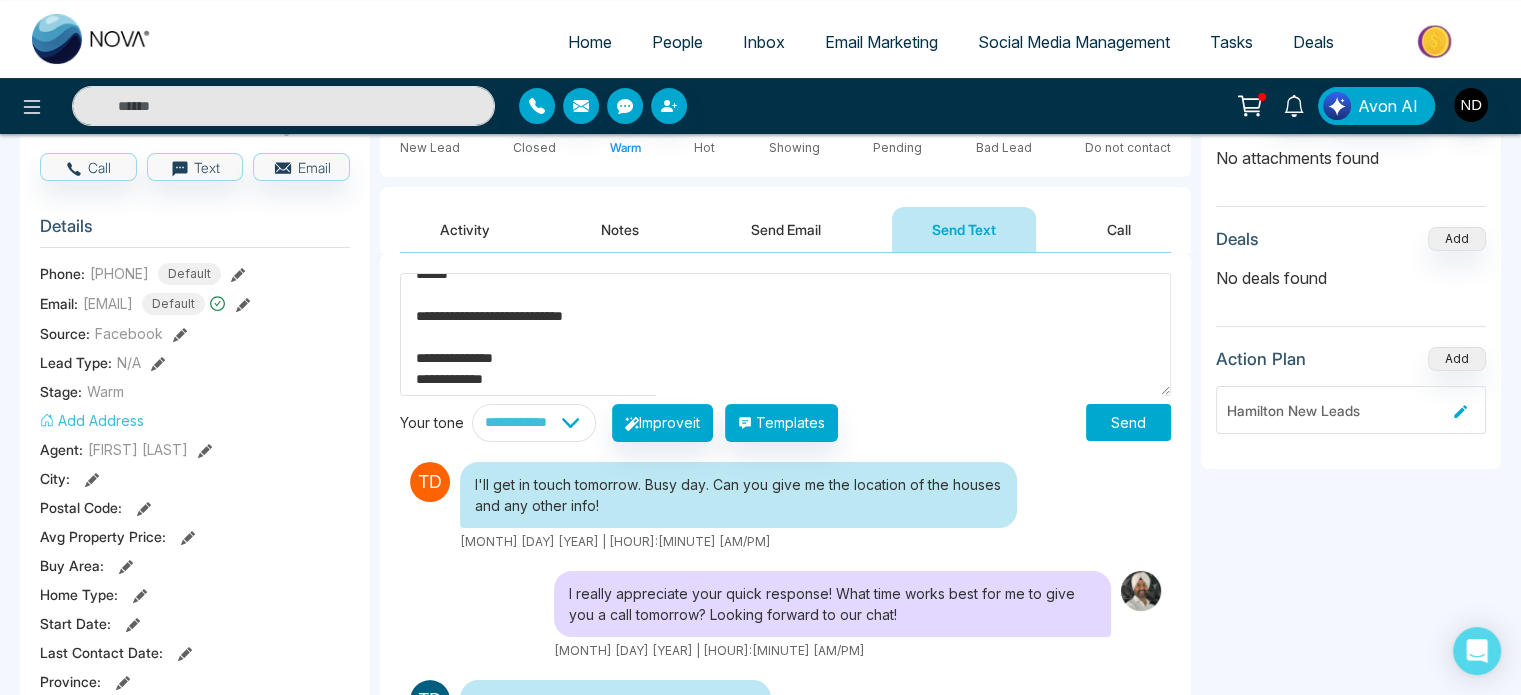 click on "**********" at bounding box center [785, 334] 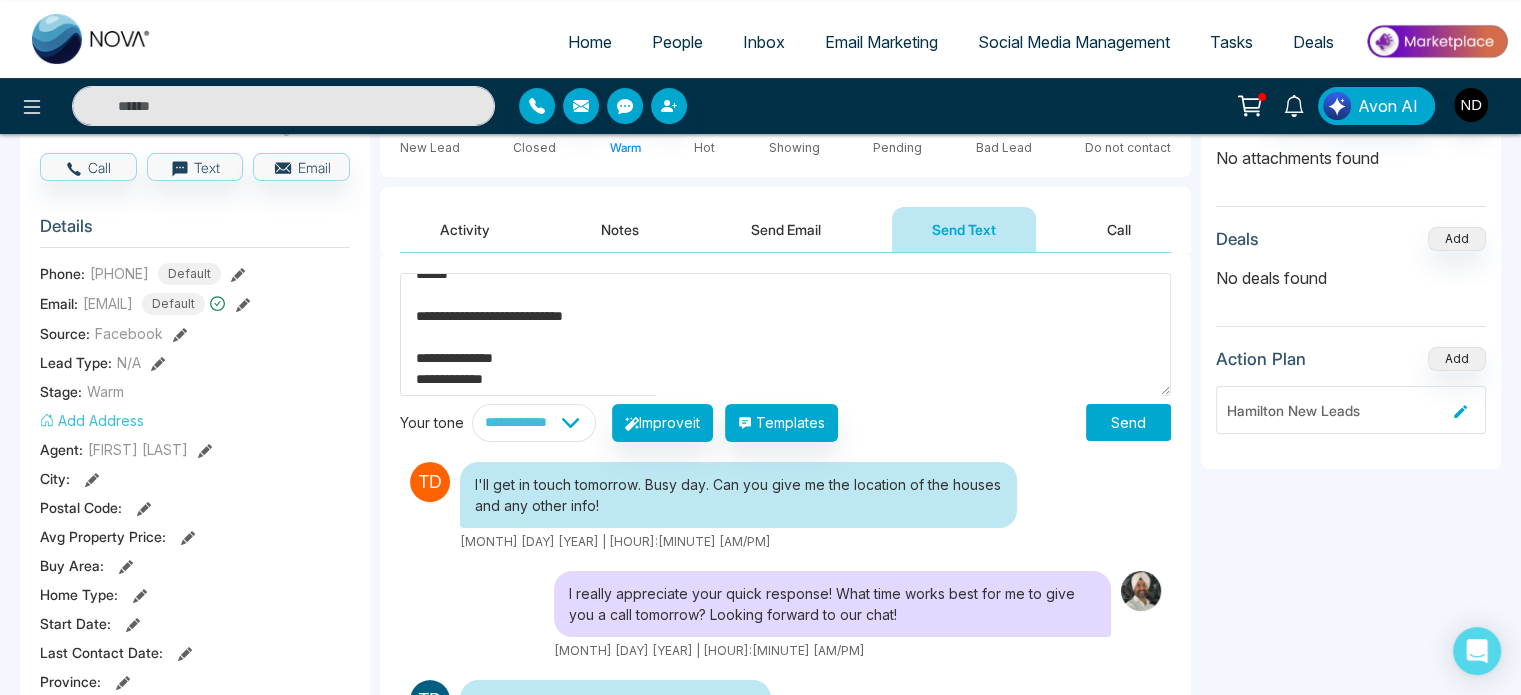 click on "**********" at bounding box center (785, 334) 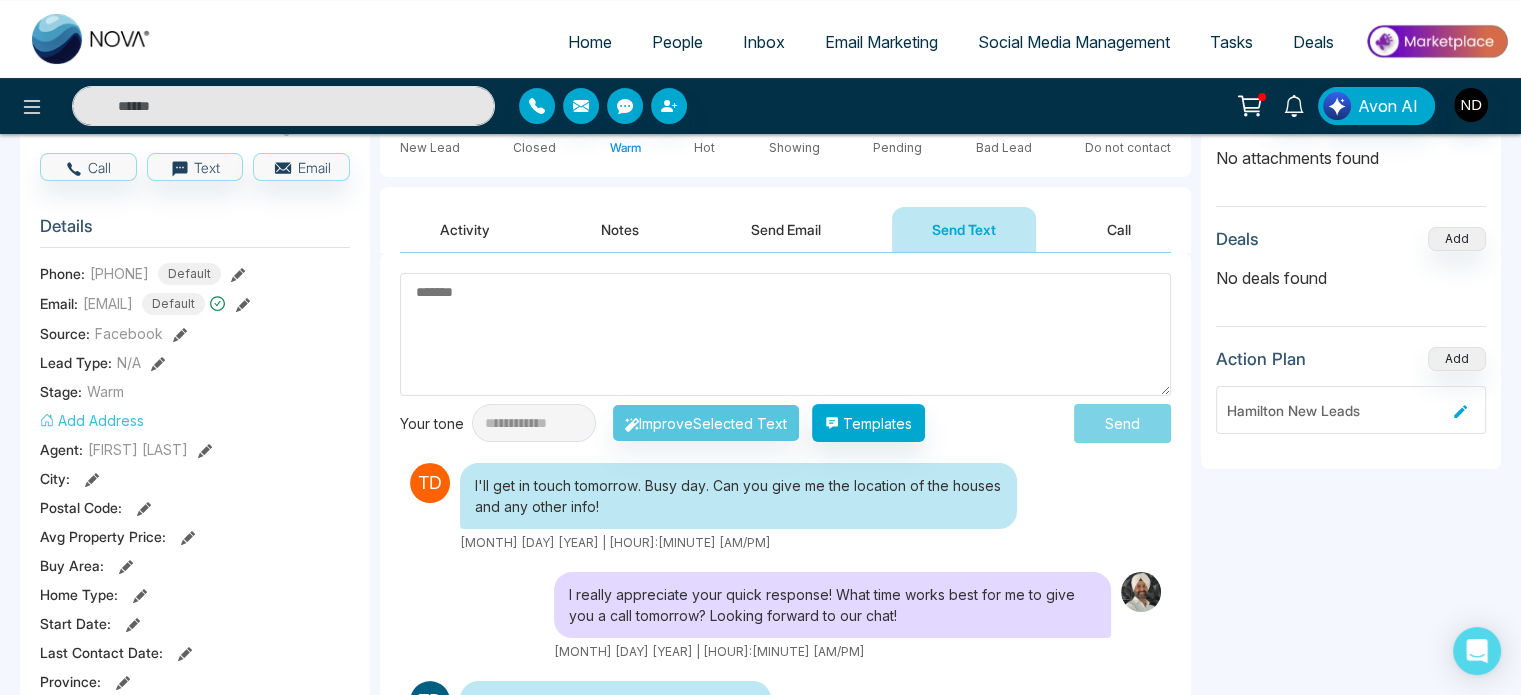 scroll, scrollTop: 0, scrollLeft: 0, axis: both 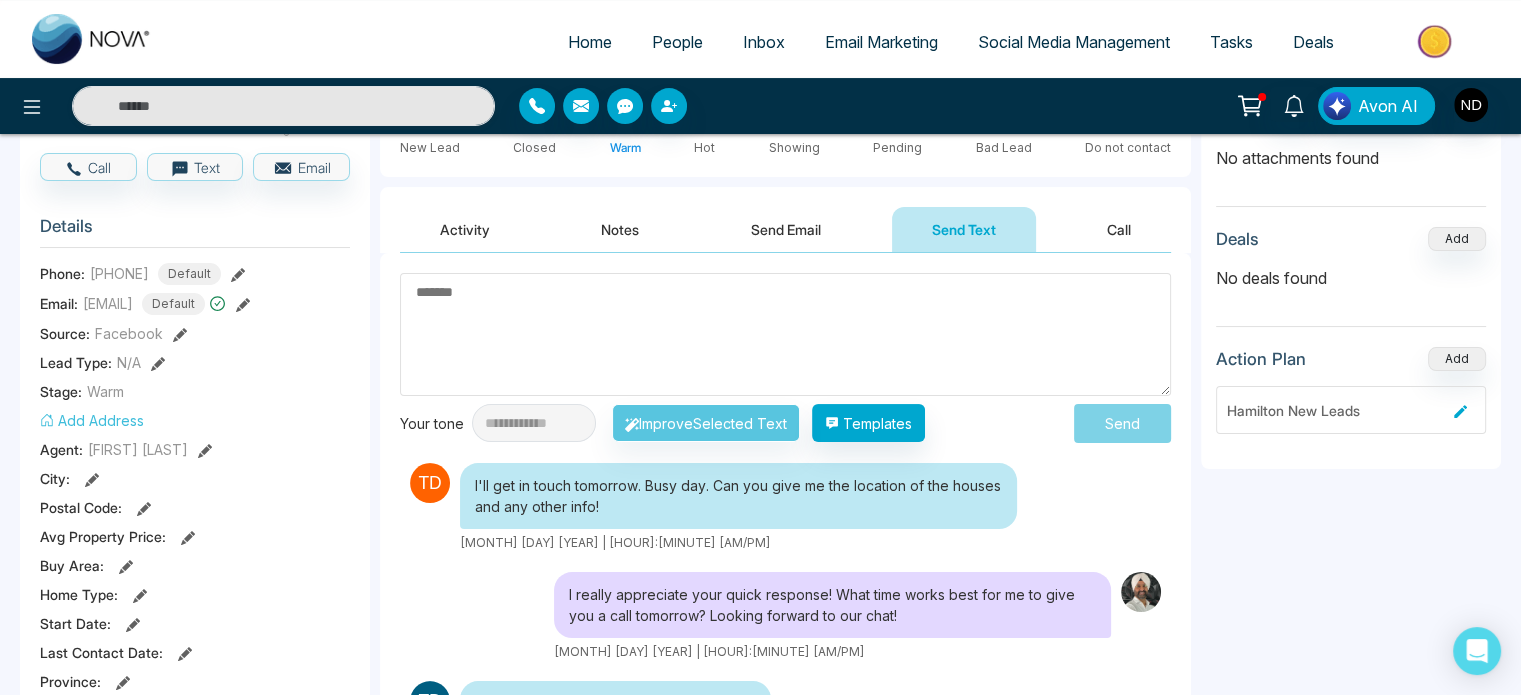 click at bounding box center (785, 334) 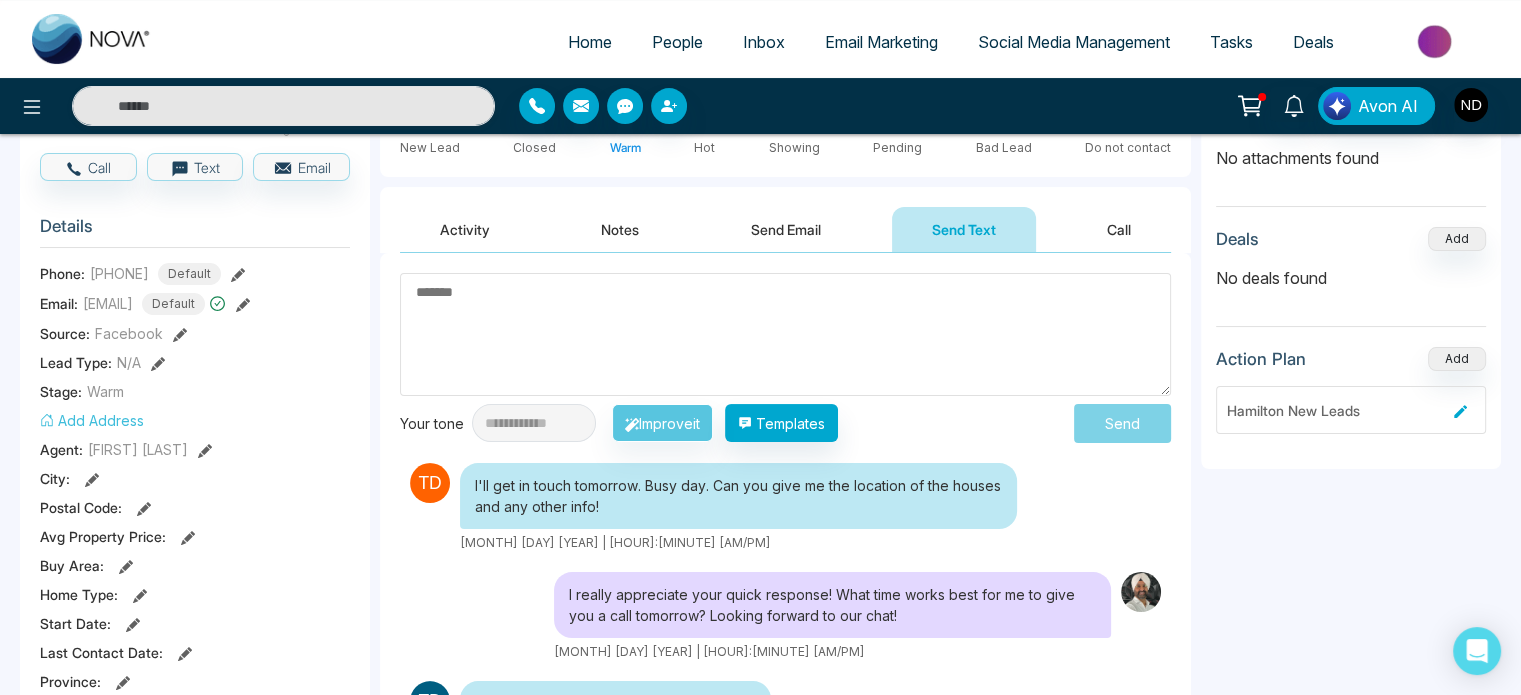 paste on "**********" 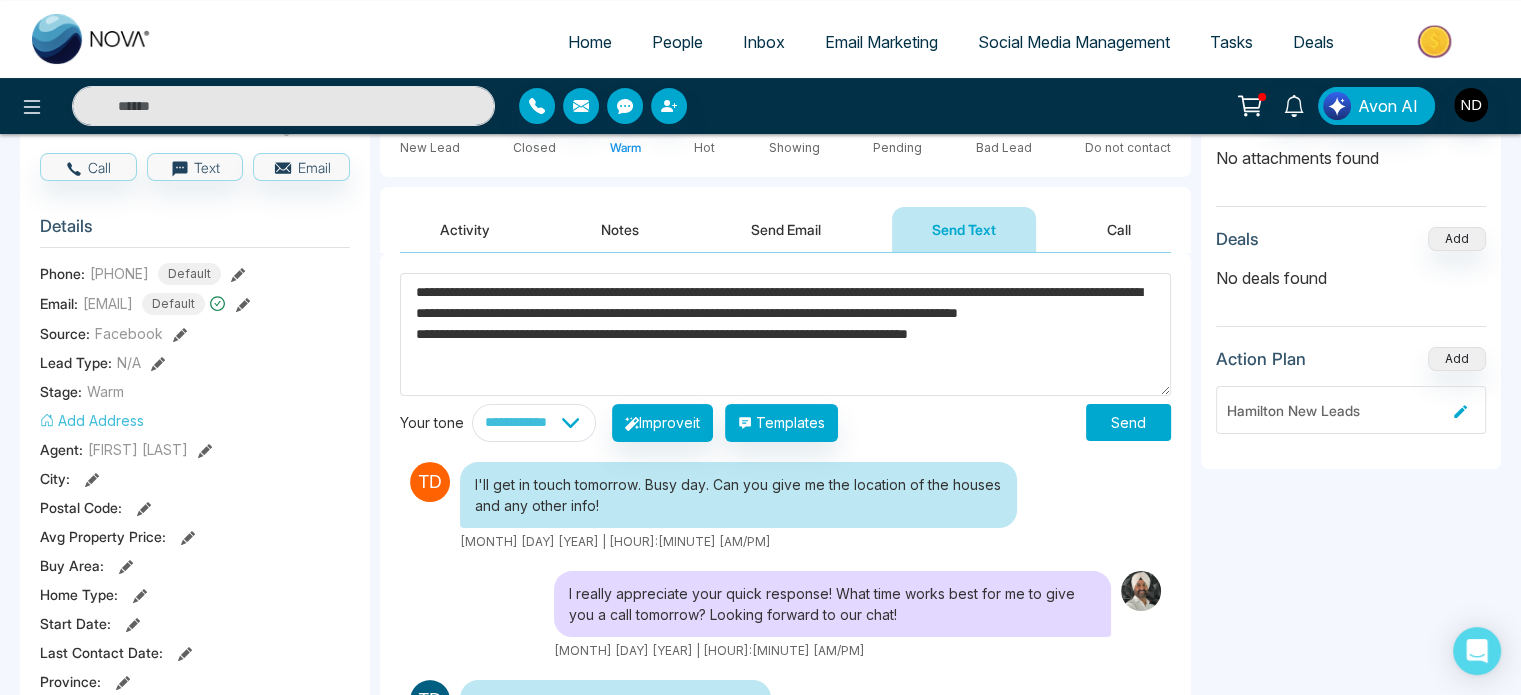 type on "**********" 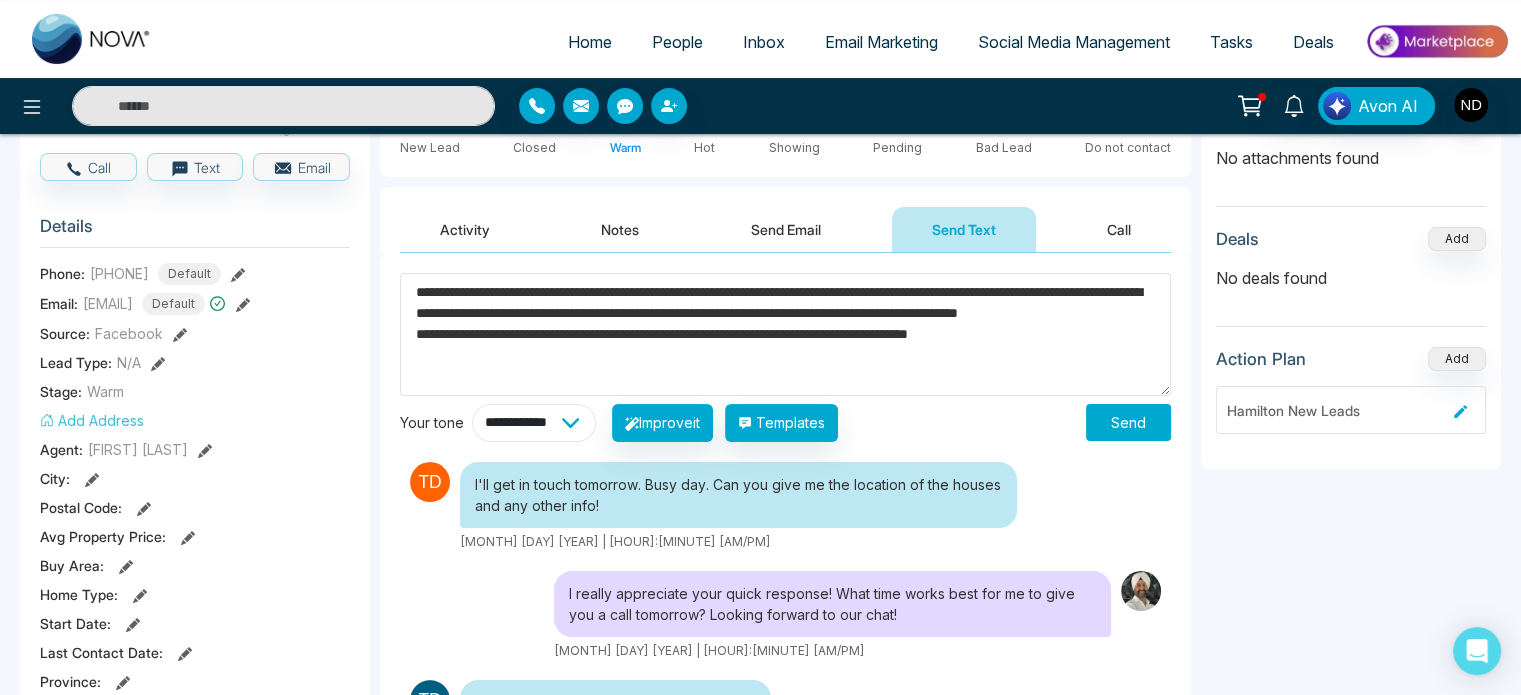 click on "**********" at bounding box center [534, 423] 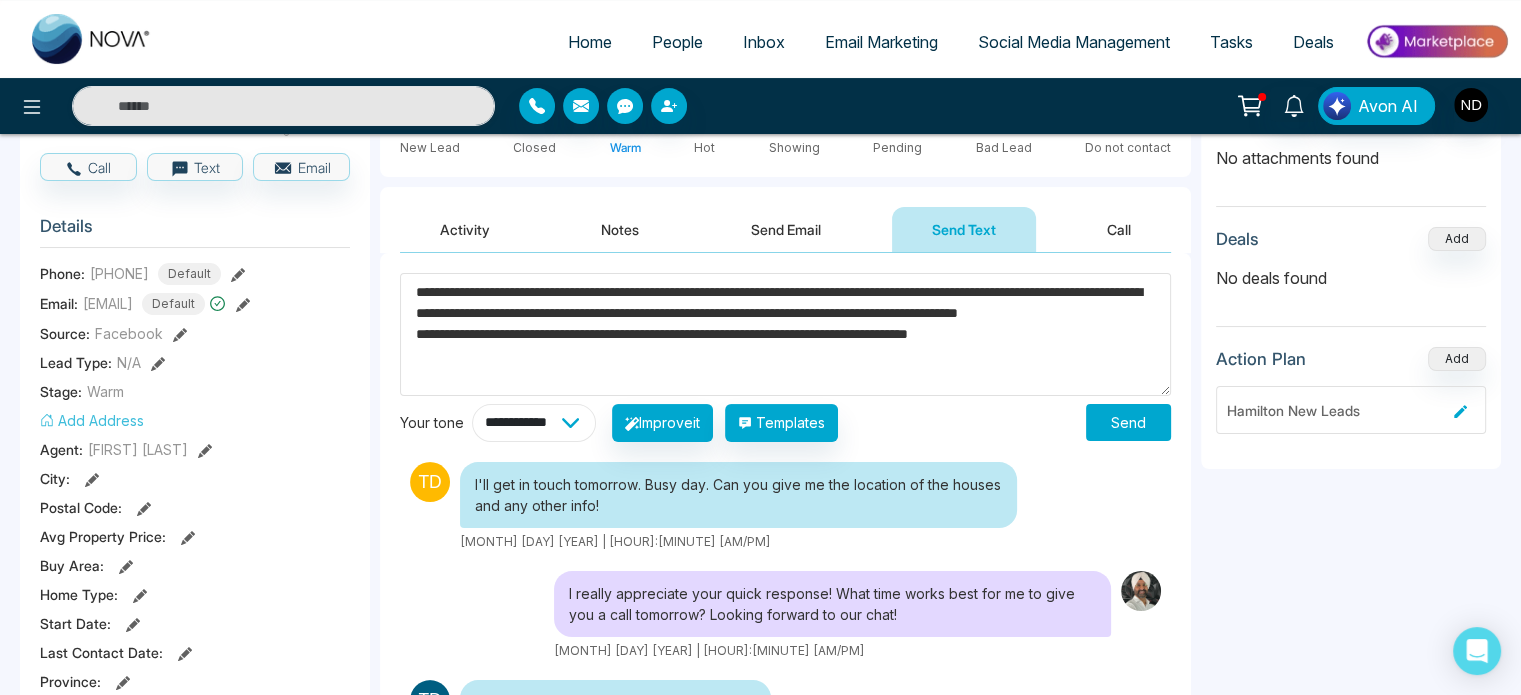 select on "**********" 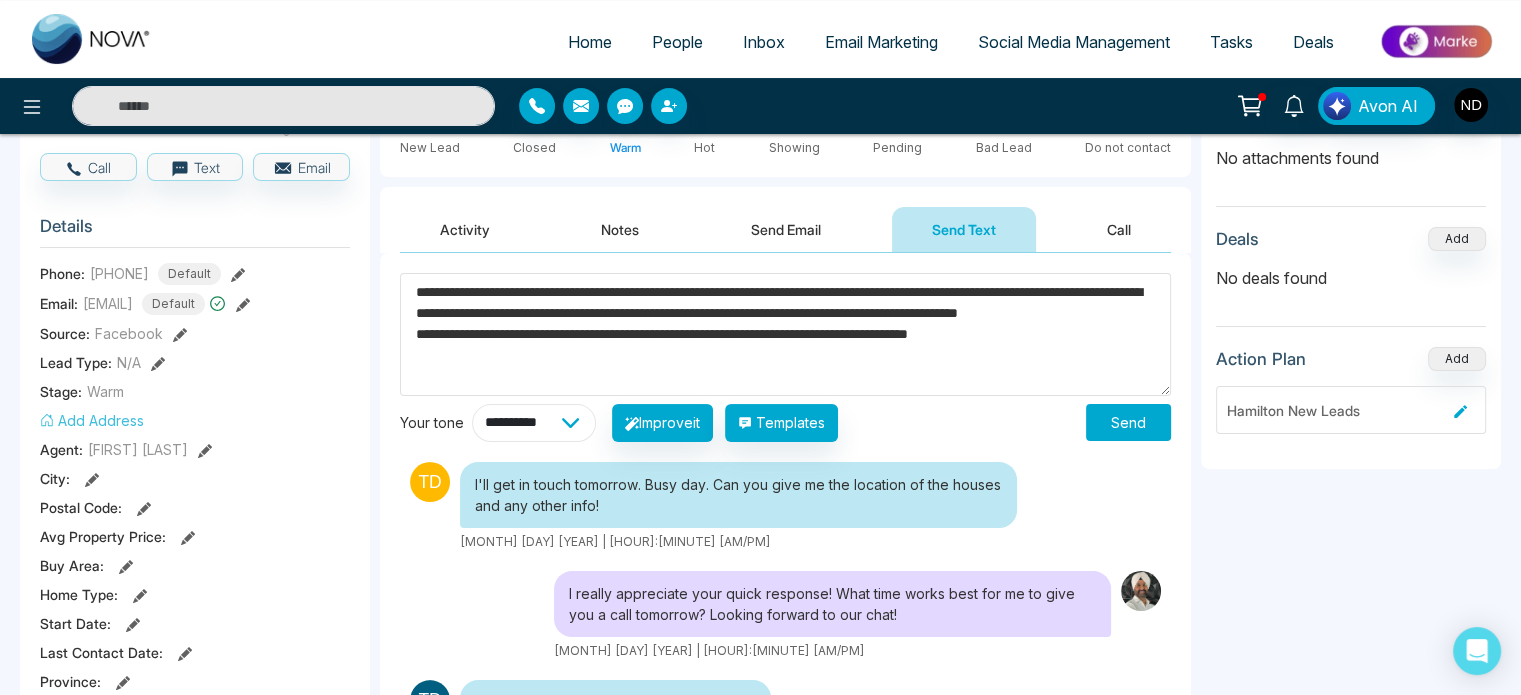 click on "**********" at bounding box center [534, 423] 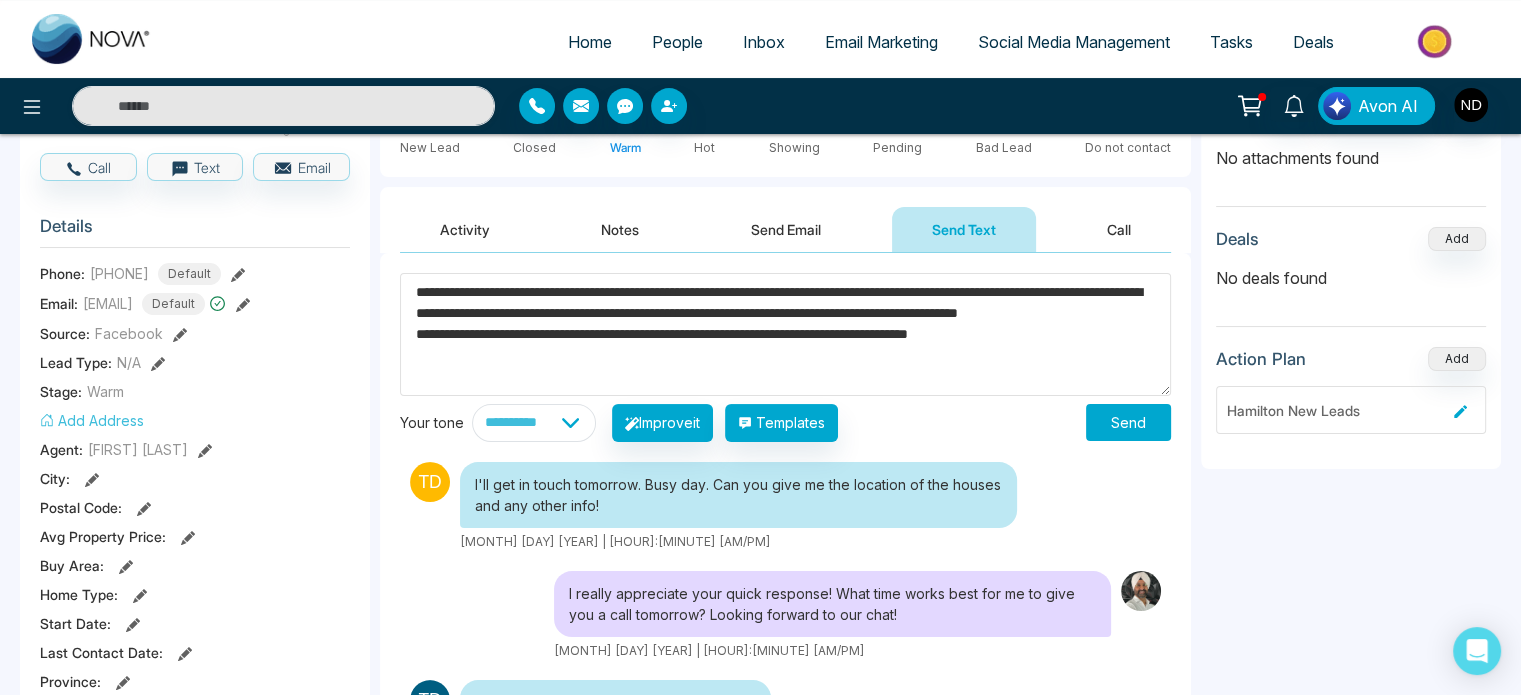 click on "**********" at bounding box center [785, 659] 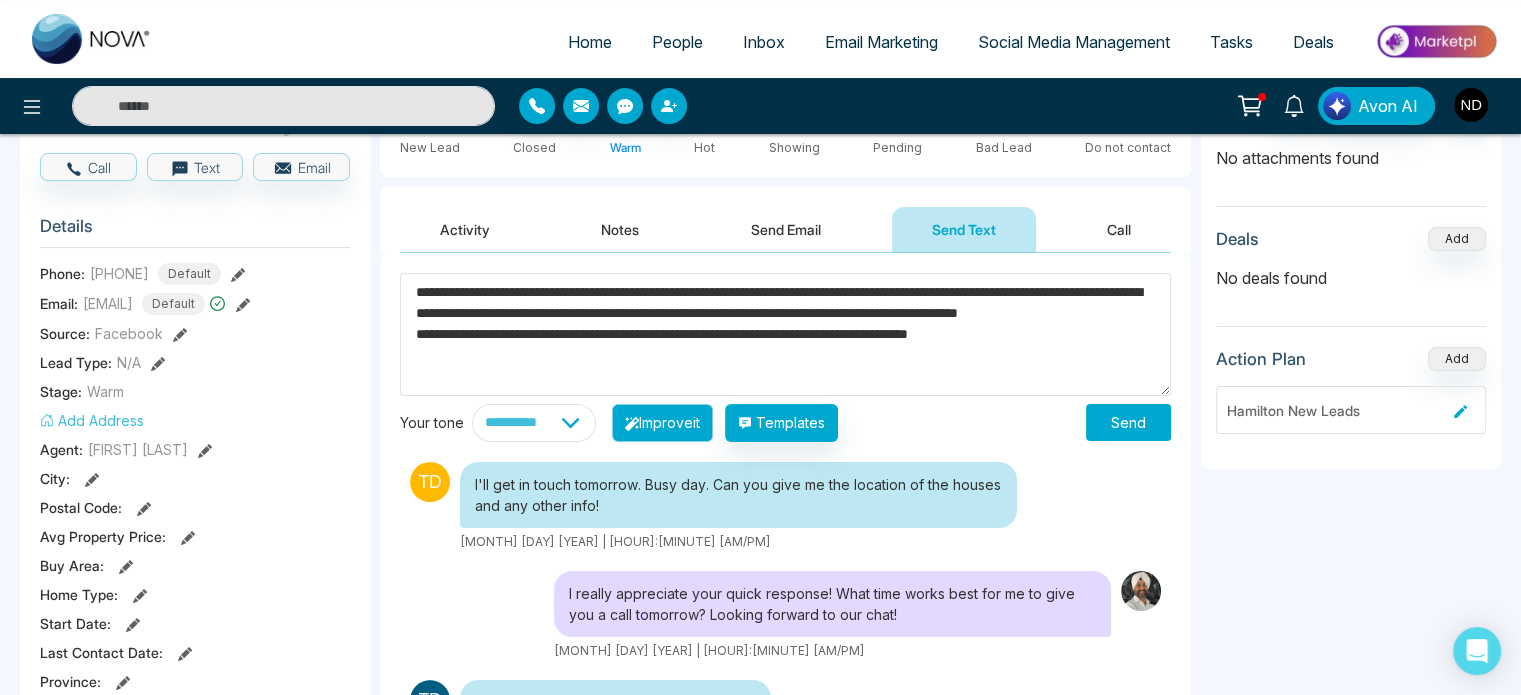 click on "Improve  it" at bounding box center (662, 423) 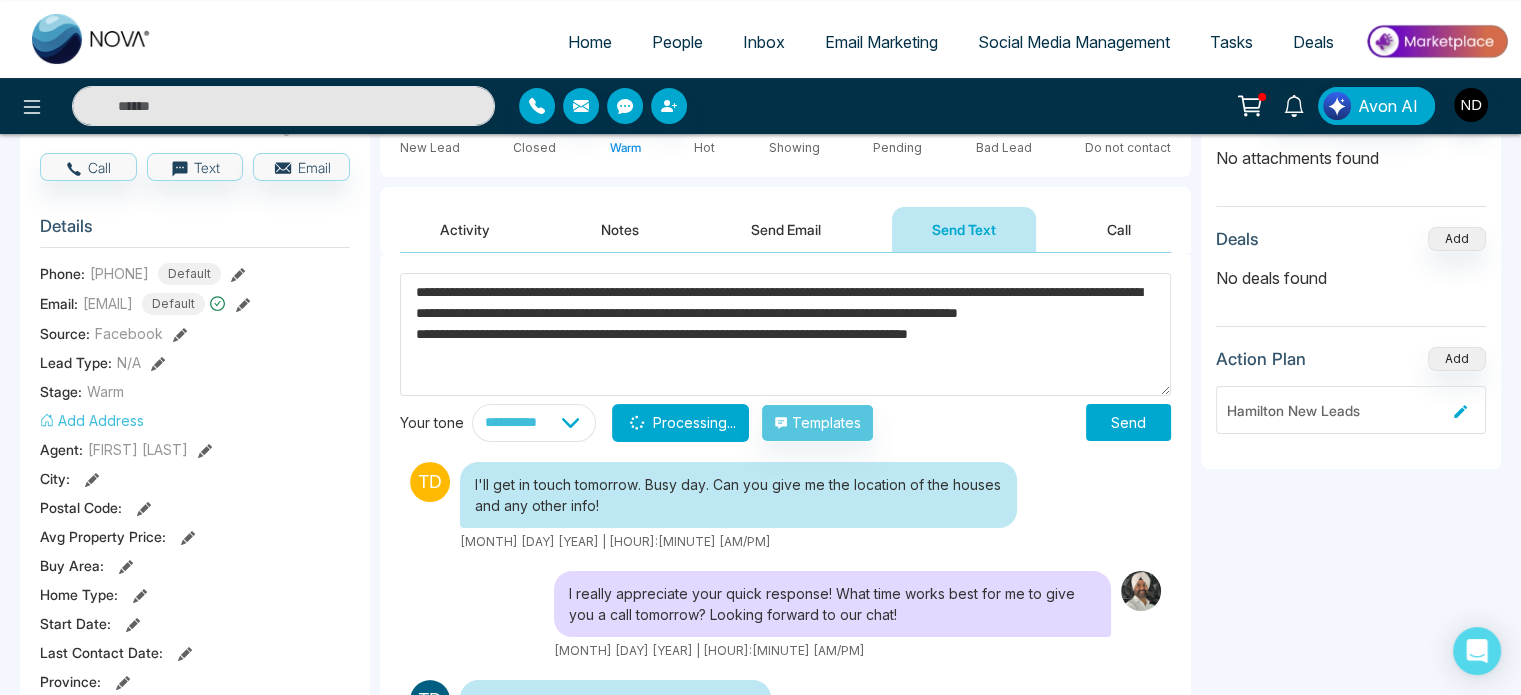 type on "**********" 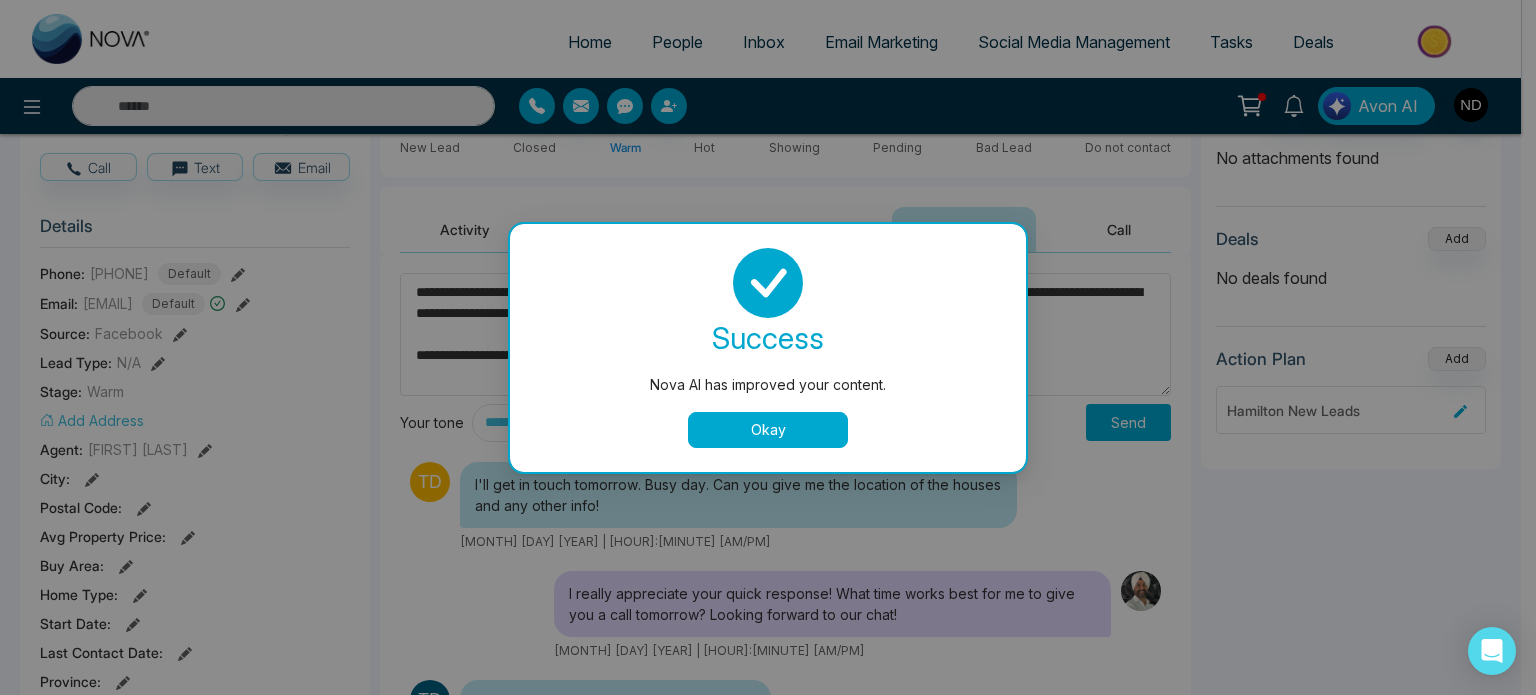 click on "Okay" at bounding box center [768, 430] 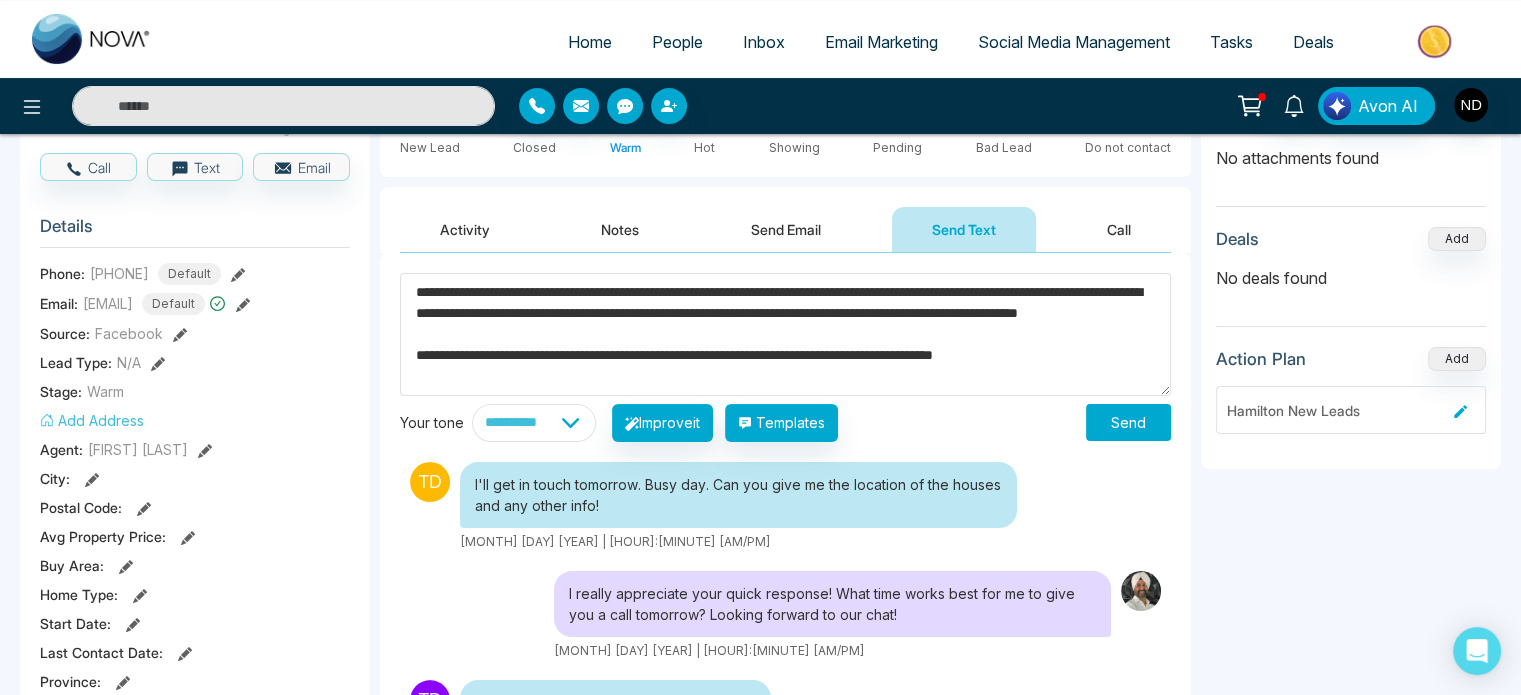 click on "**********" at bounding box center [785, 334] 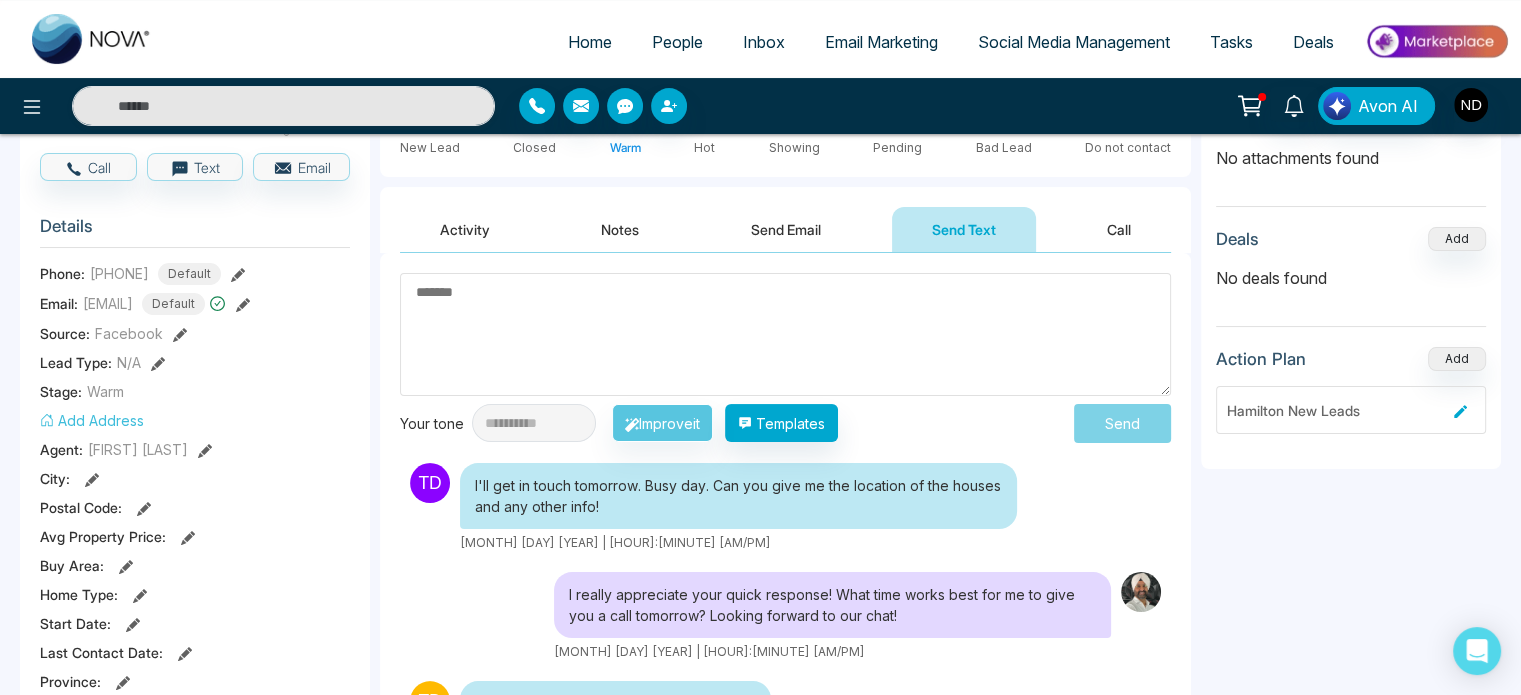 click at bounding box center [785, 334] 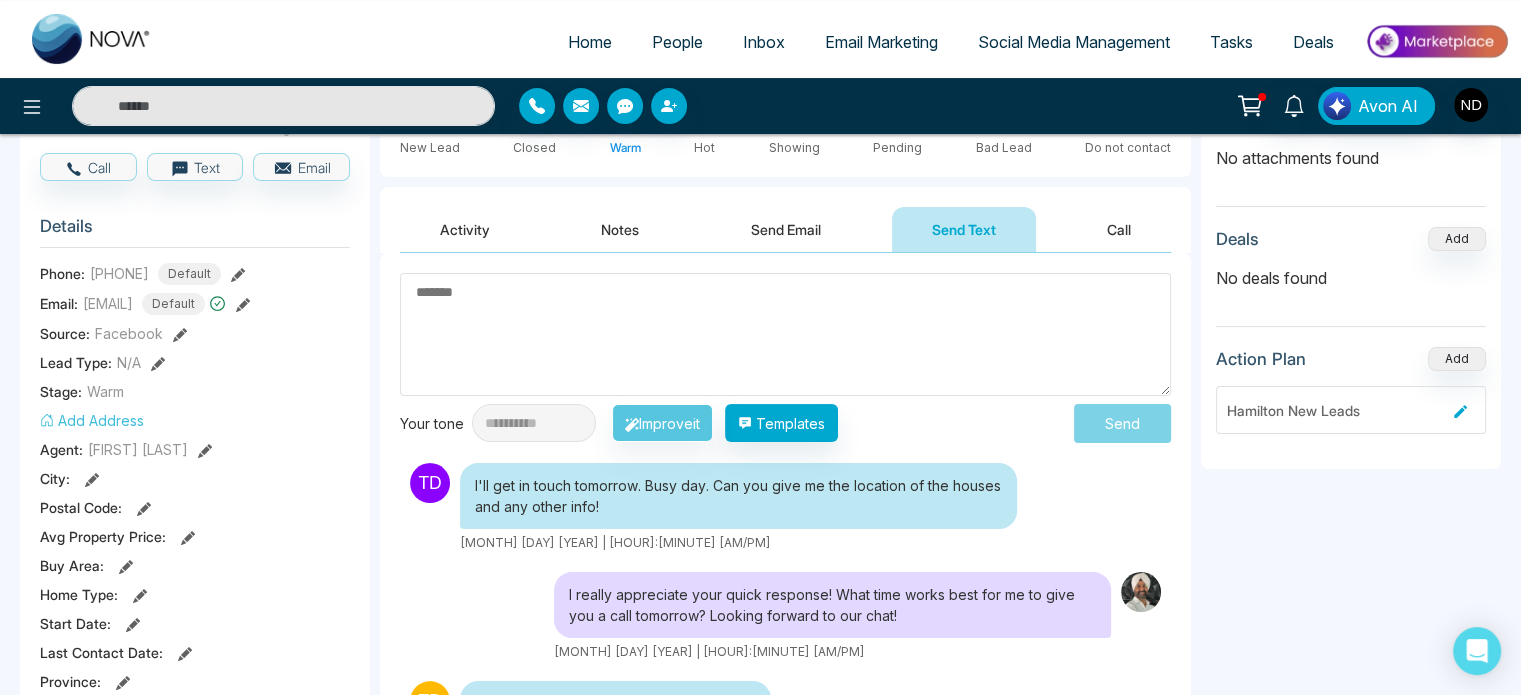 paste on "**********" 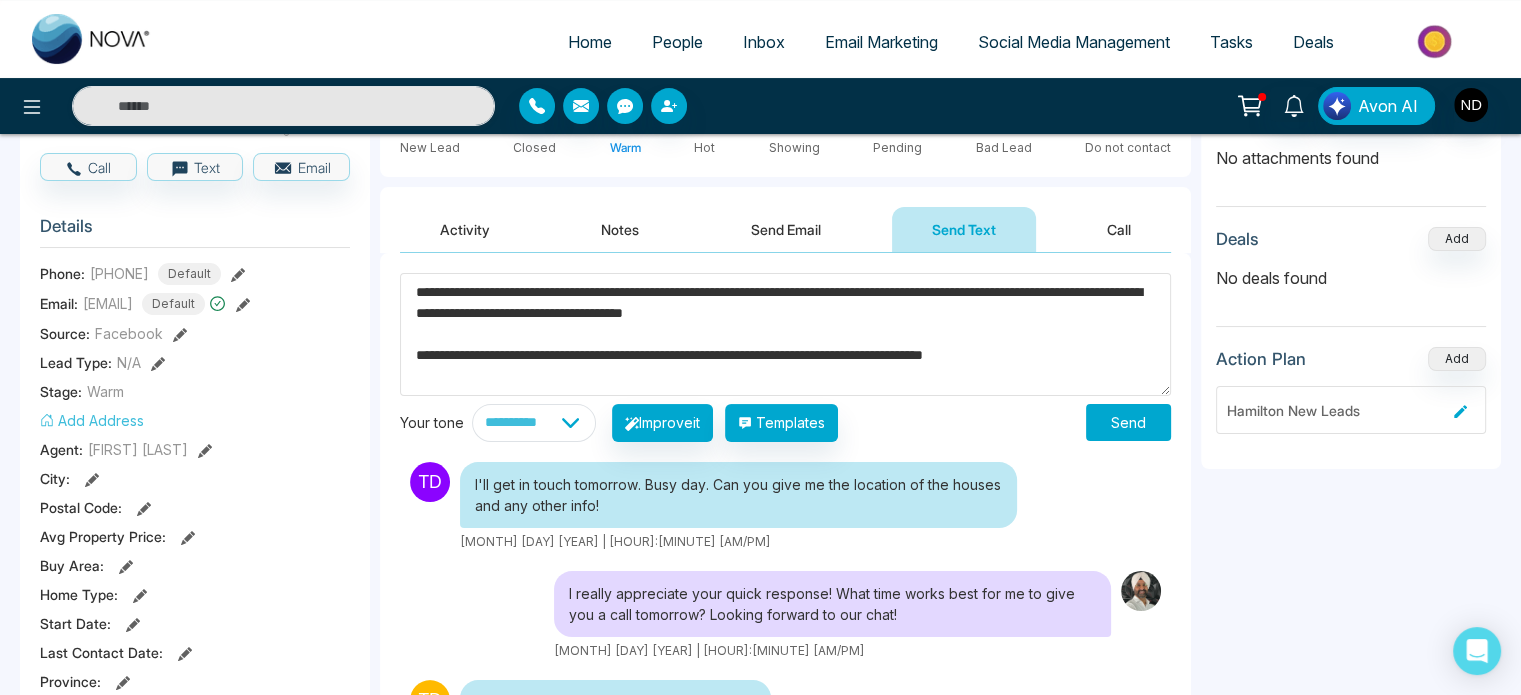 click on "**********" at bounding box center [785, 334] 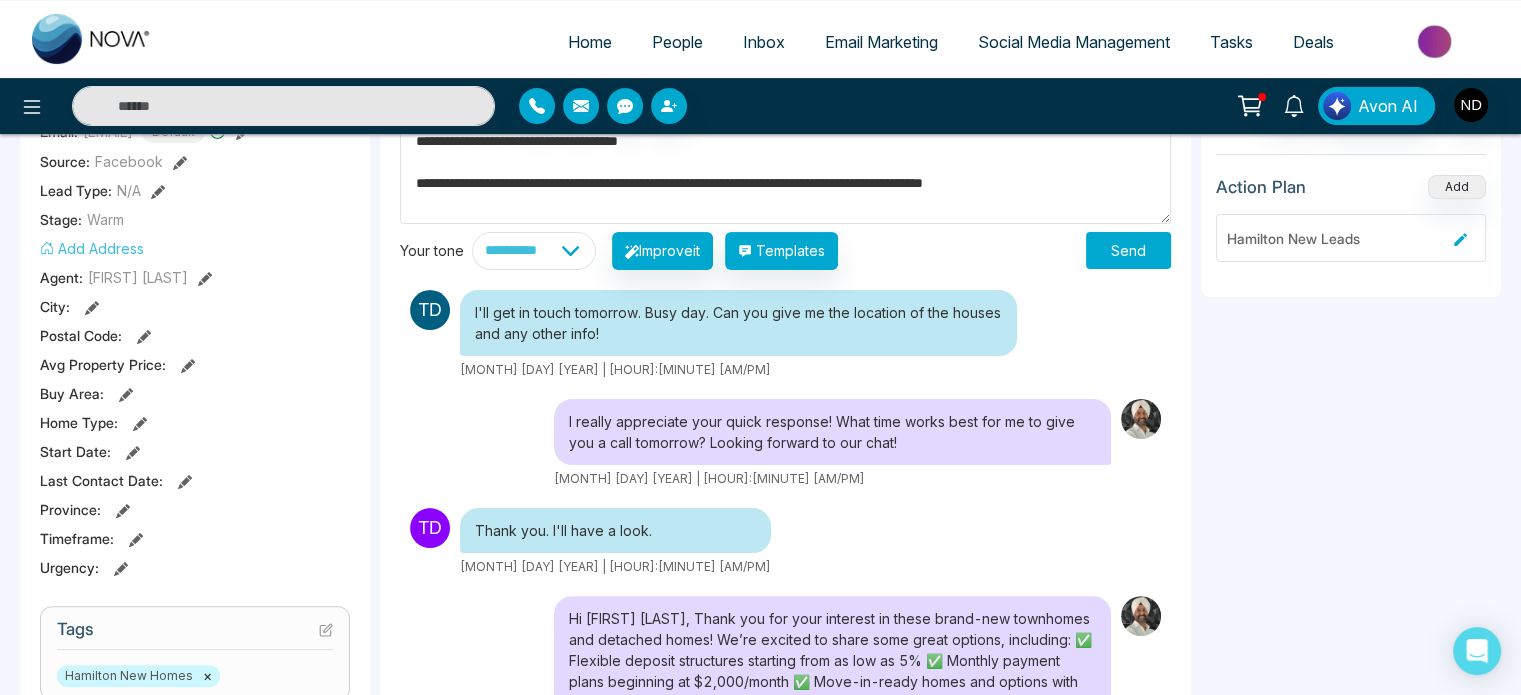scroll, scrollTop: 378, scrollLeft: 0, axis: vertical 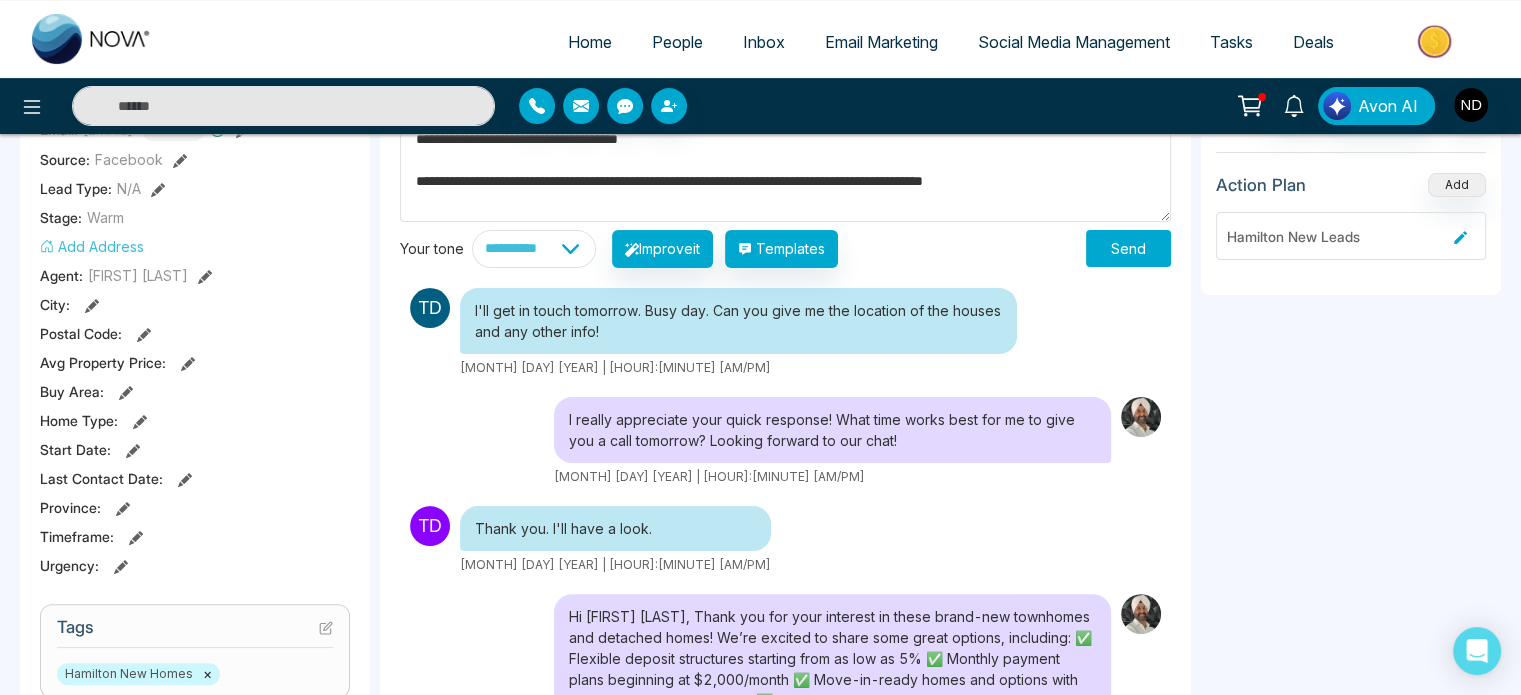 type on "**********" 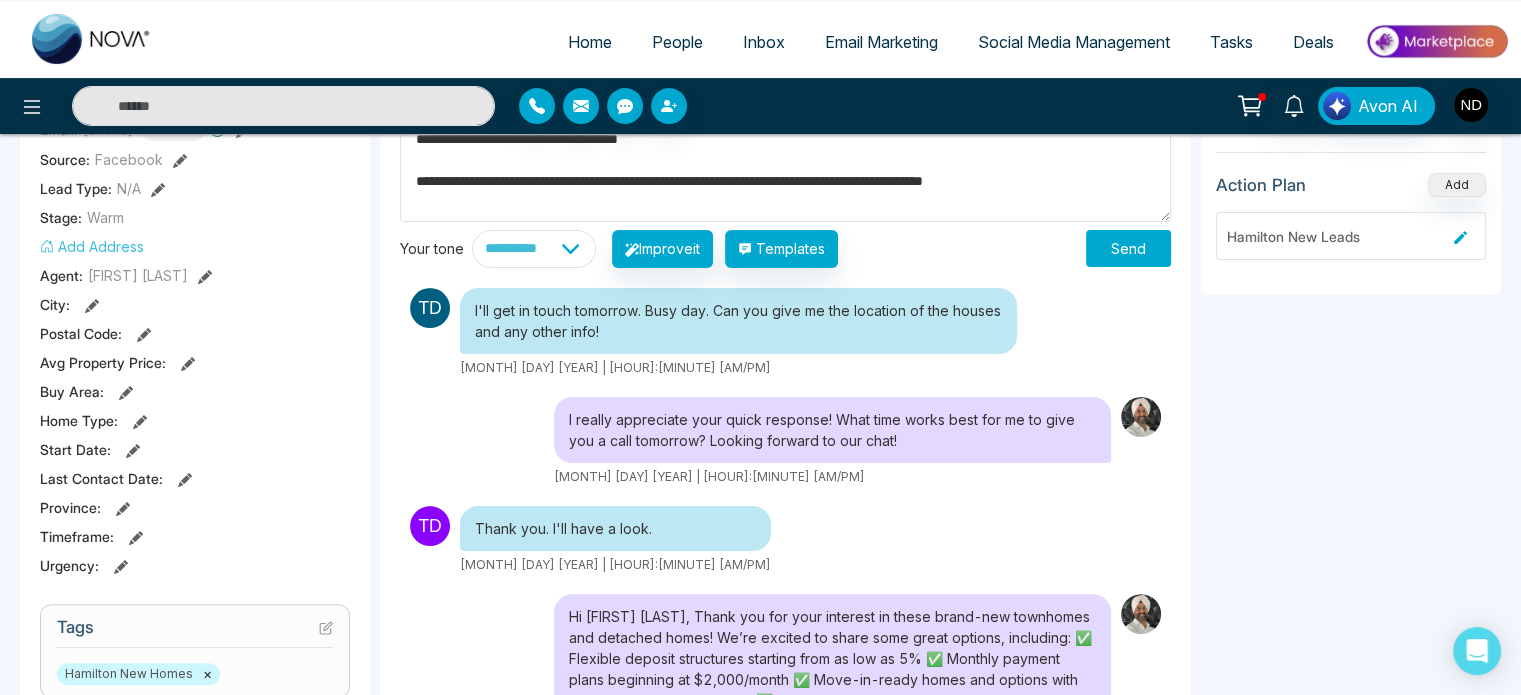 click on "Send" at bounding box center [1128, 248] 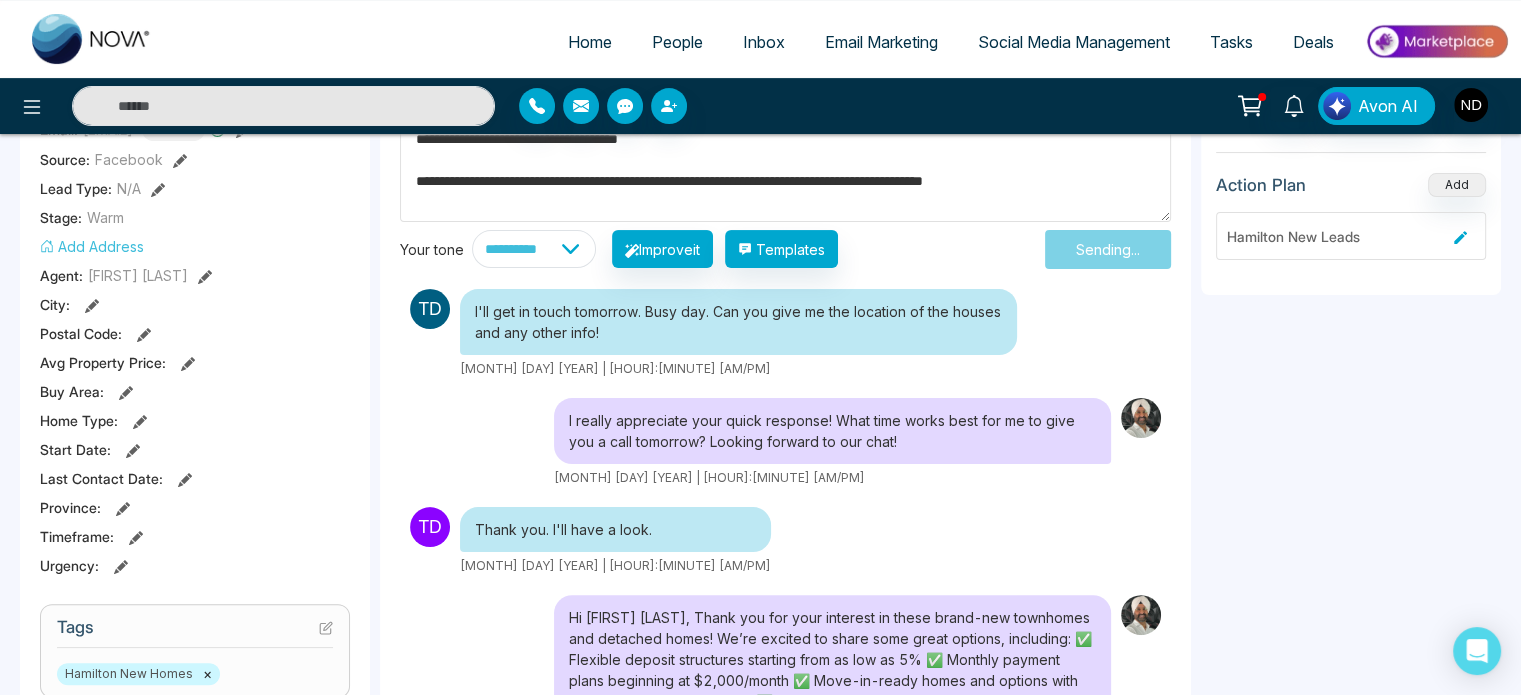 type 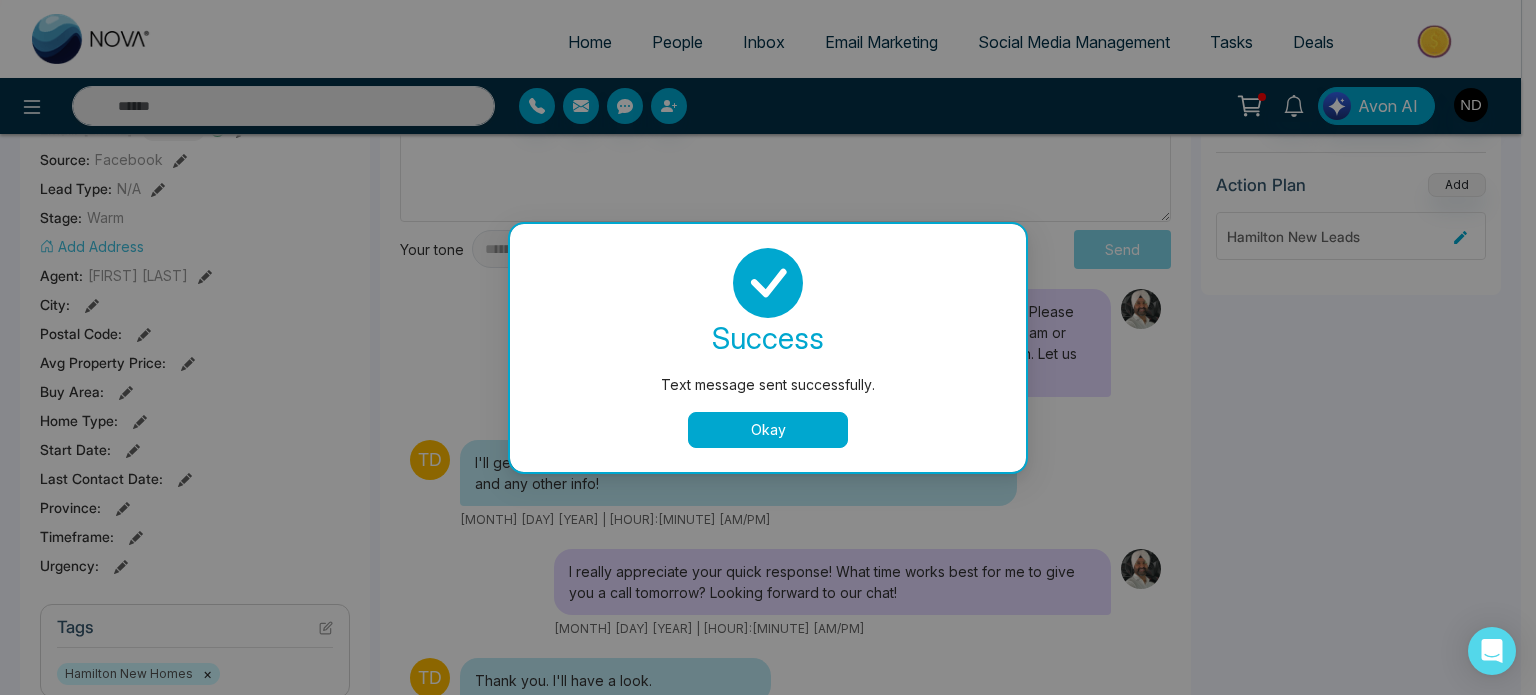click on "Okay" at bounding box center [768, 430] 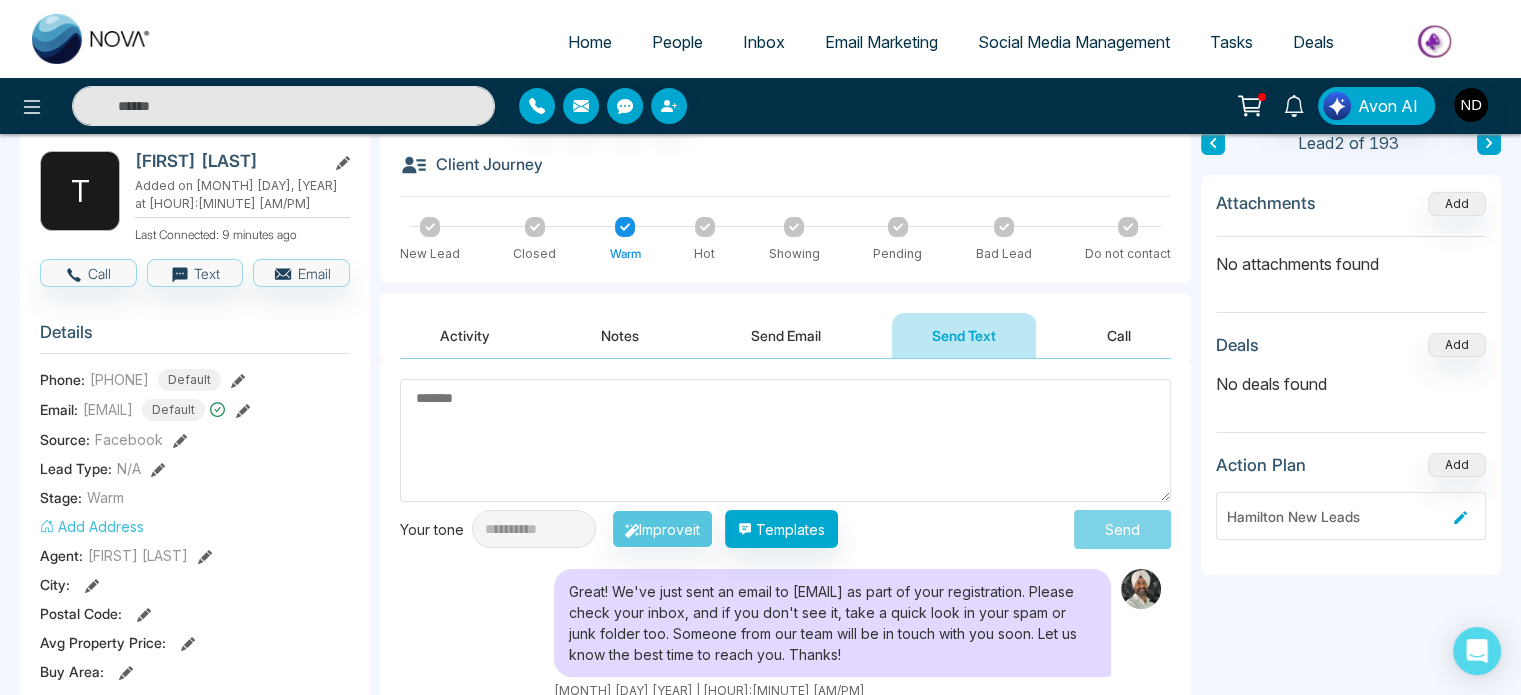 scroll, scrollTop: 0, scrollLeft: 0, axis: both 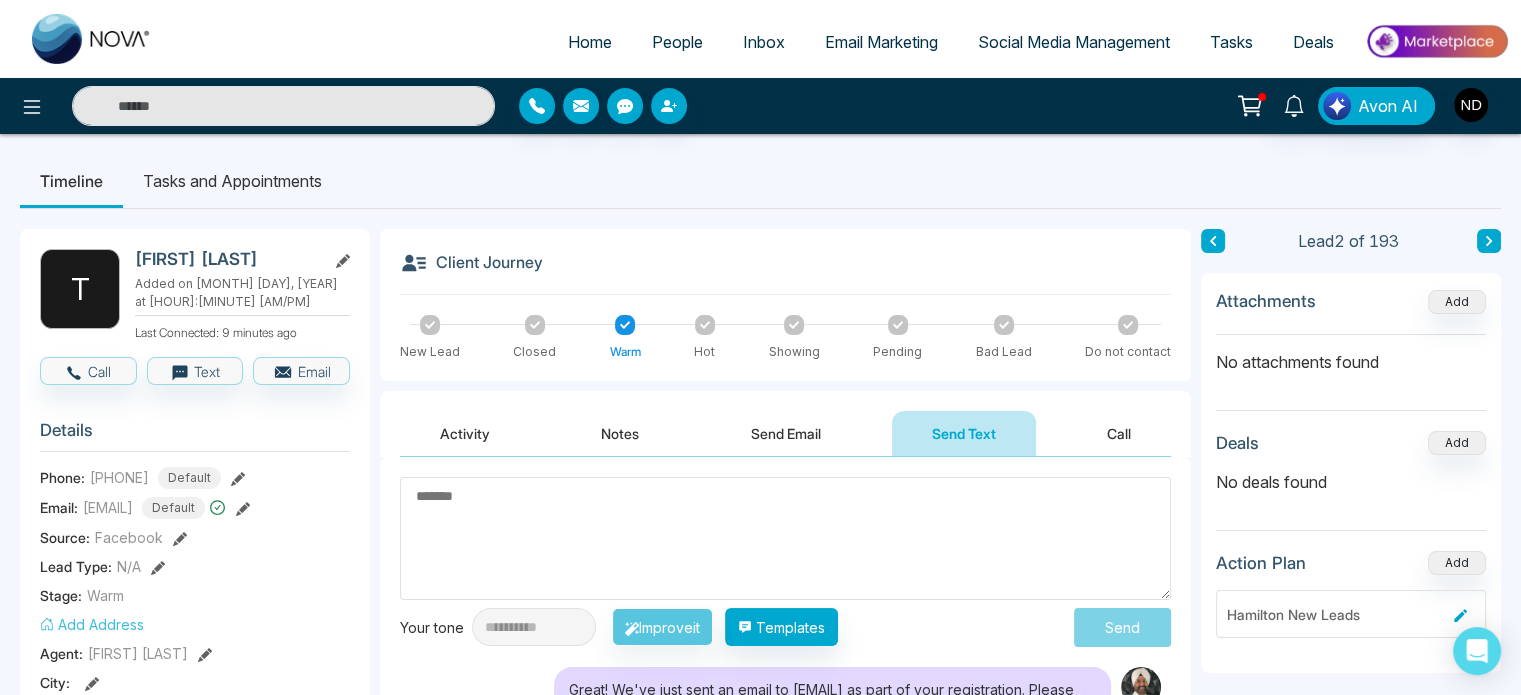 click at bounding box center (785, 538) 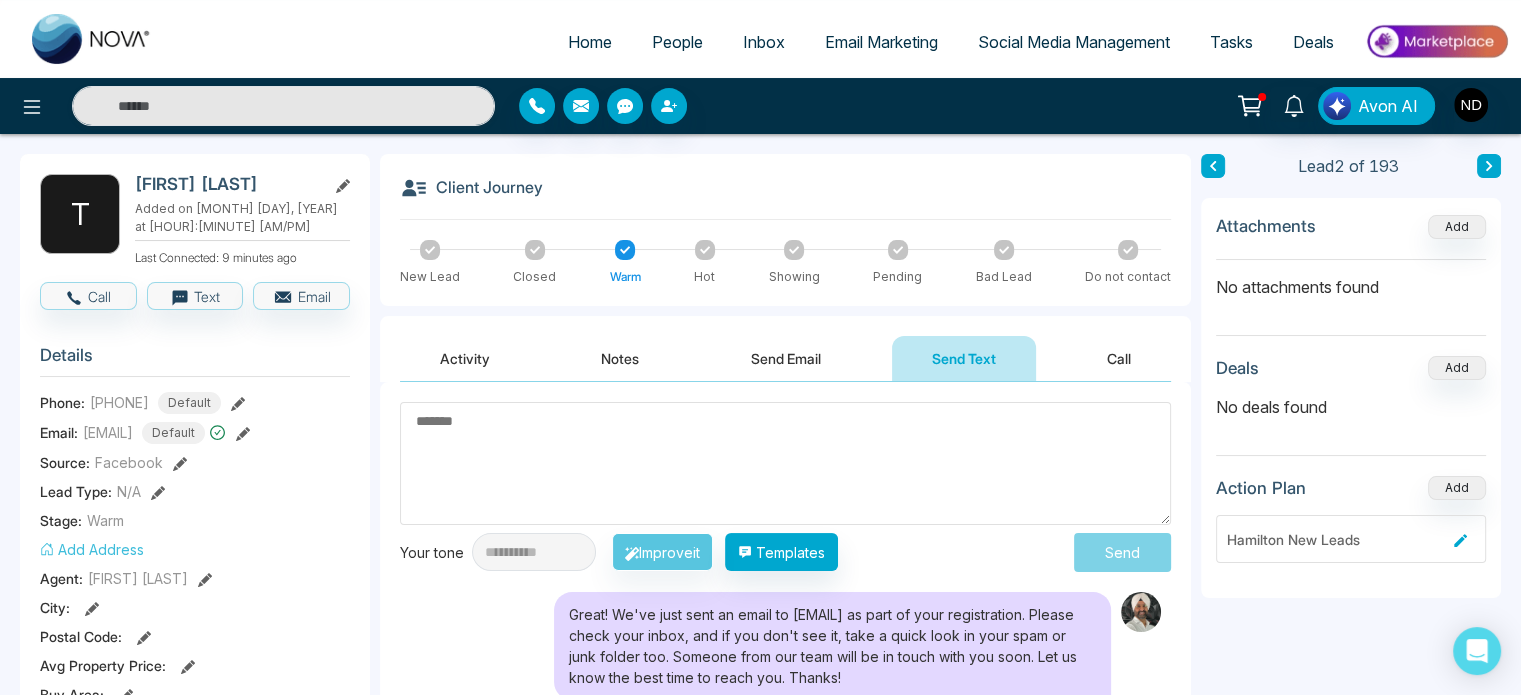 scroll, scrollTop: 76, scrollLeft: 0, axis: vertical 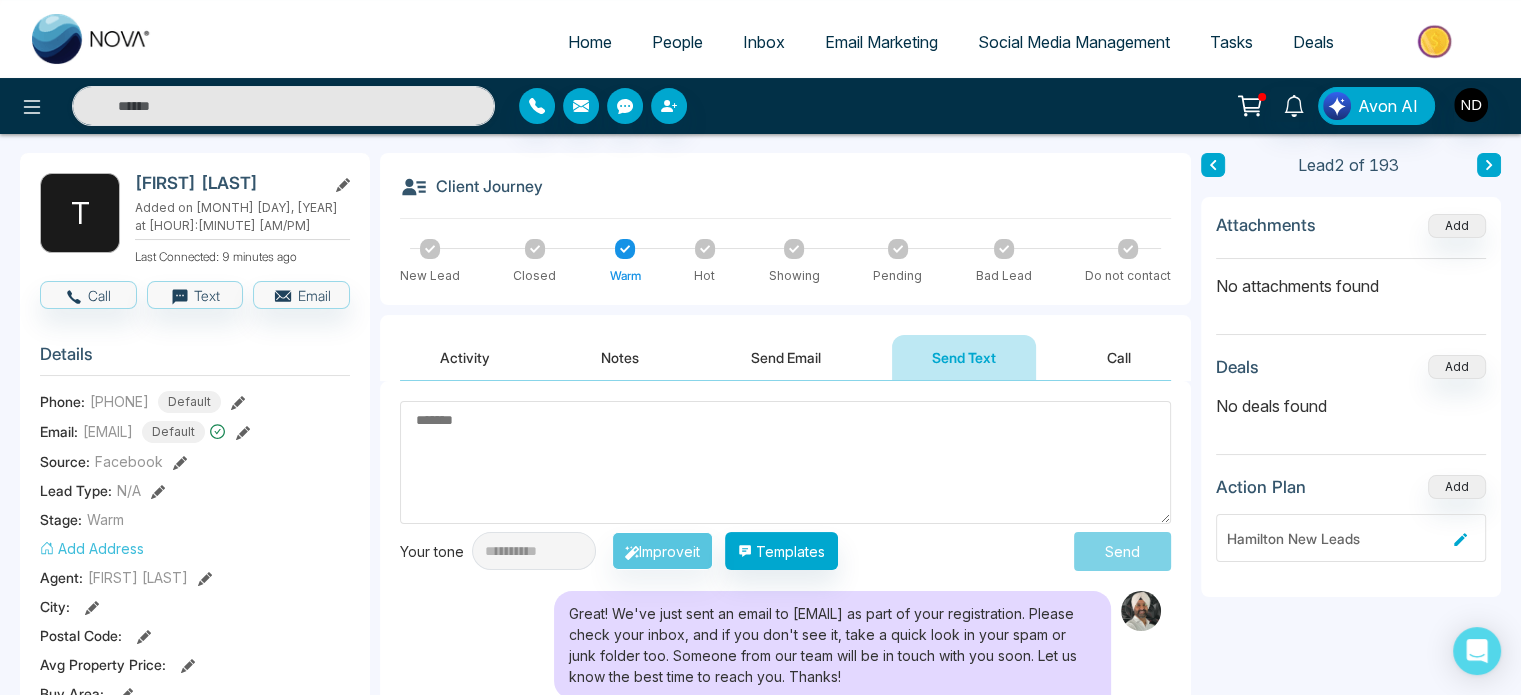 click on "Activity" at bounding box center (465, 357) 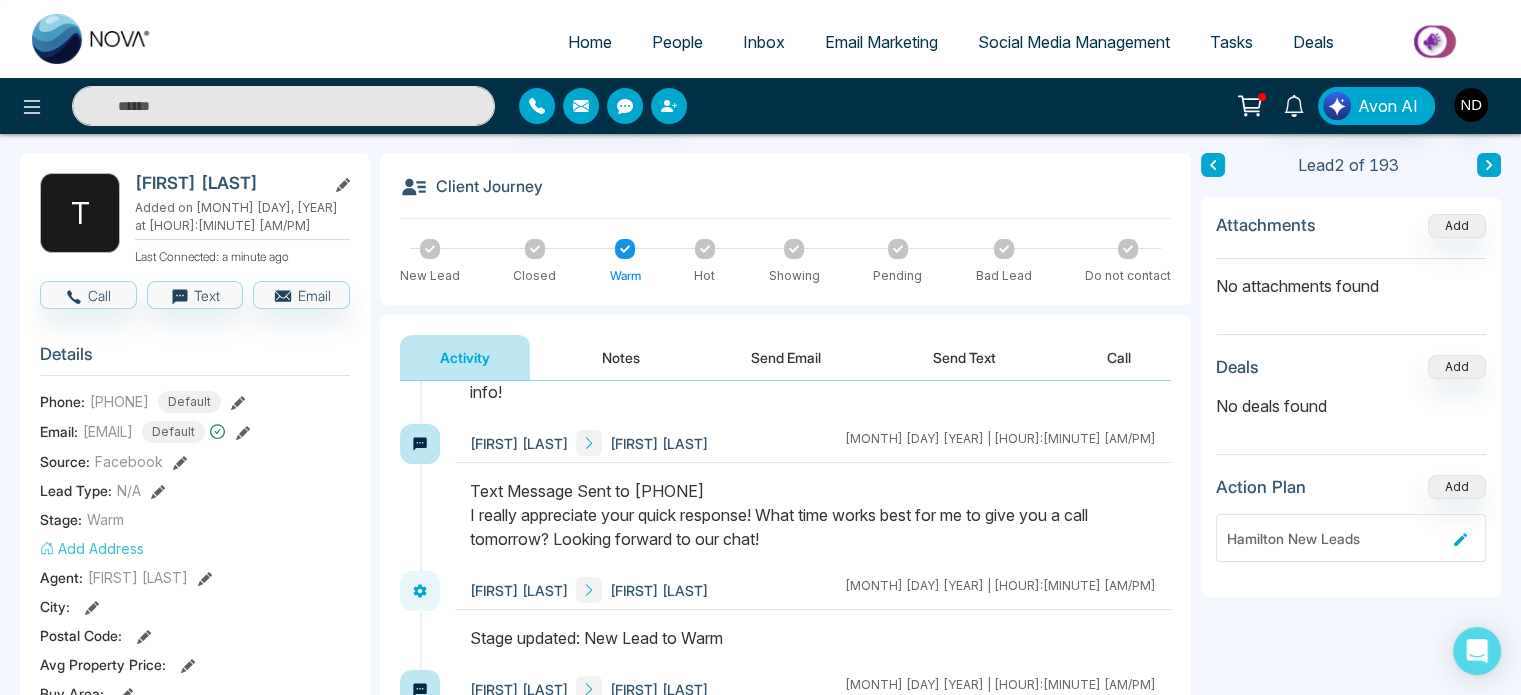 scroll, scrollTop: 0, scrollLeft: 0, axis: both 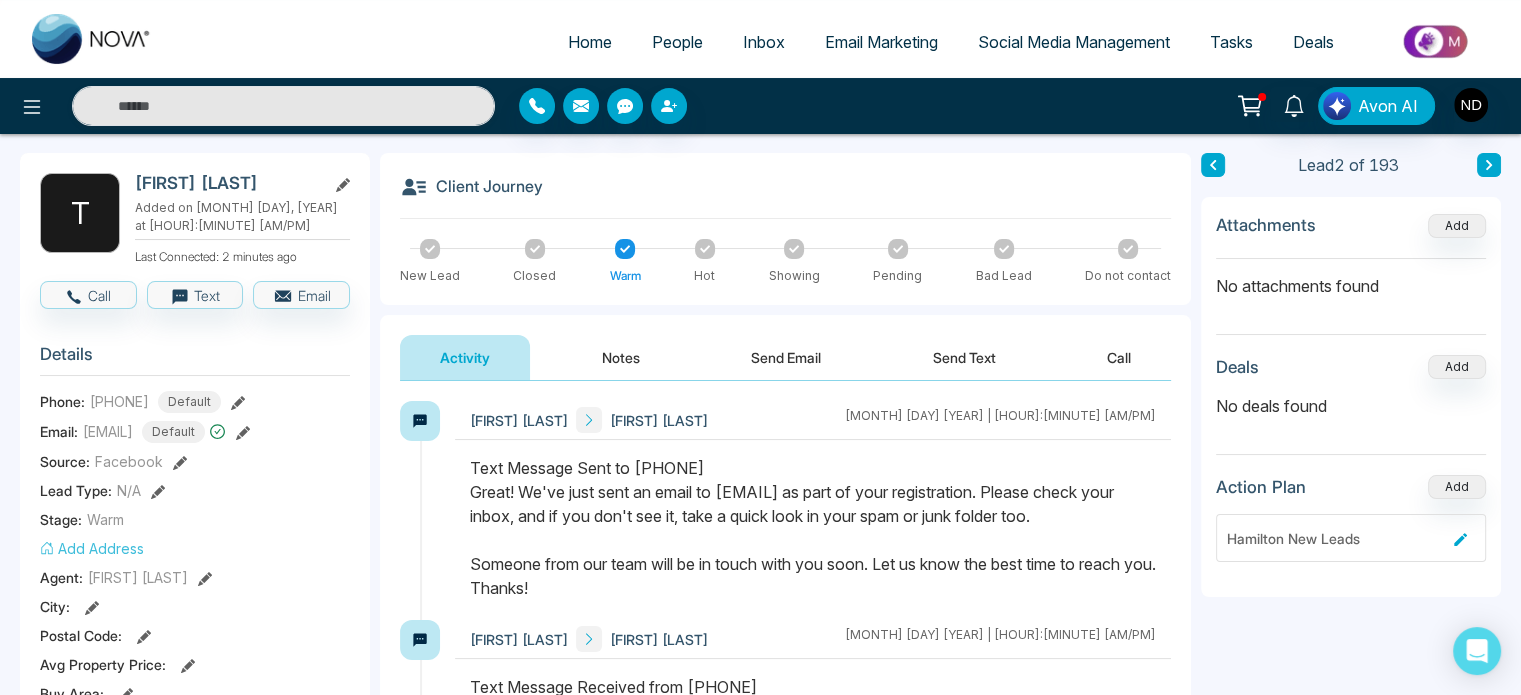 click on "Notes" at bounding box center (621, 357) 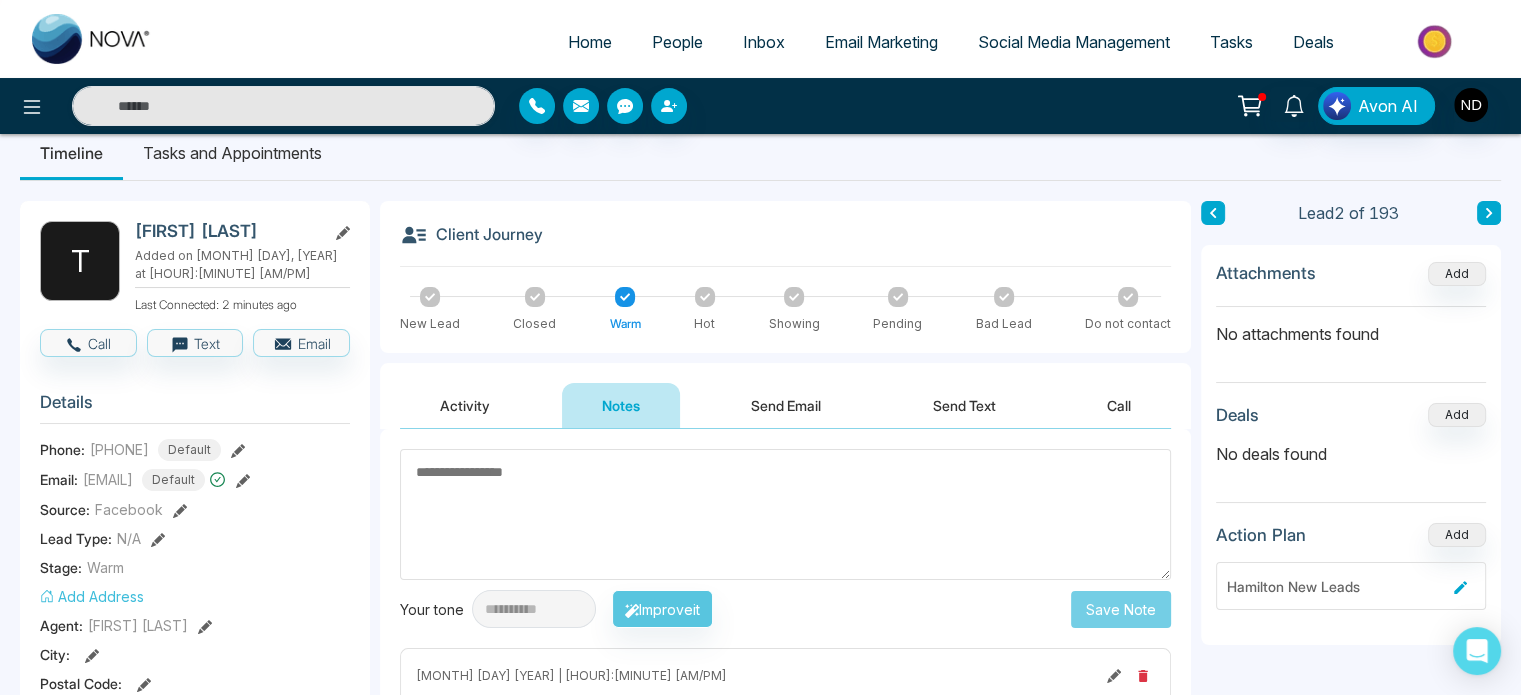 scroll, scrollTop: 143, scrollLeft: 0, axis: vertical 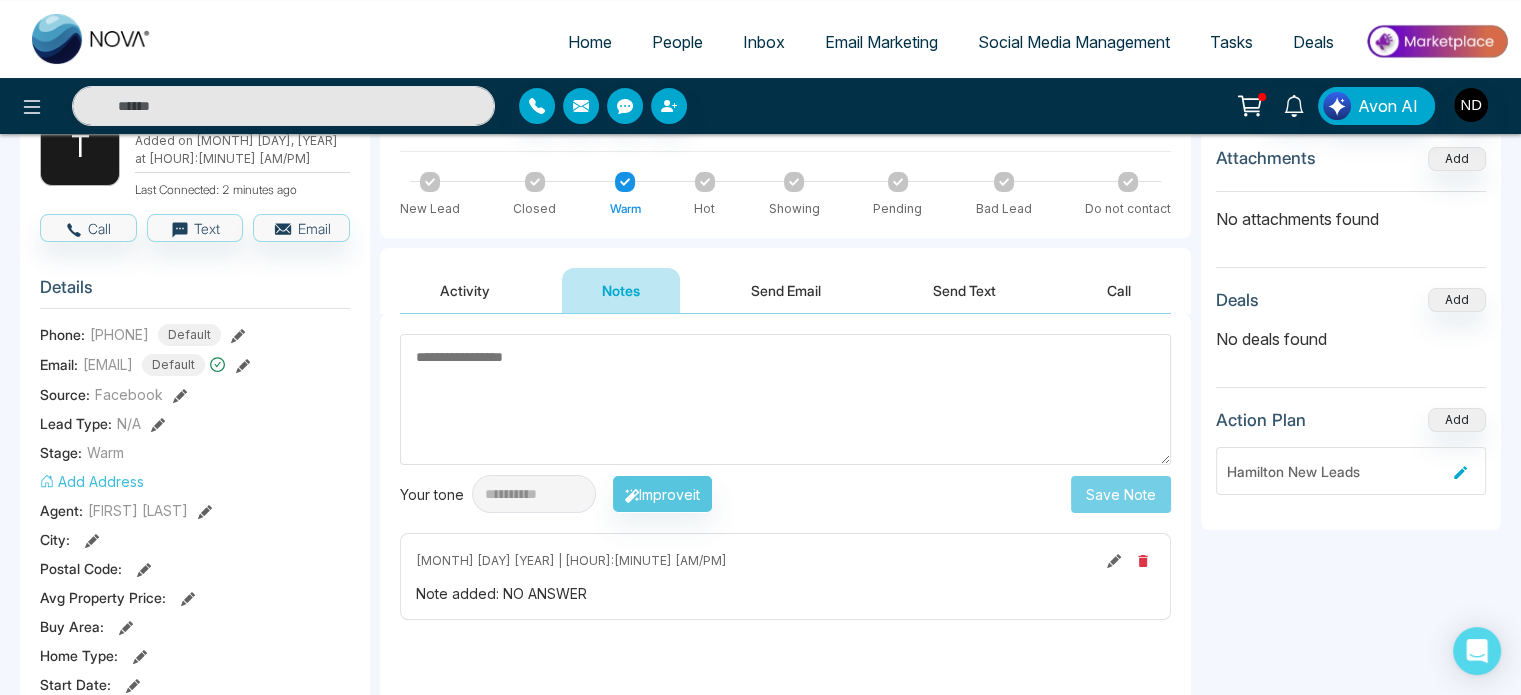 click on "Send Email" at bounding box center [786, 290] 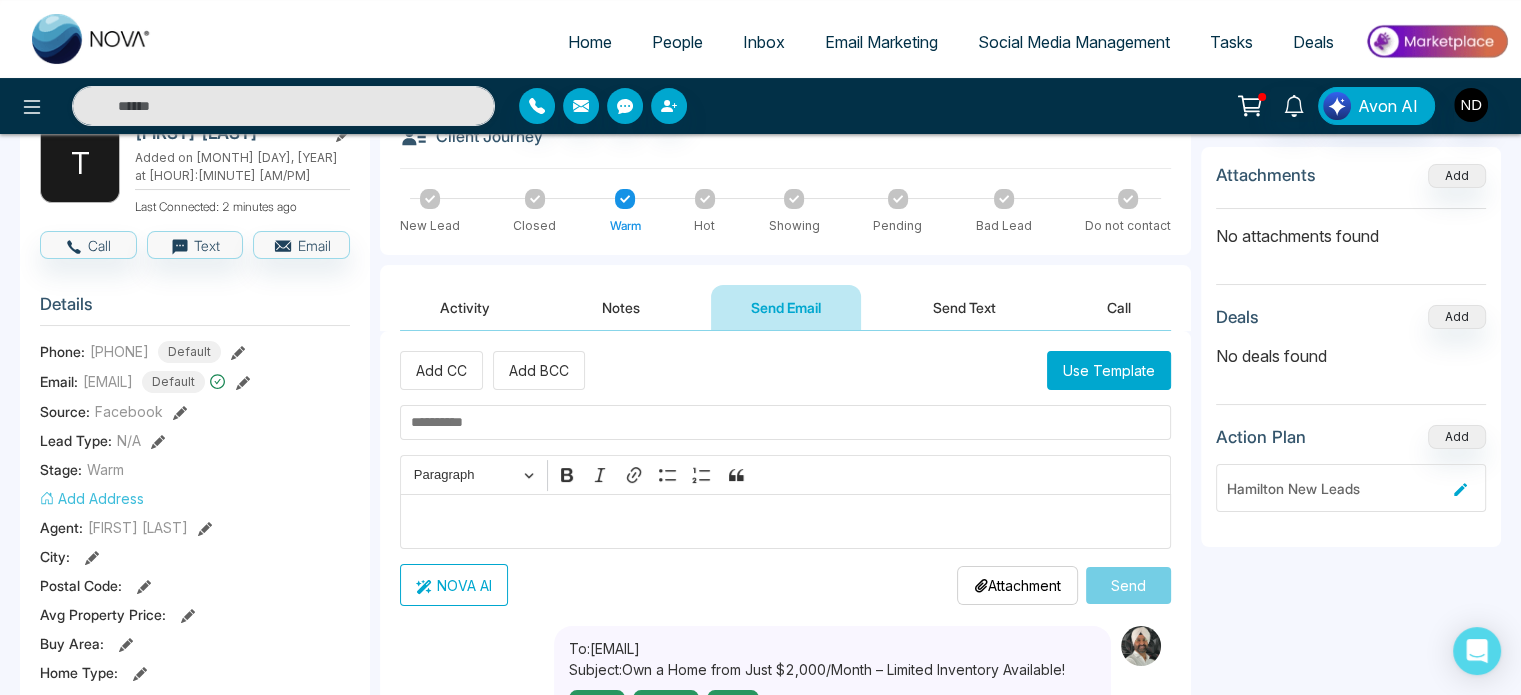 scroll, scrollTop: 127, scrollLeft: 0, axis: vertical 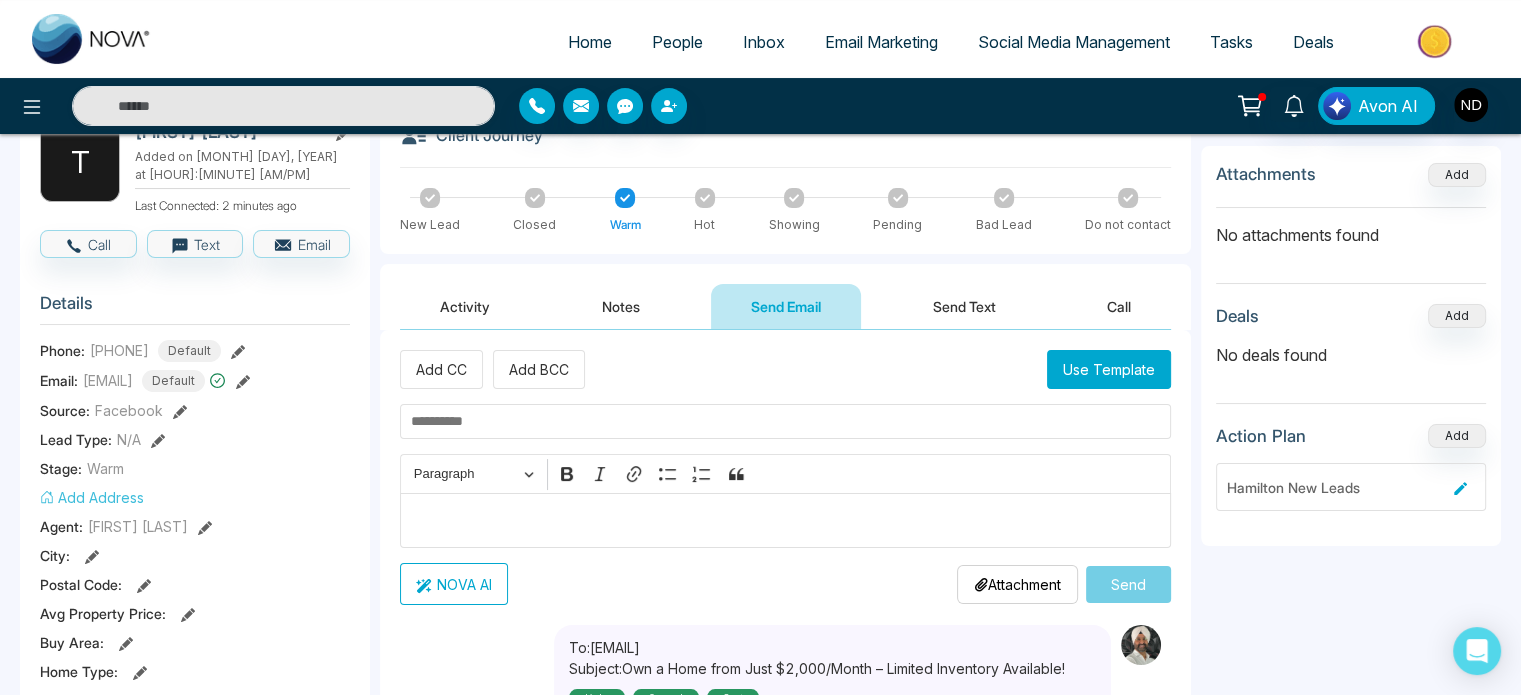 click on "Activity" at bounding box center (465, 306) 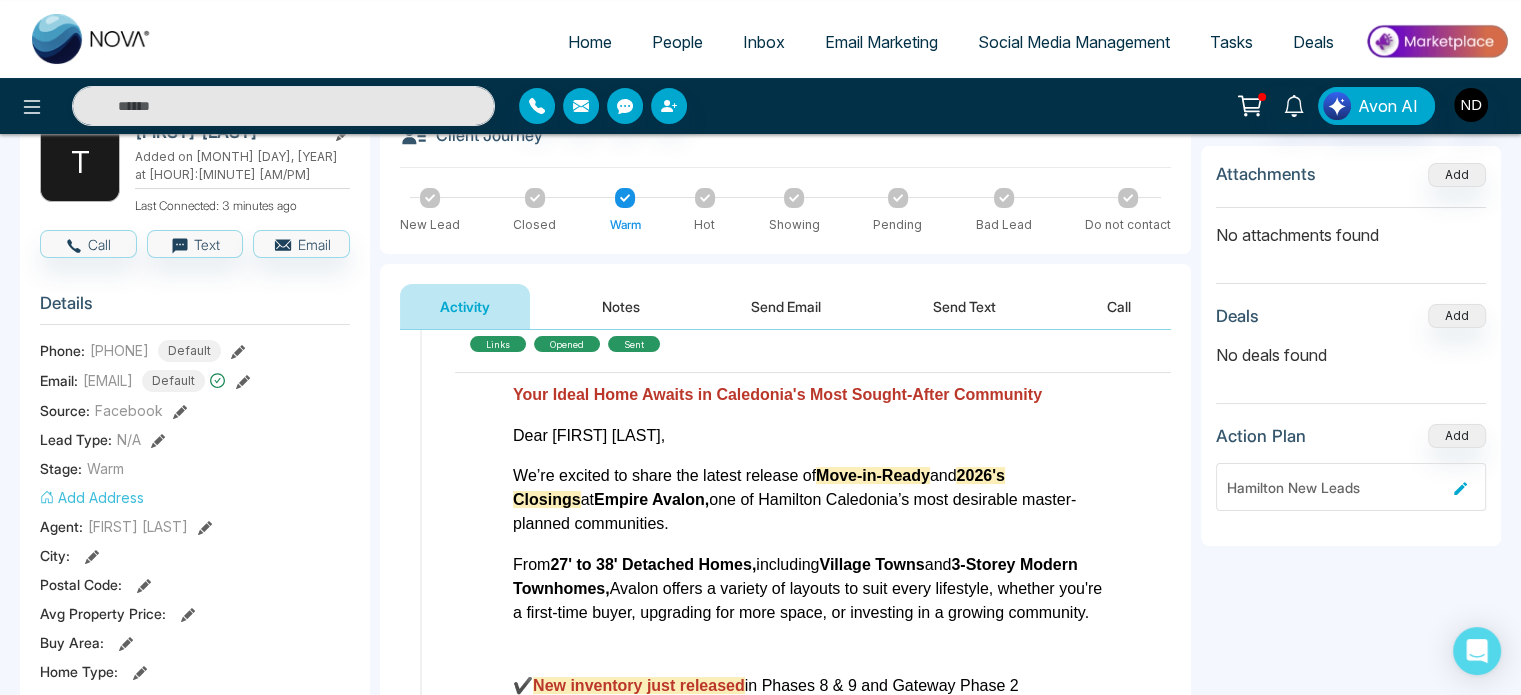 scroll, scrollTop: 975, scrollLeft: 0, axis: vertical 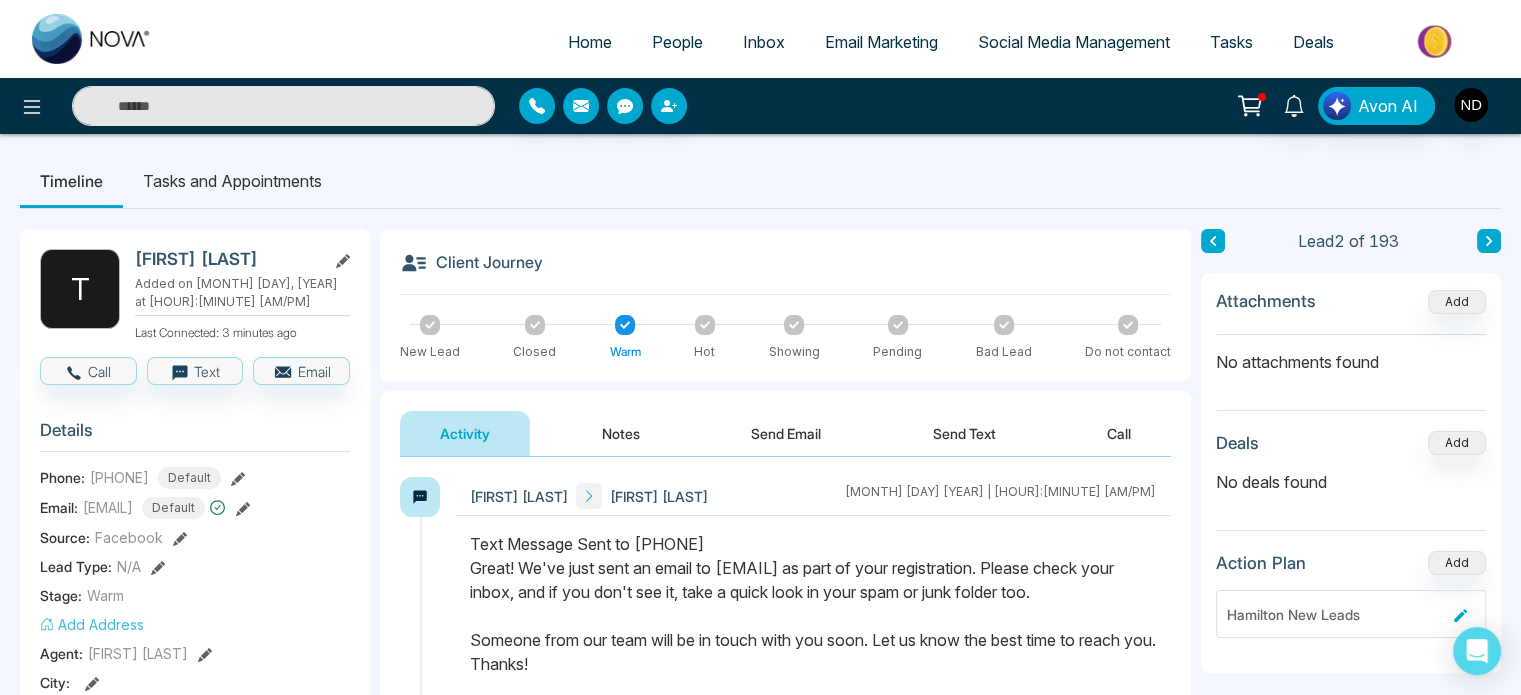 click at bounding box center (1213, 241) 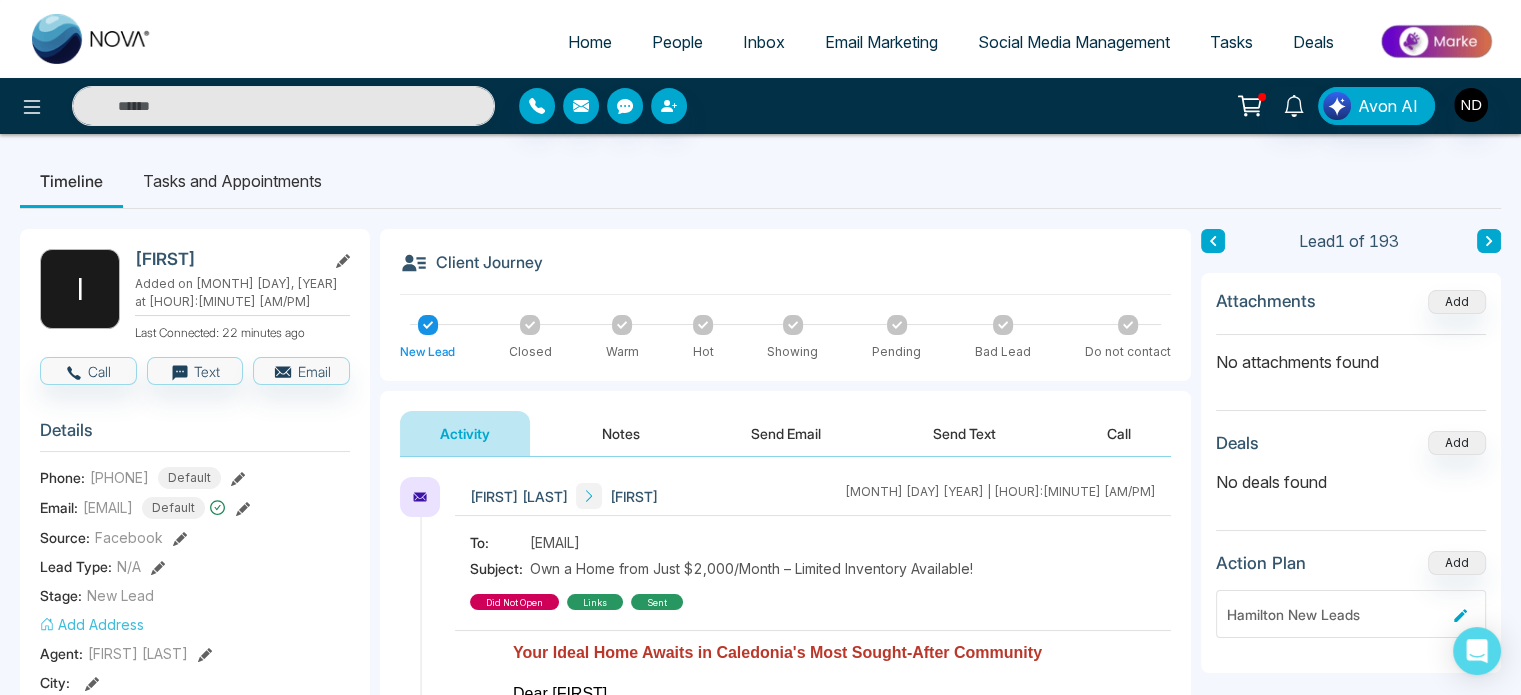 click at bounding box center (1489, 241) 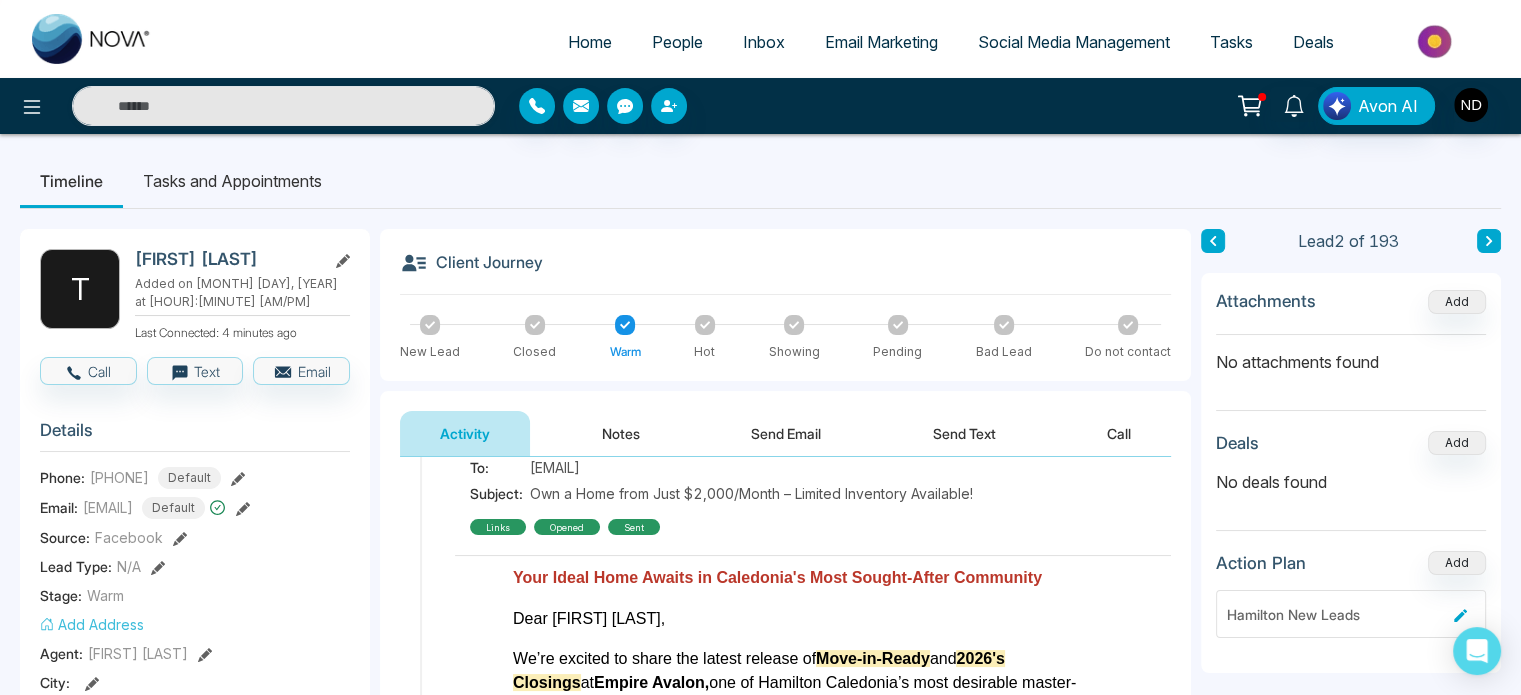 scroll, scrollTop: 910, scrollLeft: 0, axis: vertical 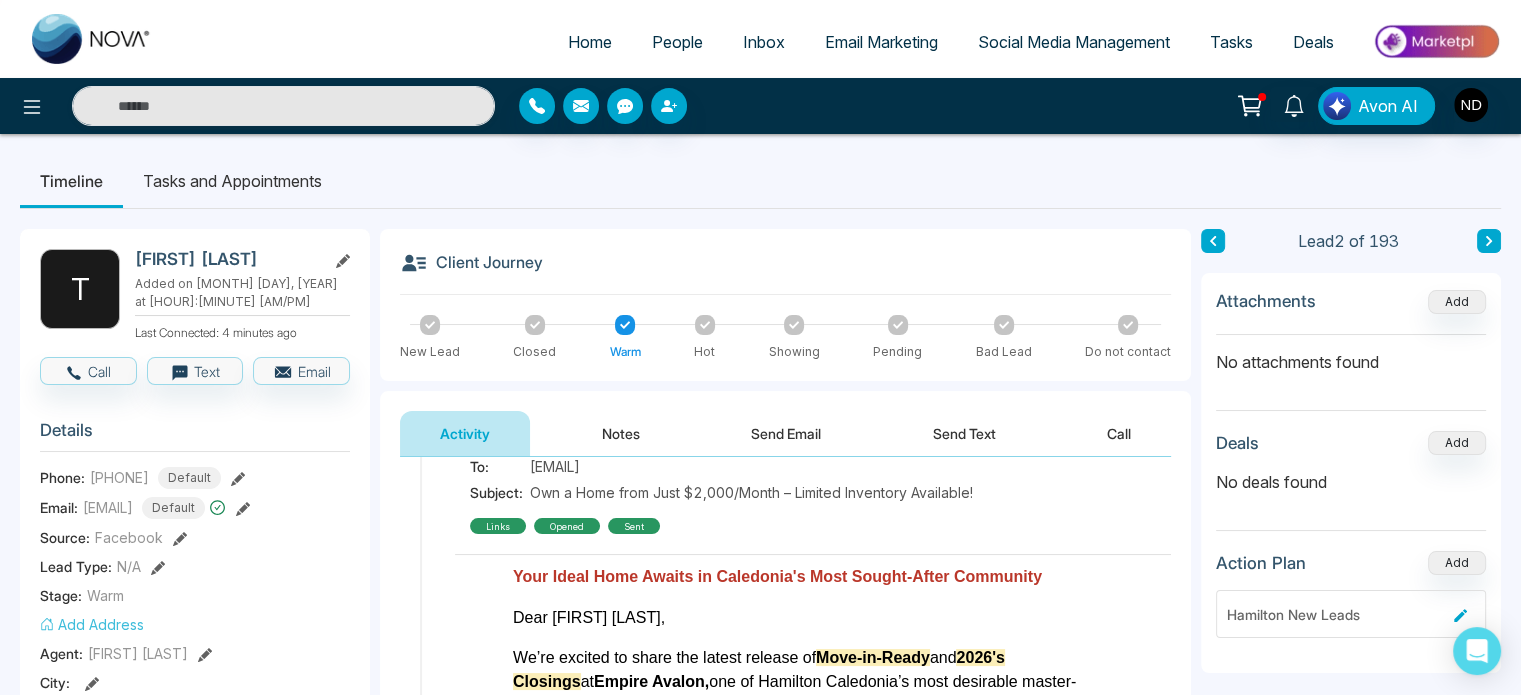 click on "Opened" at bounding box center [567, 526] 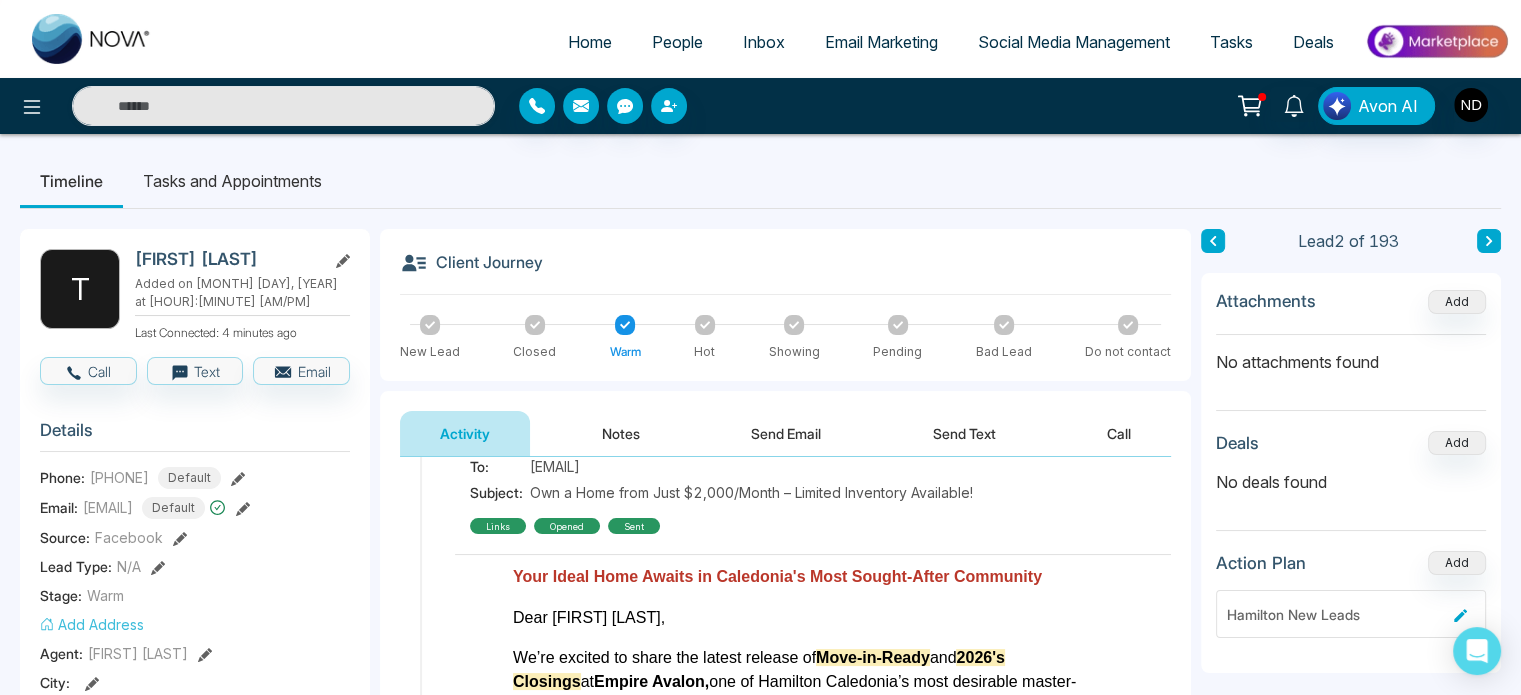 click on "sent" at bounding box center (634, 526) 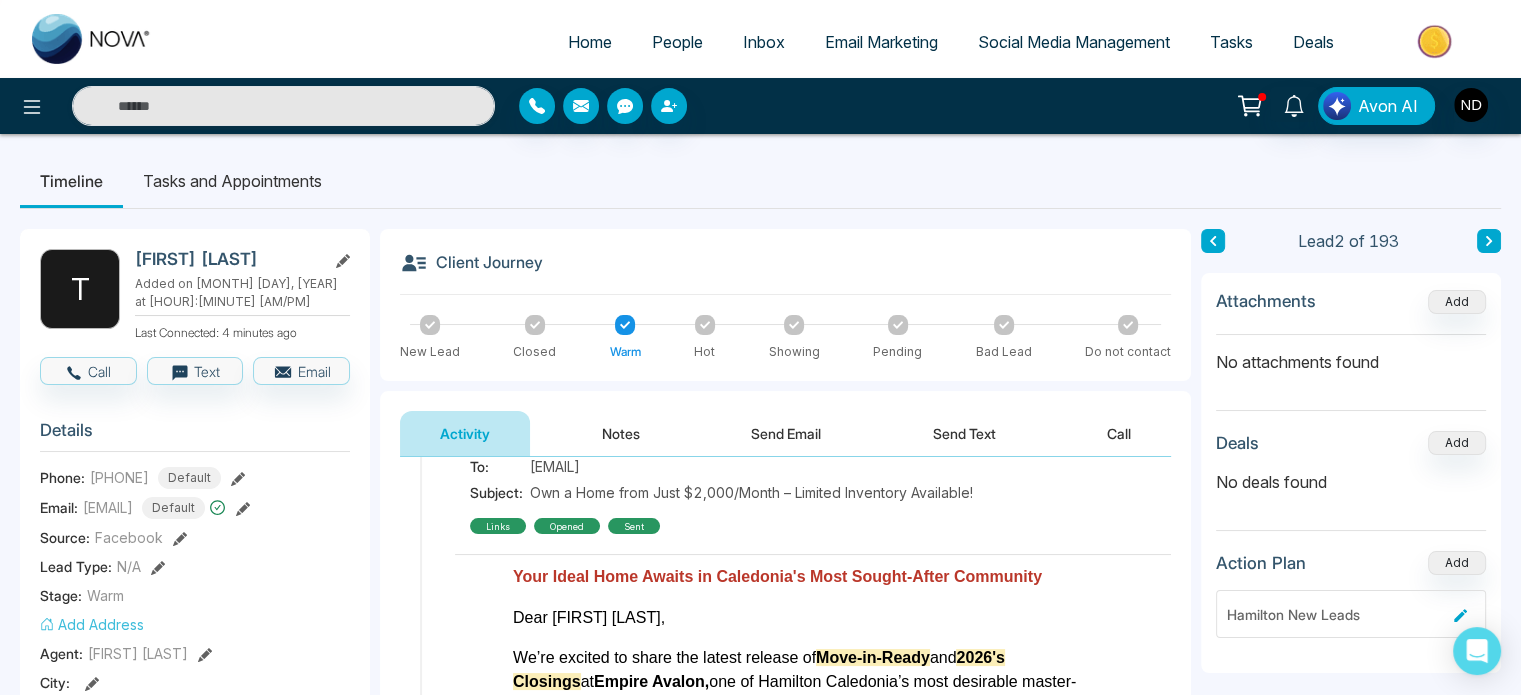 click on "links" at bounding box center (498, 526) 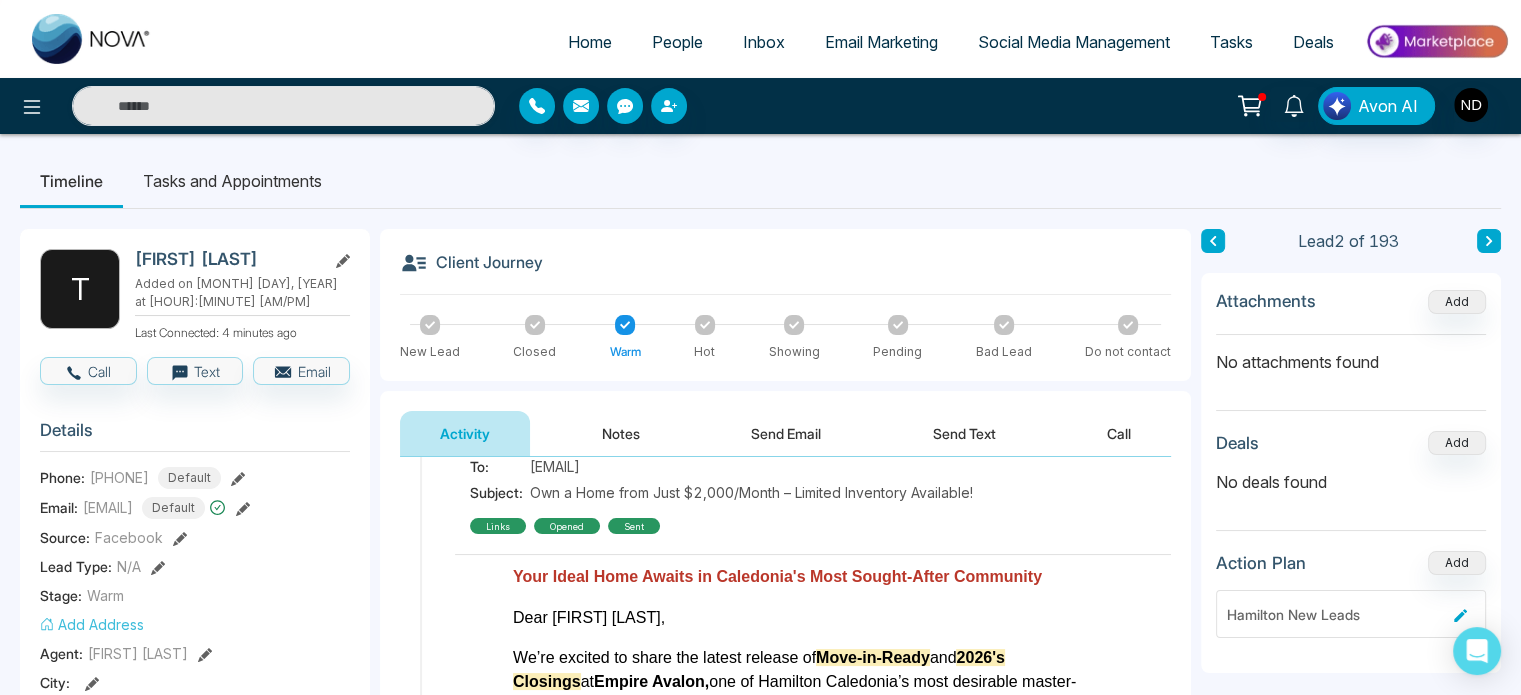 click on "To: [EMAIL] Subject: Own a Home from Just $2,000/Month – Limited Inventory Available! links Opened sent" at bounding box center [813, 505] 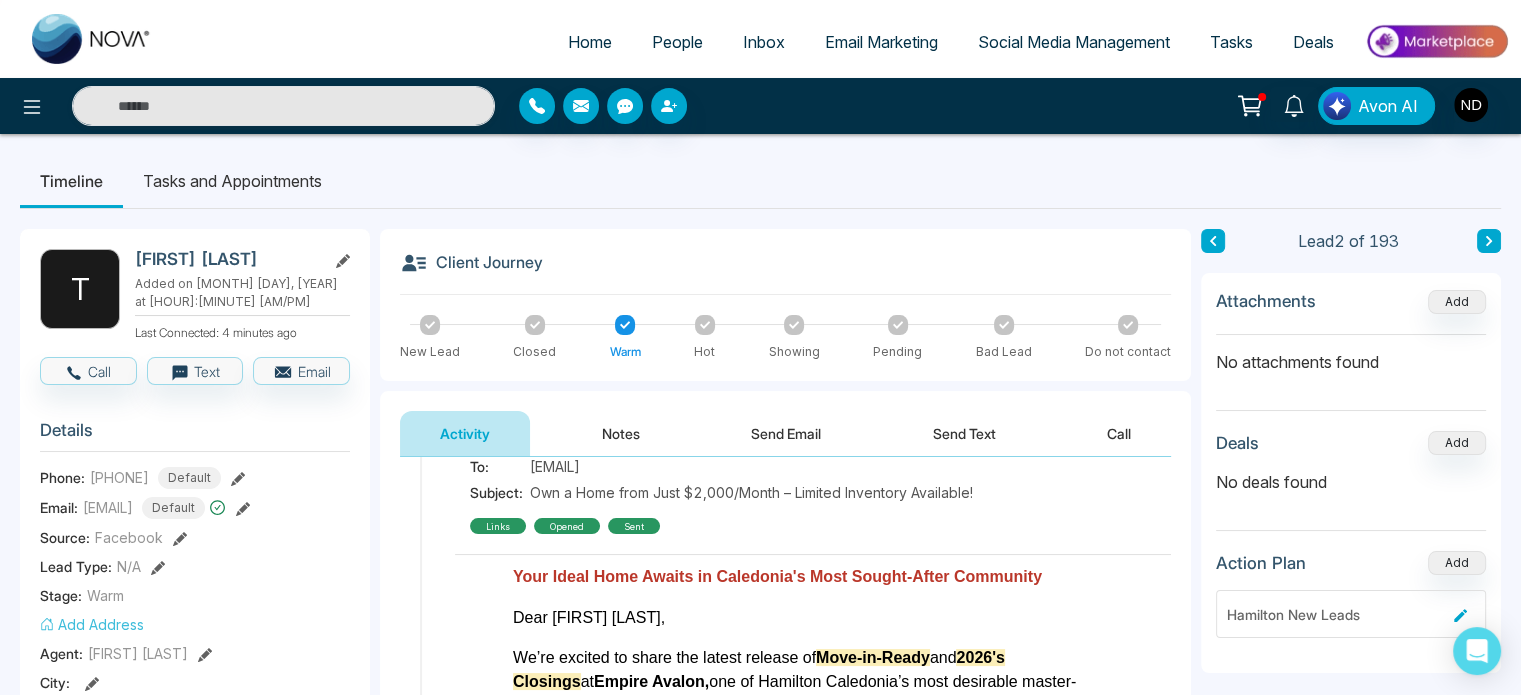 scroll, scrollTop: 986, scrollLeft: 0, axis: vertical 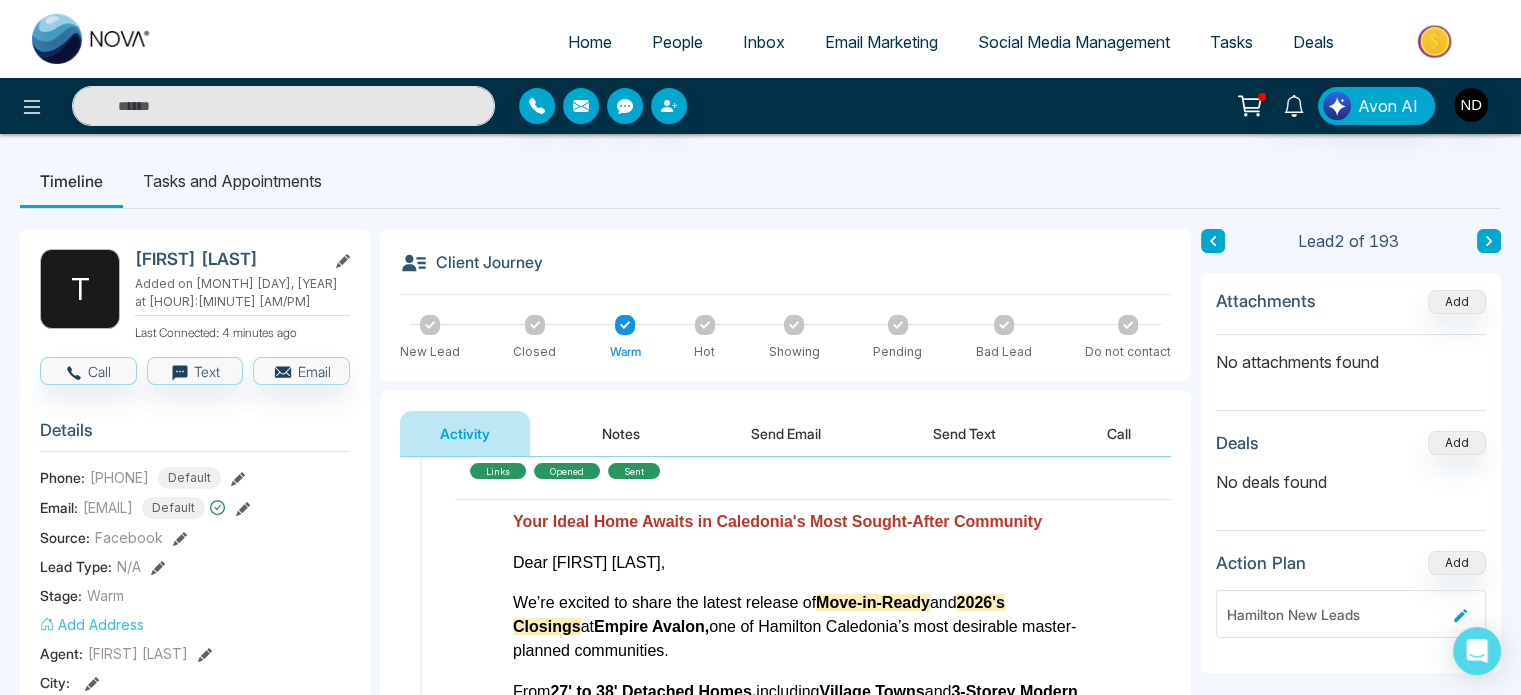 drag, startPoint x: 105, startPoint y: 462, endPoint x: 194, endPoint y: 467, distance: 89.140335 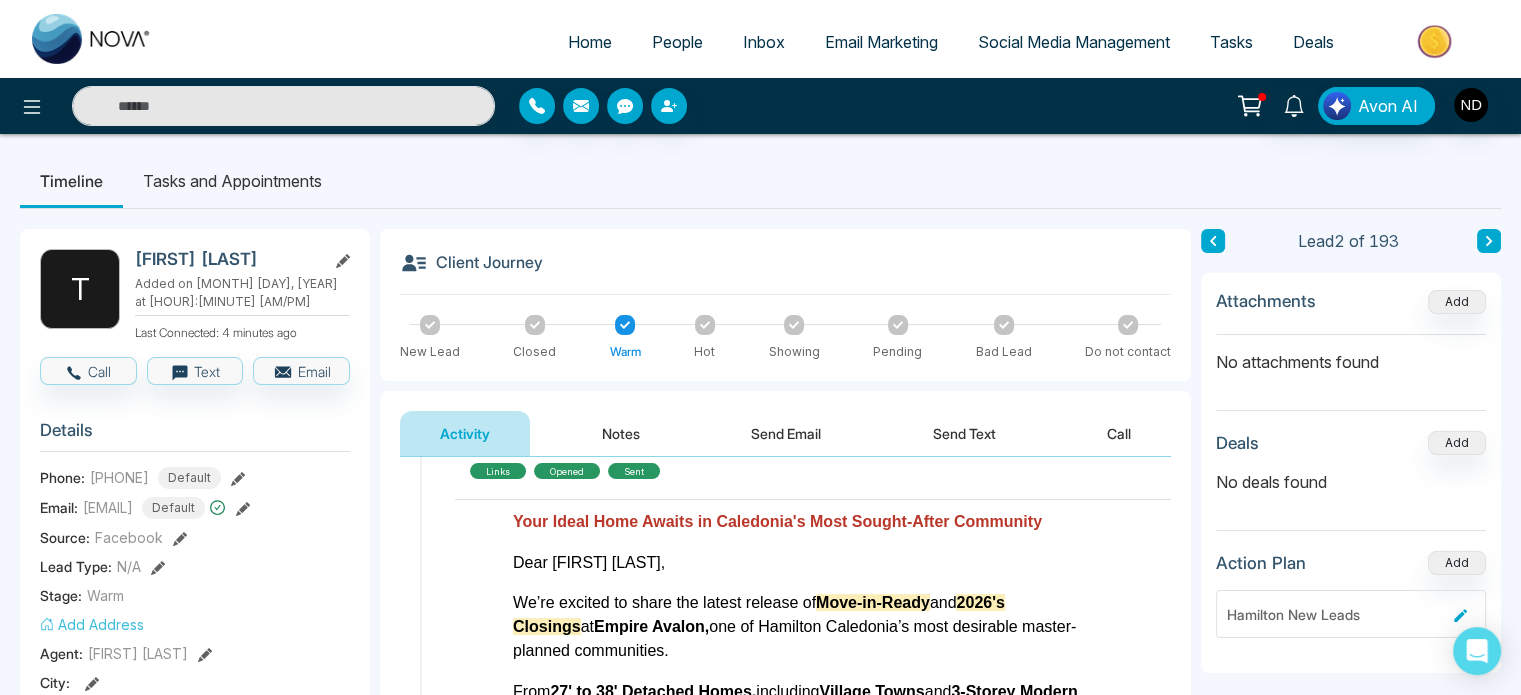 click on "[PHONE]" at bounding box center (119, 477) 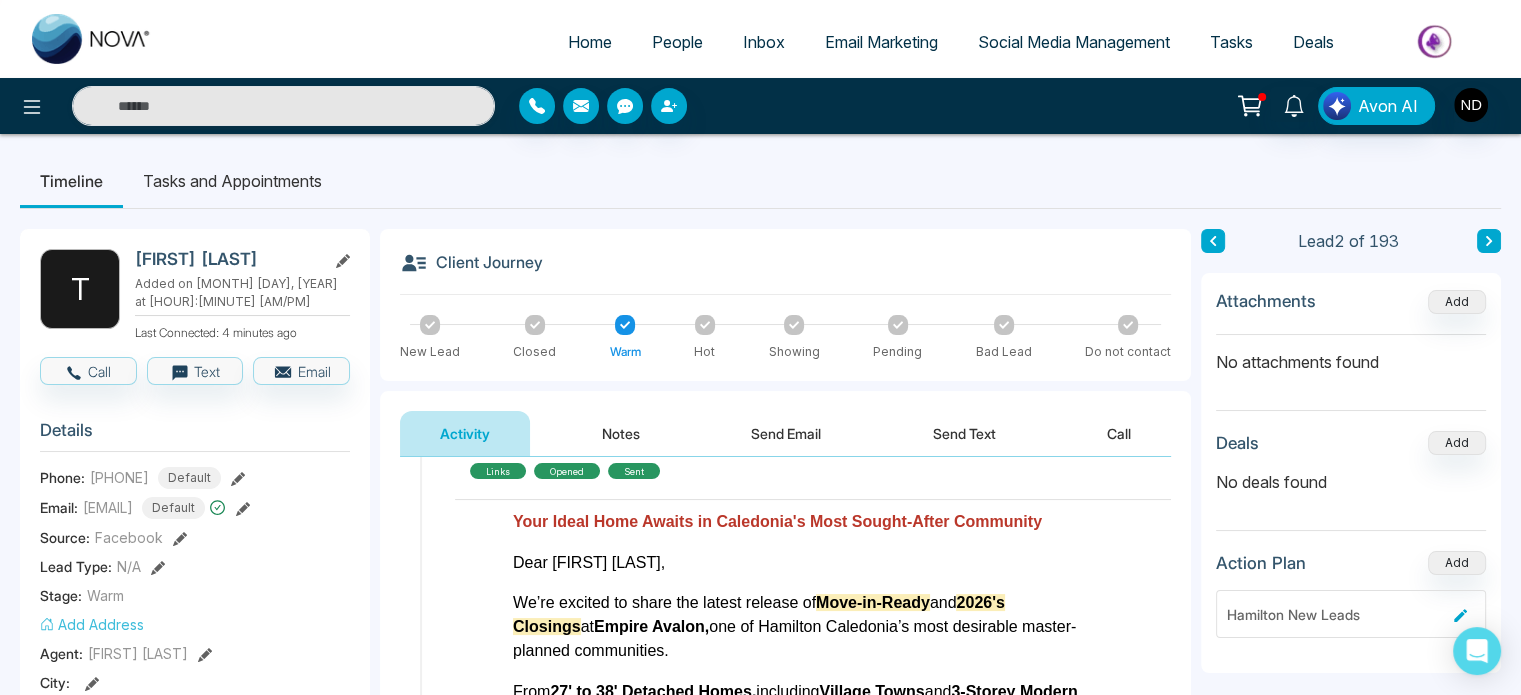 copy on "[PHONE]" 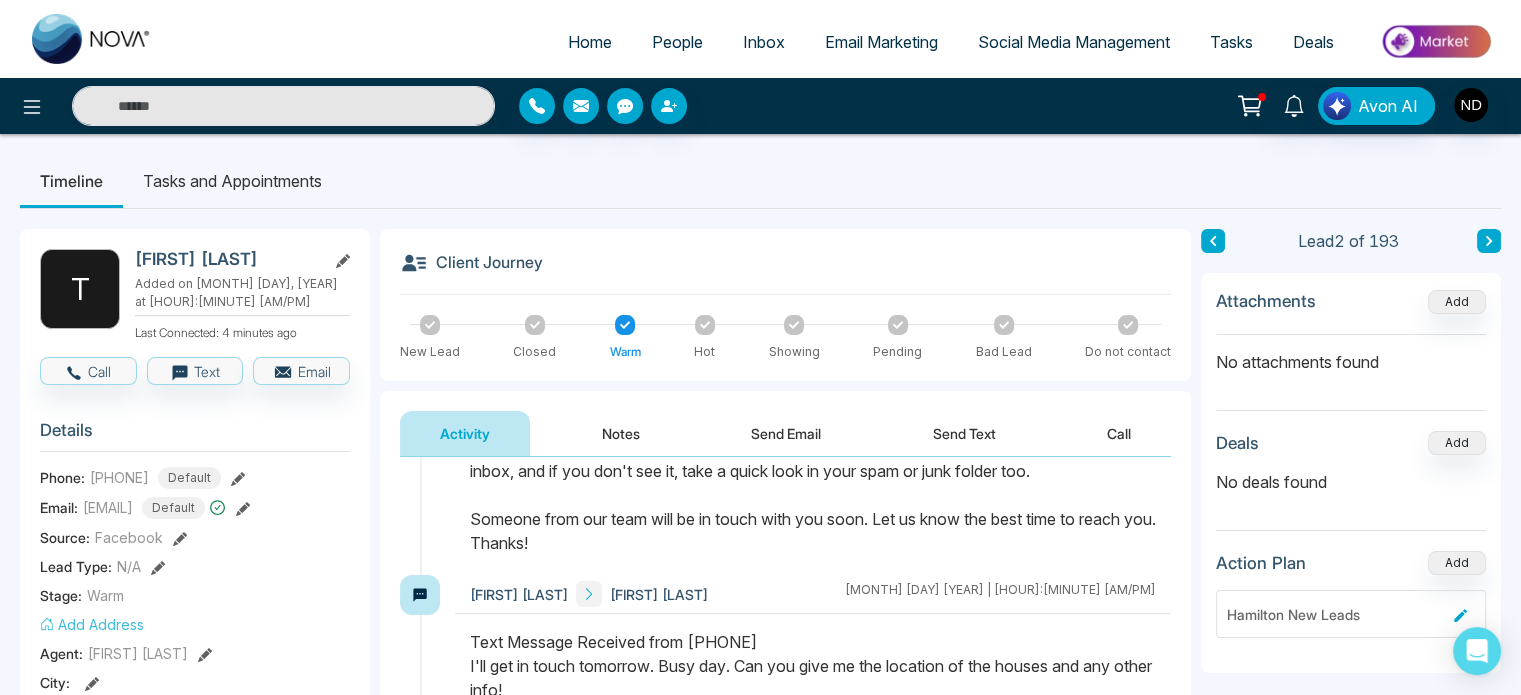 scroll, scrollTop: 0, scrollLeft: 0, axis: both 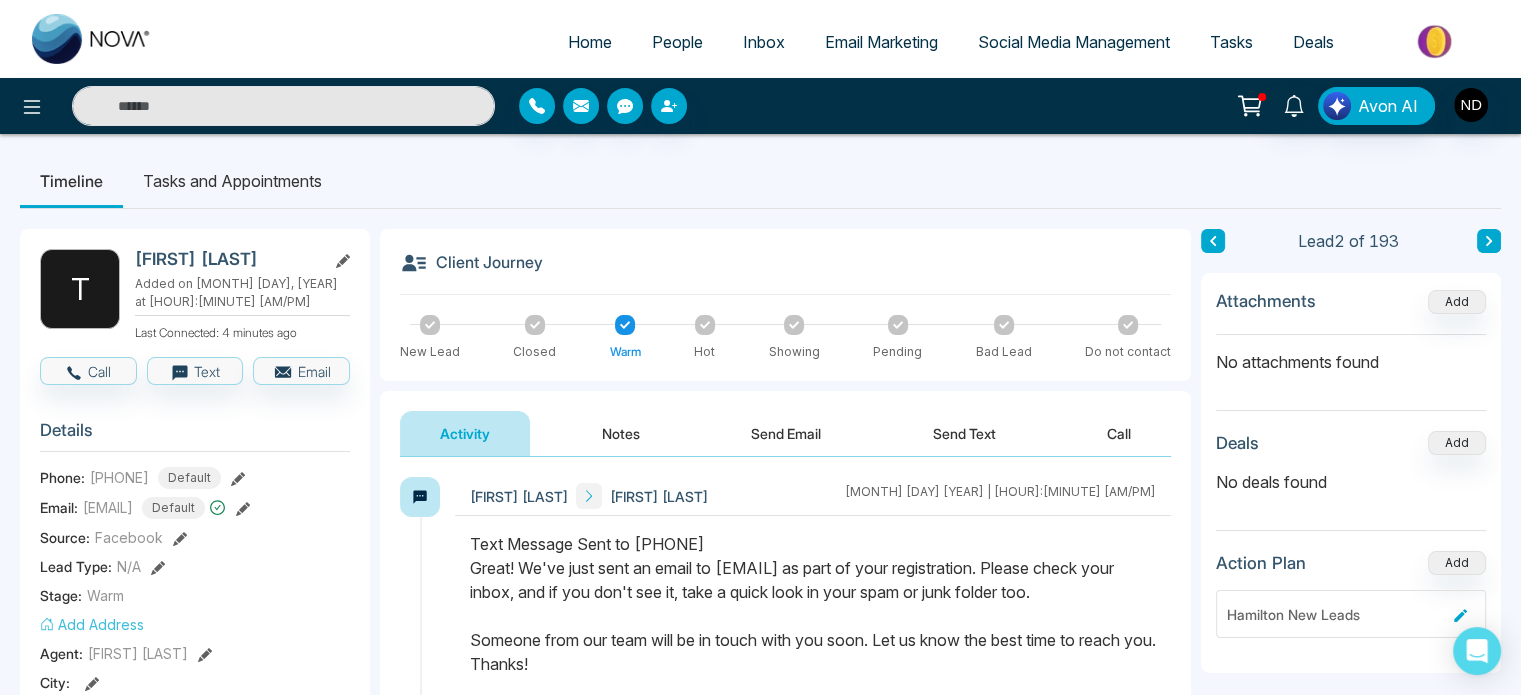 click on "People" at bounding box center (677, 42) 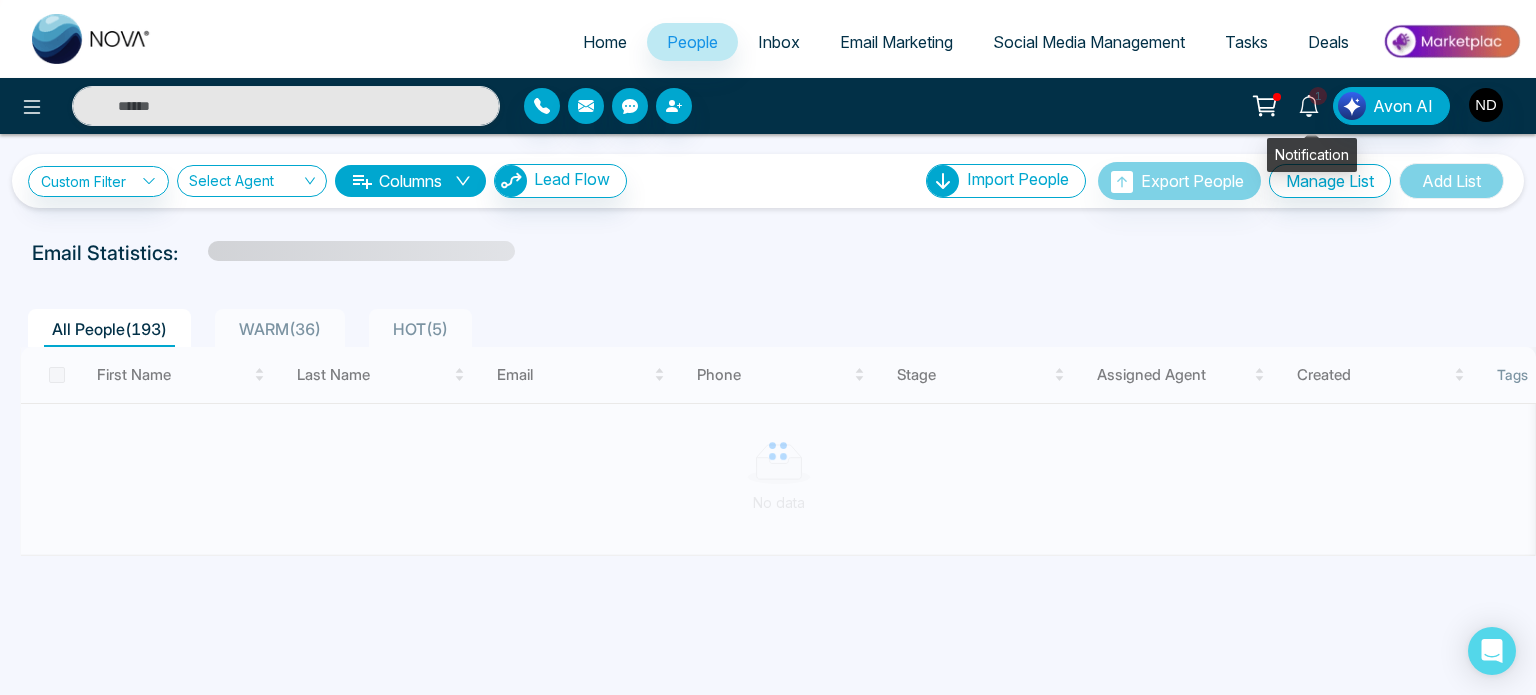 click on "1 Avon AI" at bounding box center (1216, 106) 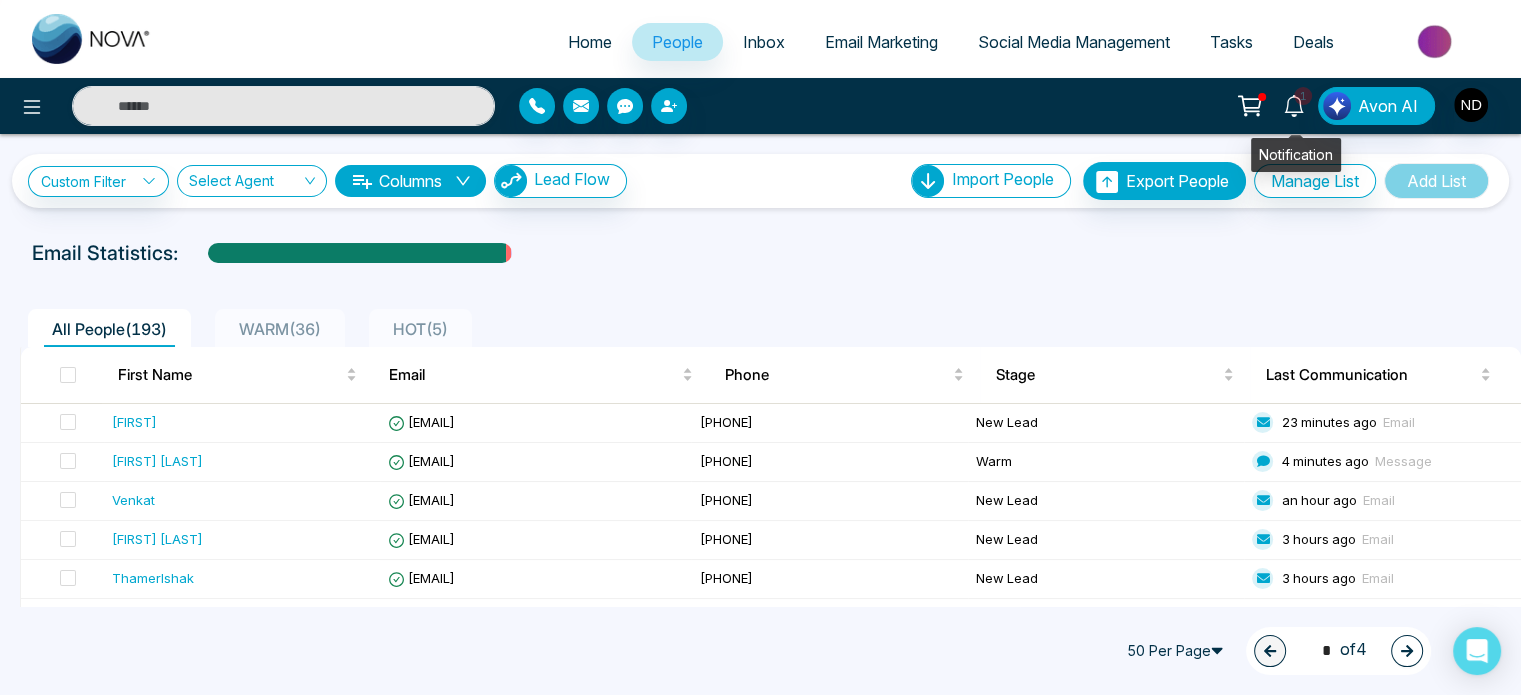 click on "1" at bounding box center (1303, 96) 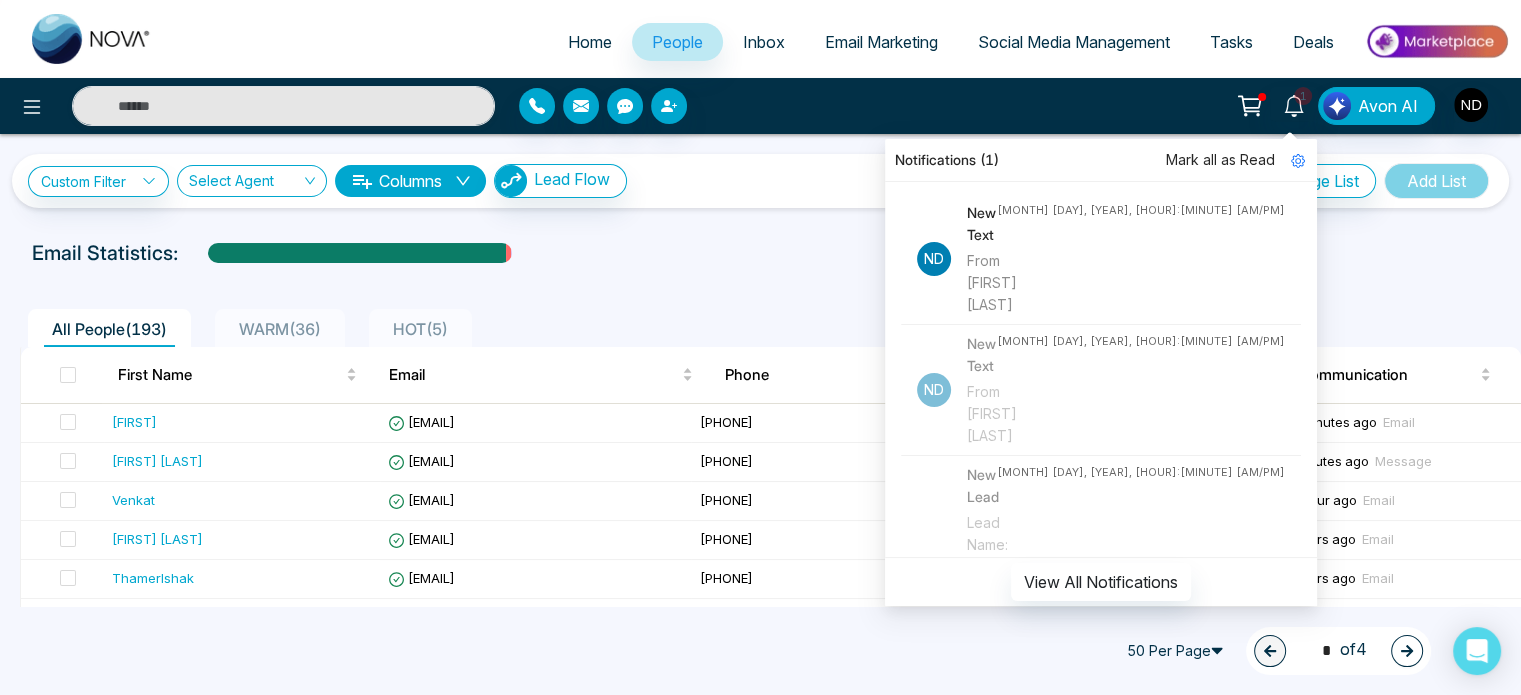 click on "Mark all as Read" at bounding box center (1220, 160) 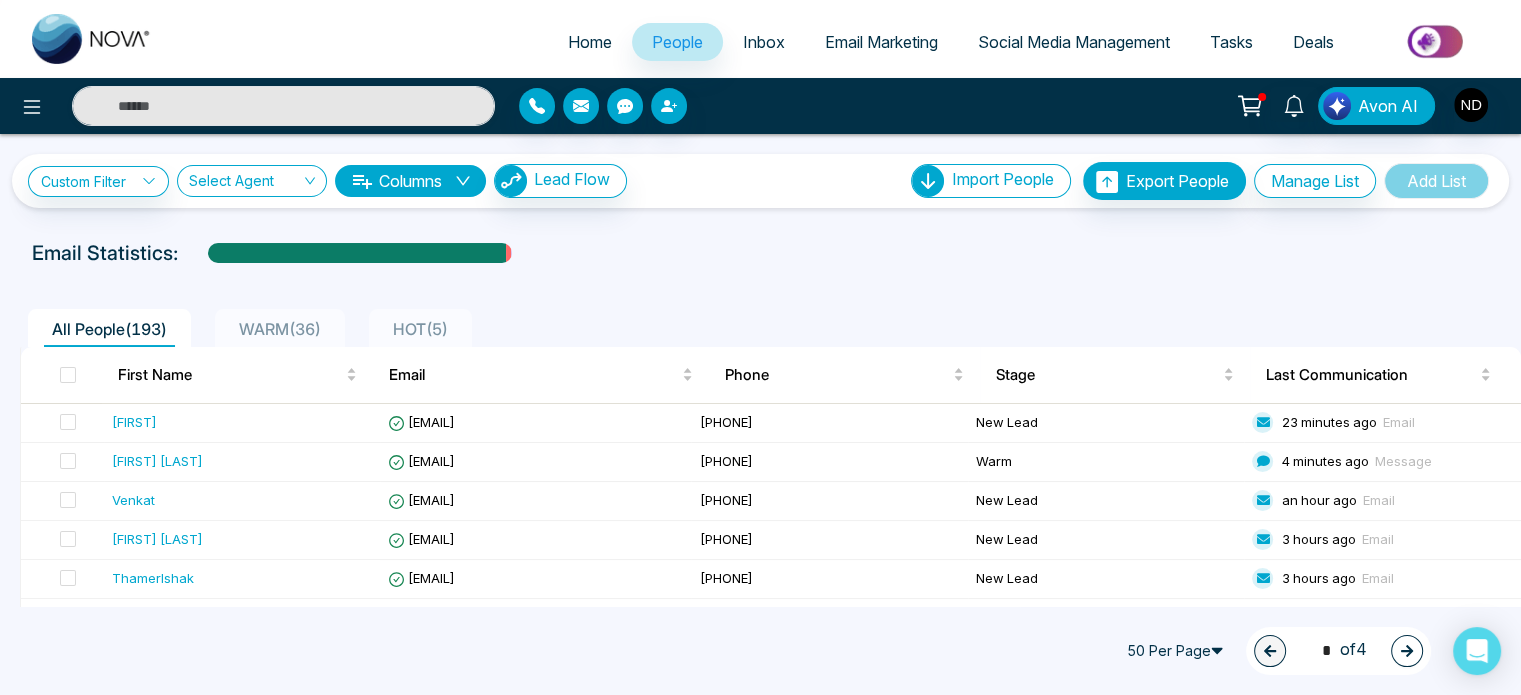 click on "**********" at bounding box center [760, 181] 